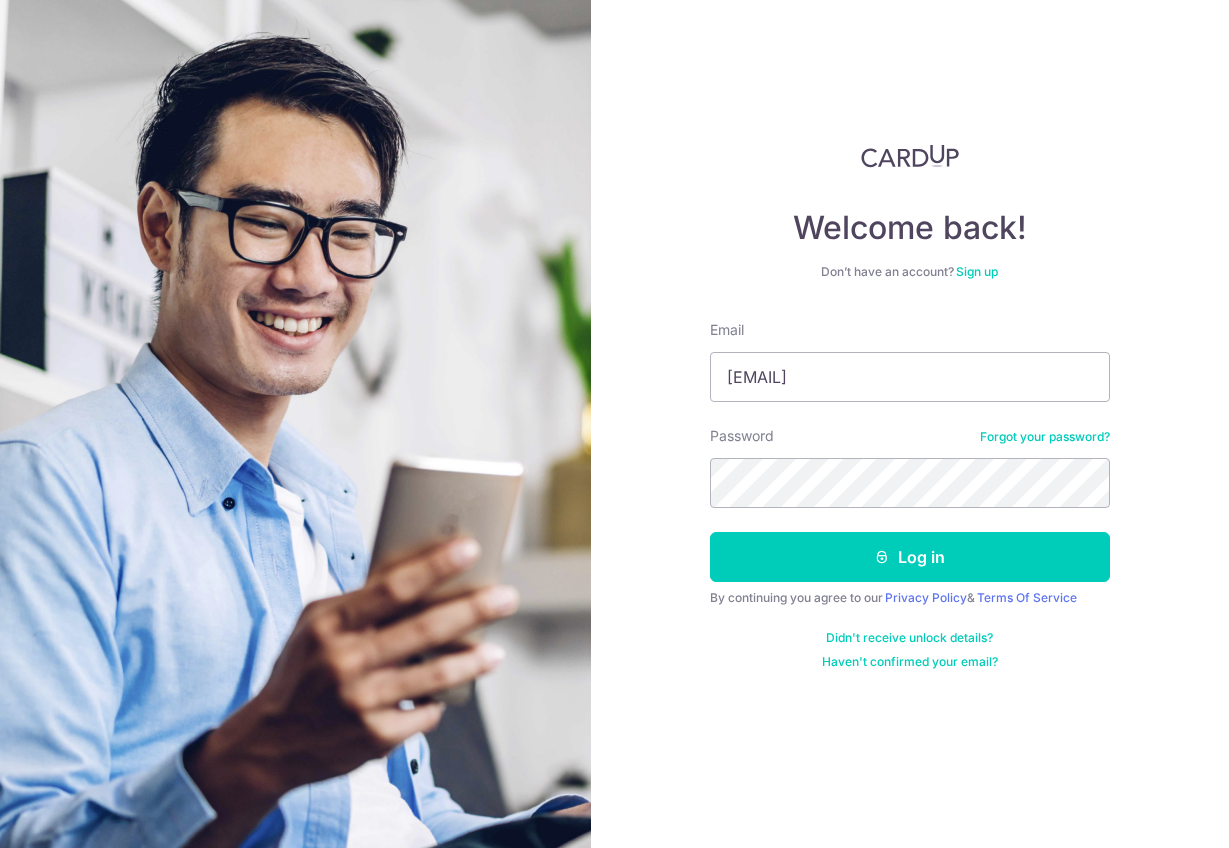scroll, scrollTop: 0, scrollLeft: 0, axis: both 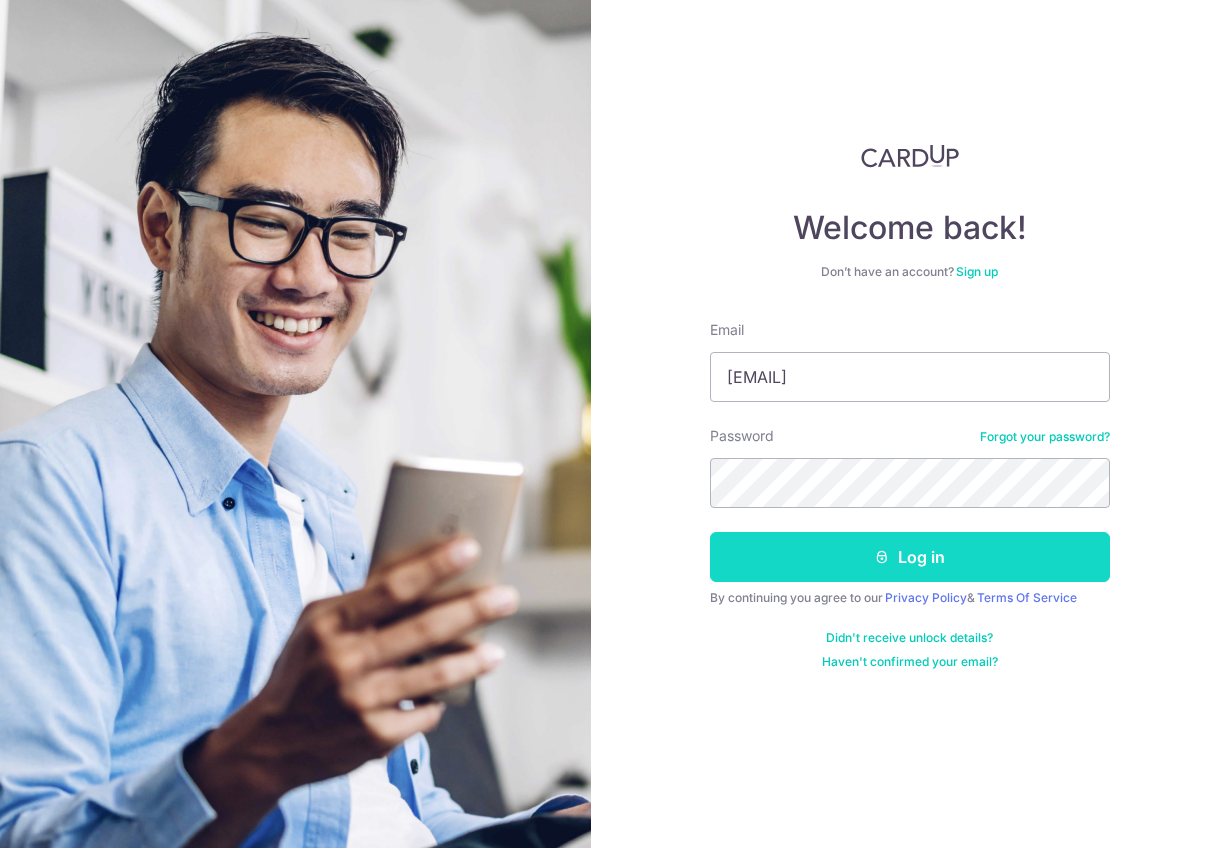 click on "Log in" at bounding box center (910, 557) 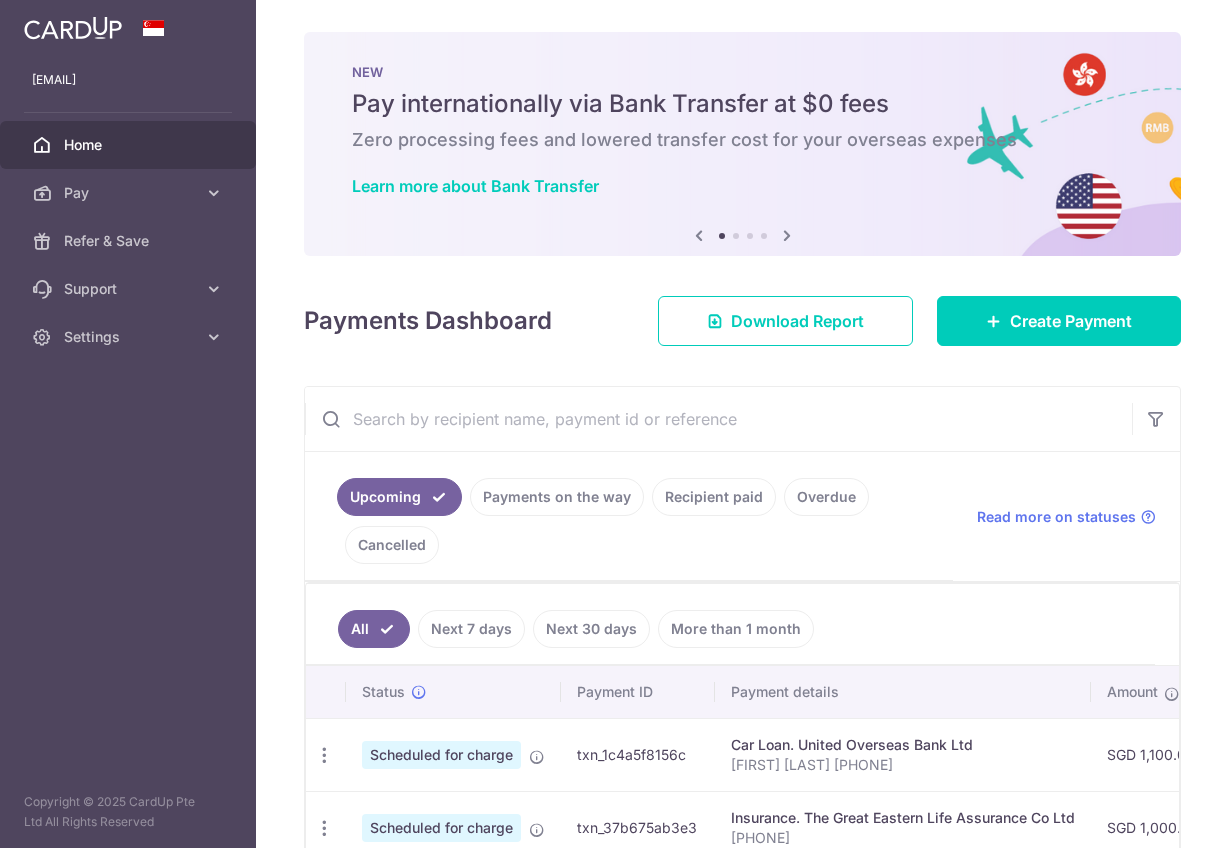 scroll, scrollTop: 0, scrollLeft: 0, axis: both 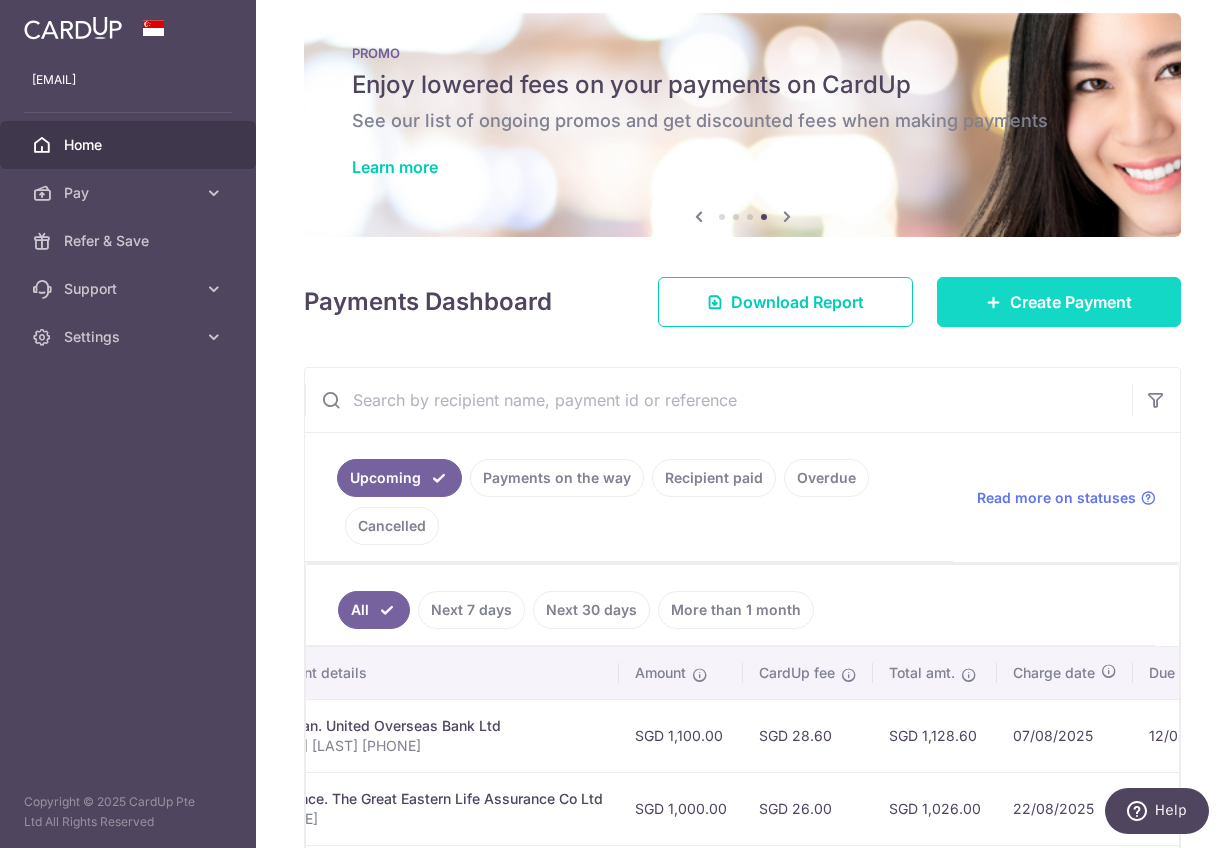 click on "Create Payment" at bounding box center [1071, 302] 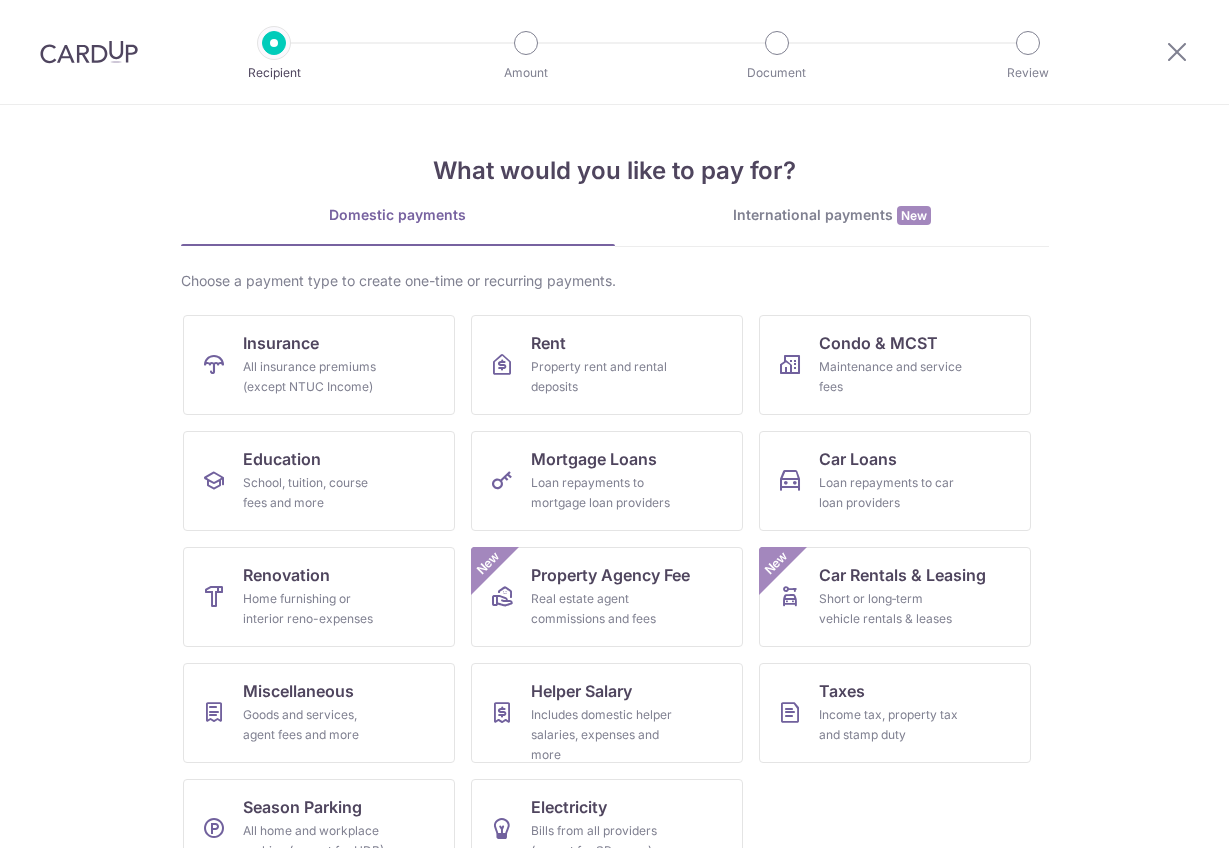 scroll, scrollTop: 0, scrollLeft: 0, axis: both 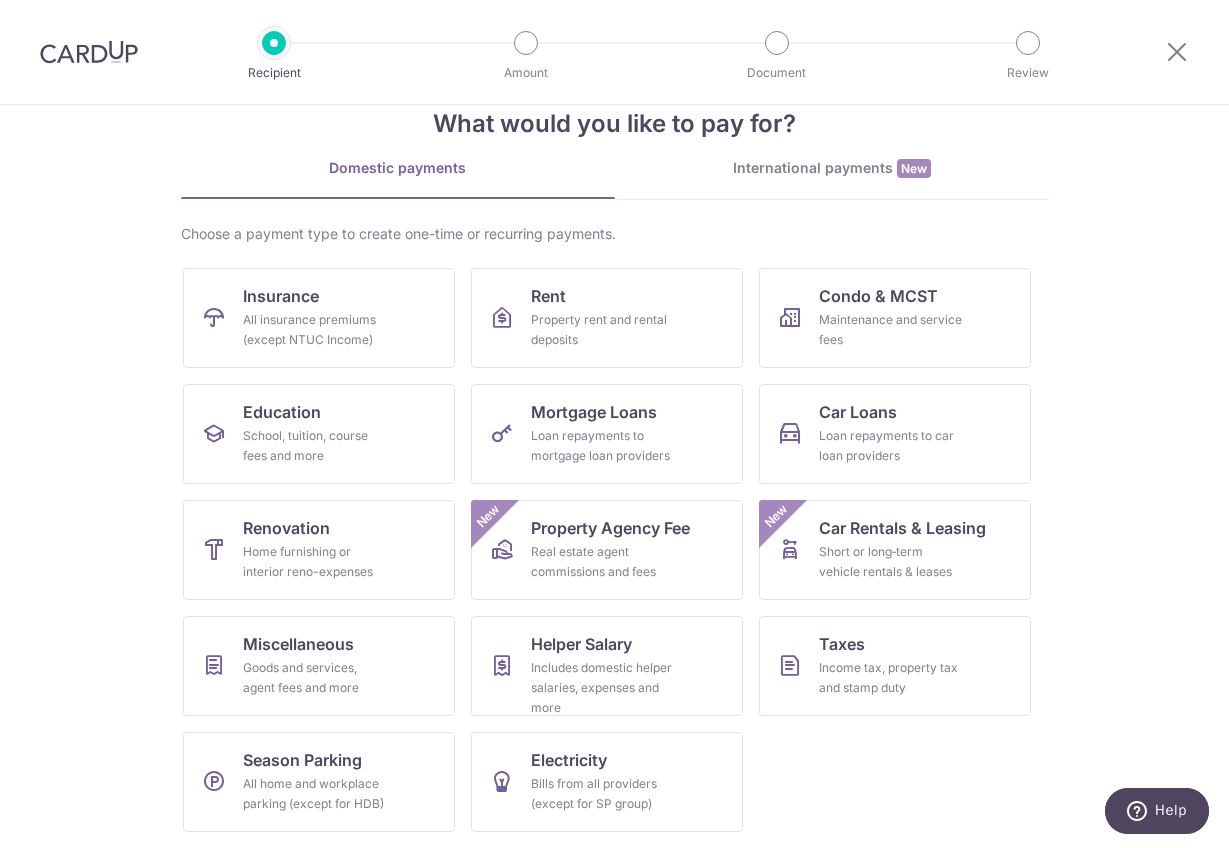 click on "What would you like to pay for?
Domestic payments
International payments
New
Choose a payment type to create one-time or recurring payments.
Insurance All insurance premiums (except NTUC Income)
Rent Property rent and rental deposits
Condo & MCST Maintenance and service fees
Education School, tuition, course fees and more
Mortgage Loans Loan repayments to mortgage loan providers
Car Loans Loan repayments to car loan providers
Renovation Home furnishing or interior reno-expenses
Property Agency Fee Real estate agent commissions and fees New
Car Rentals & Leasing Short or long‑term vehicle rentals & leases New
Miscellaneous Goods and services, agent fees and more
Helper Salary" at bounding box center (614, 476) 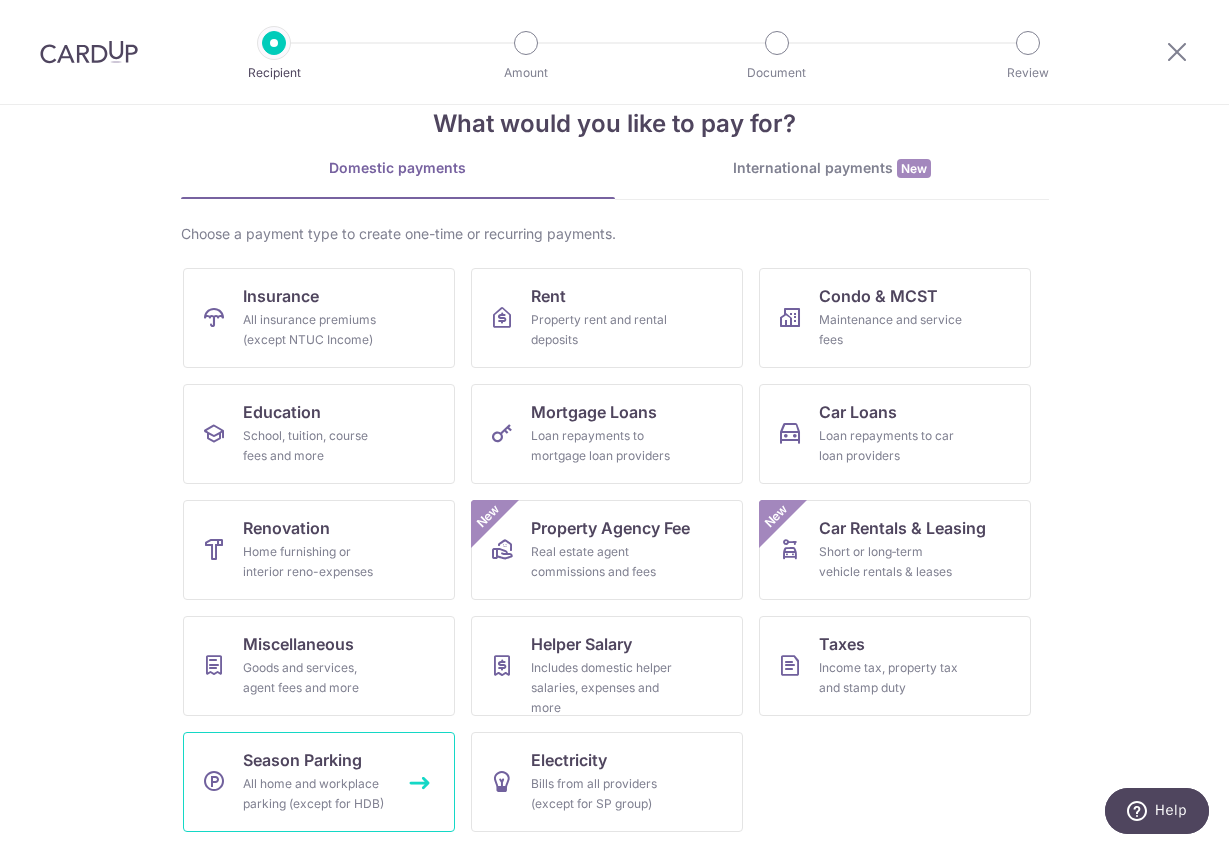 click on "Season Parking" at bounding box center [302, 760] 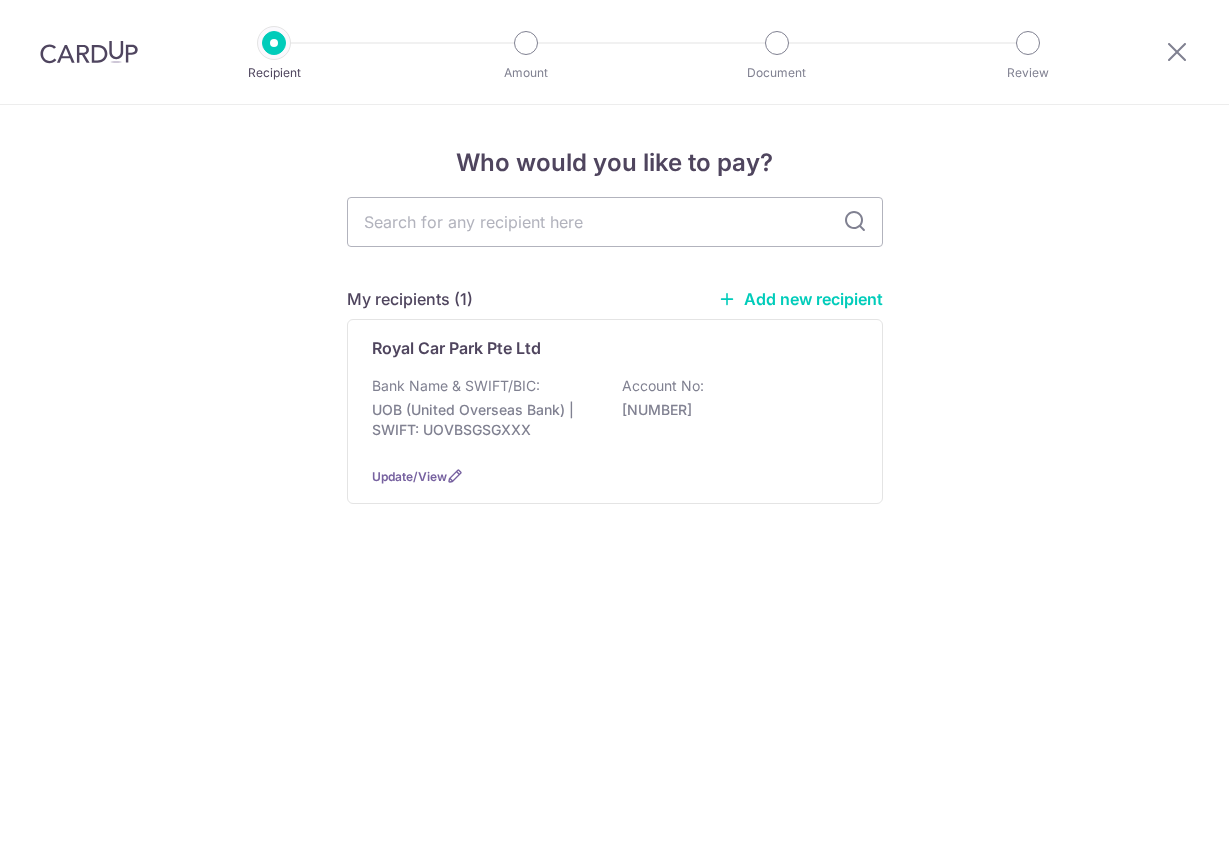 scroll, scrollTop: 0, scrollLeft: 0, axis: both 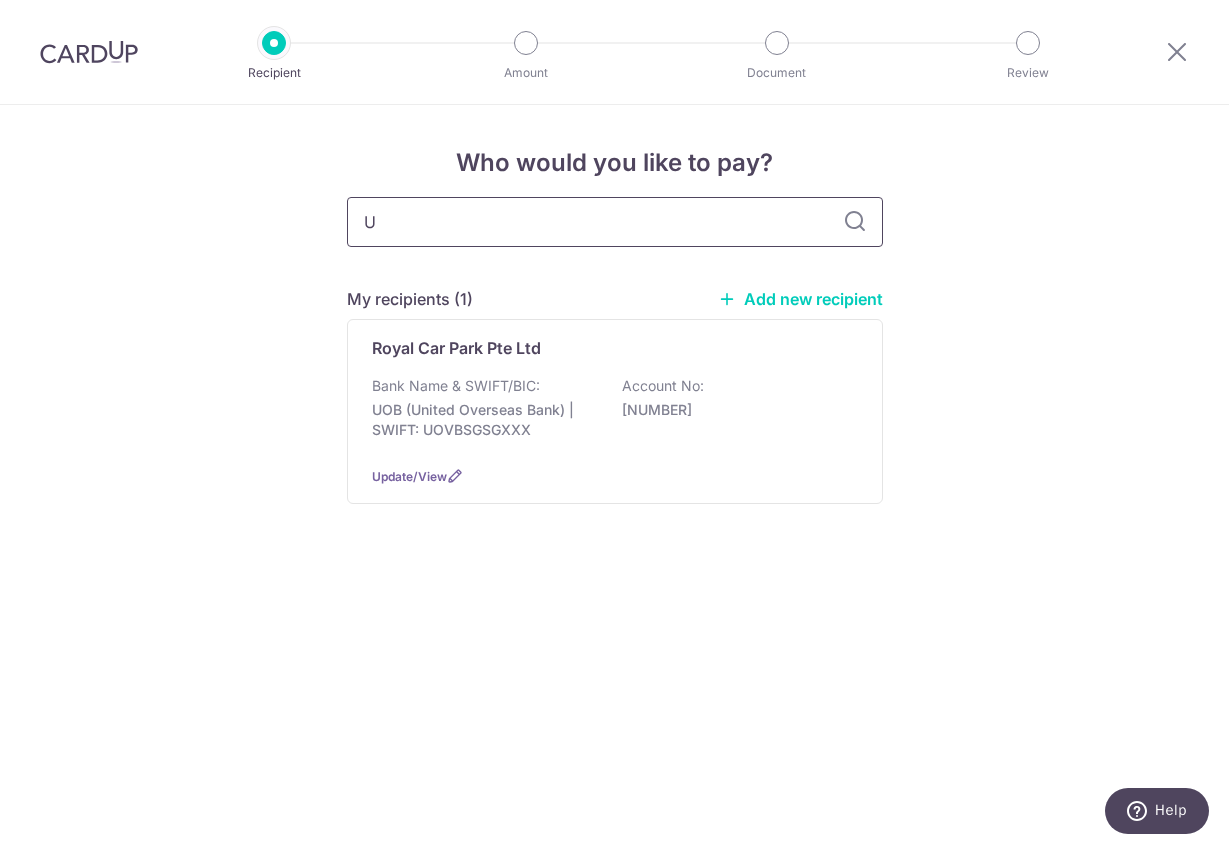 type on "UE" 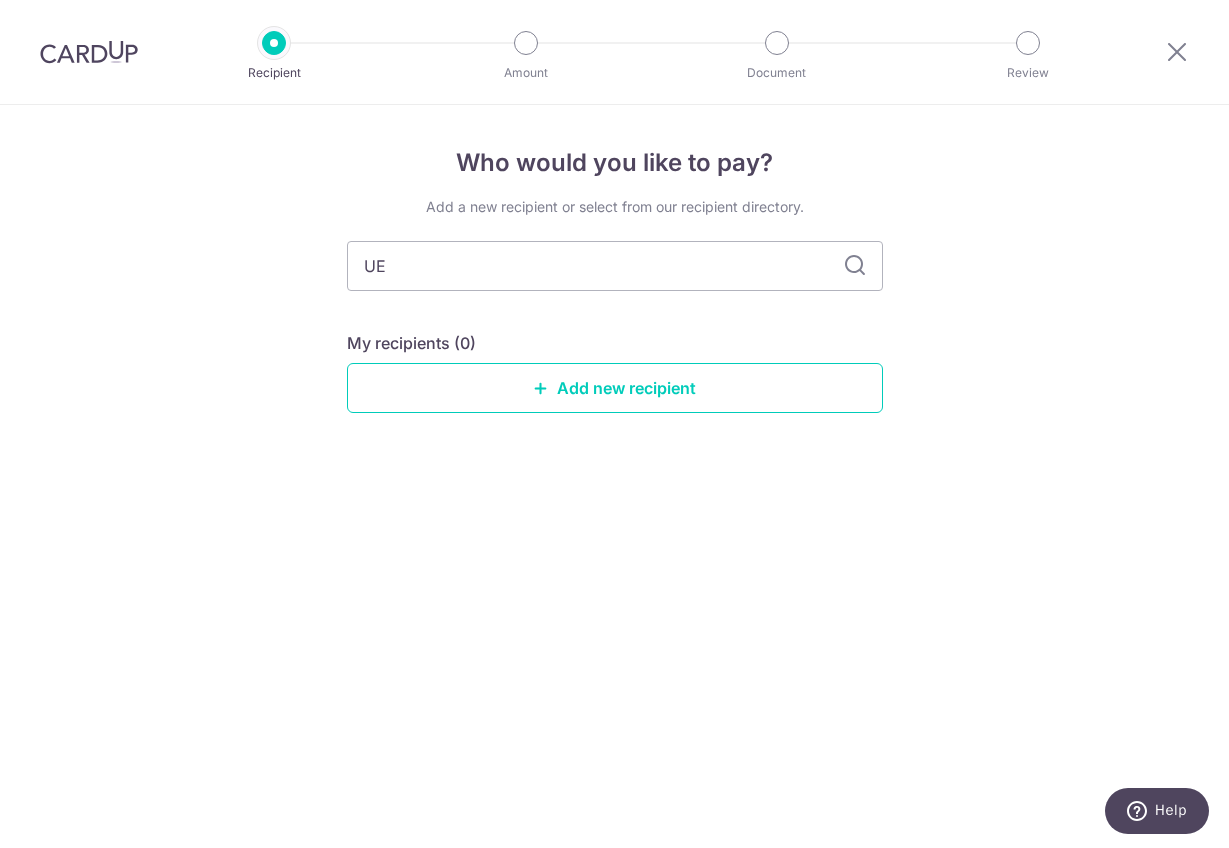 click at bounding box center (855, 266) 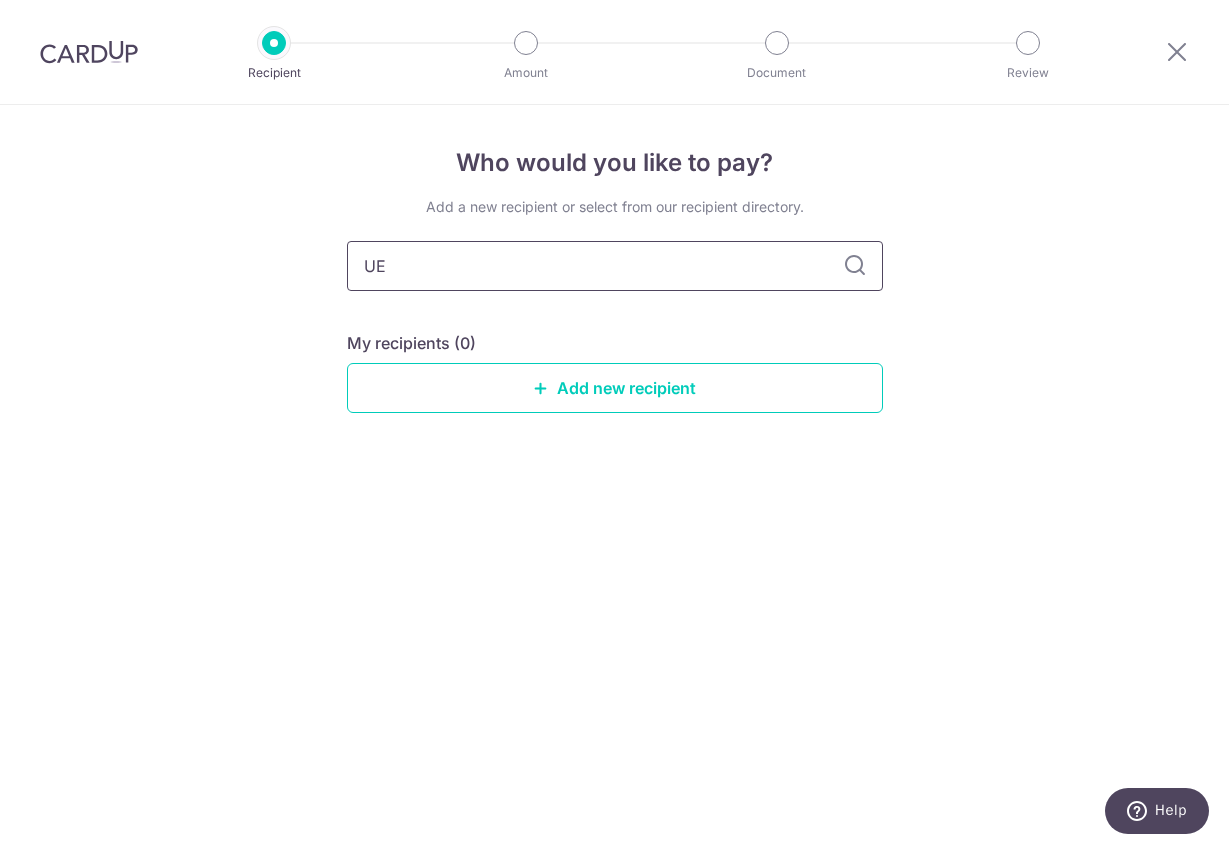click on "UE" at bounding box center (615, 266) 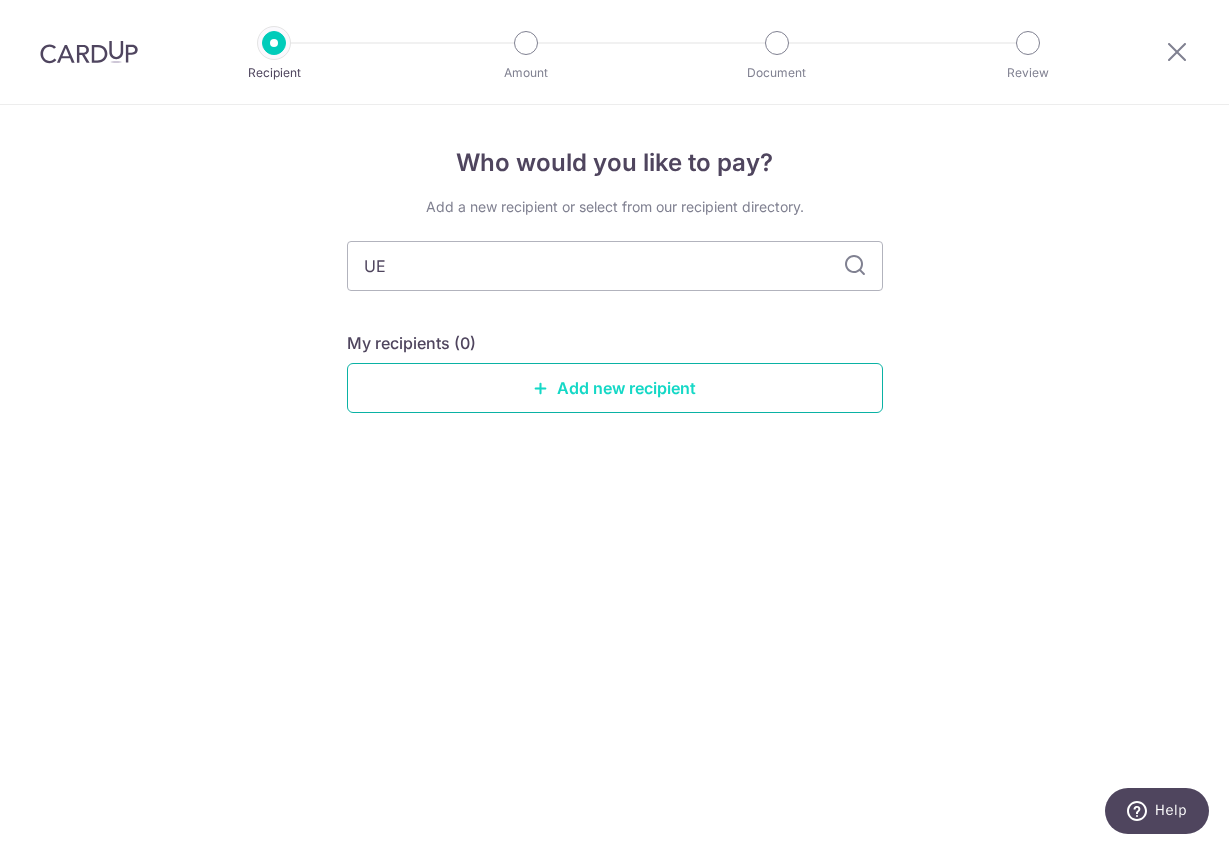 click on "Add new recipient" at bounding box center (615, 388) 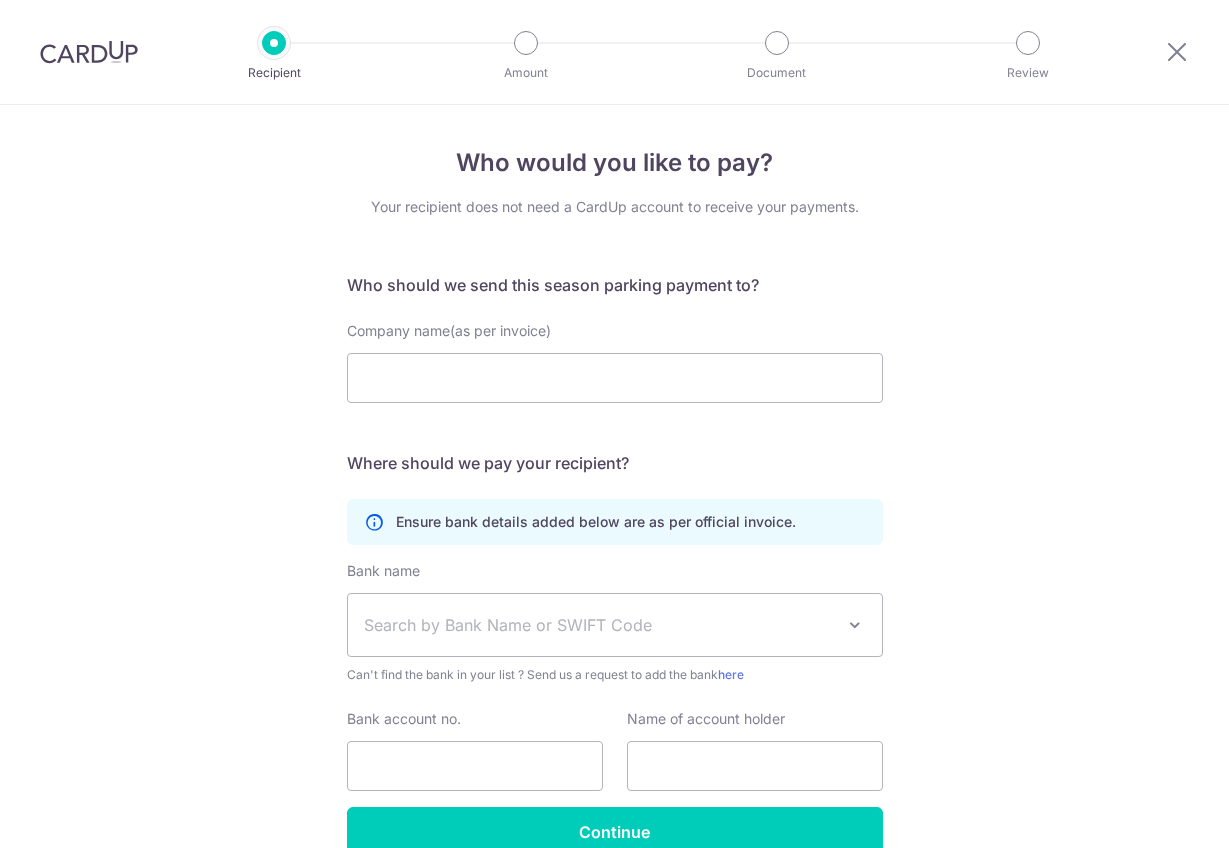 scroll, scrollTop: 0, scrollLeft: 0, axis: both 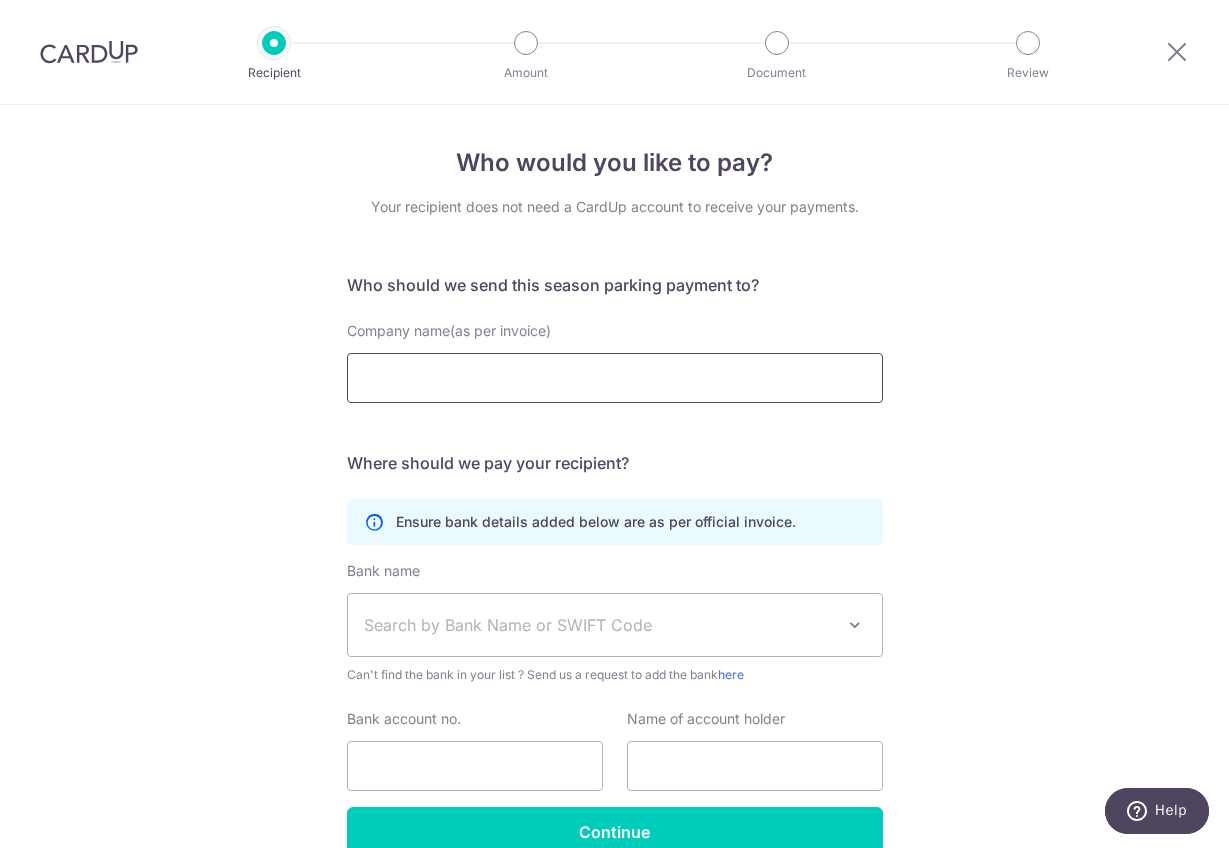 click on "Company name(as per  invoice)" at bounding box center [615, 378] 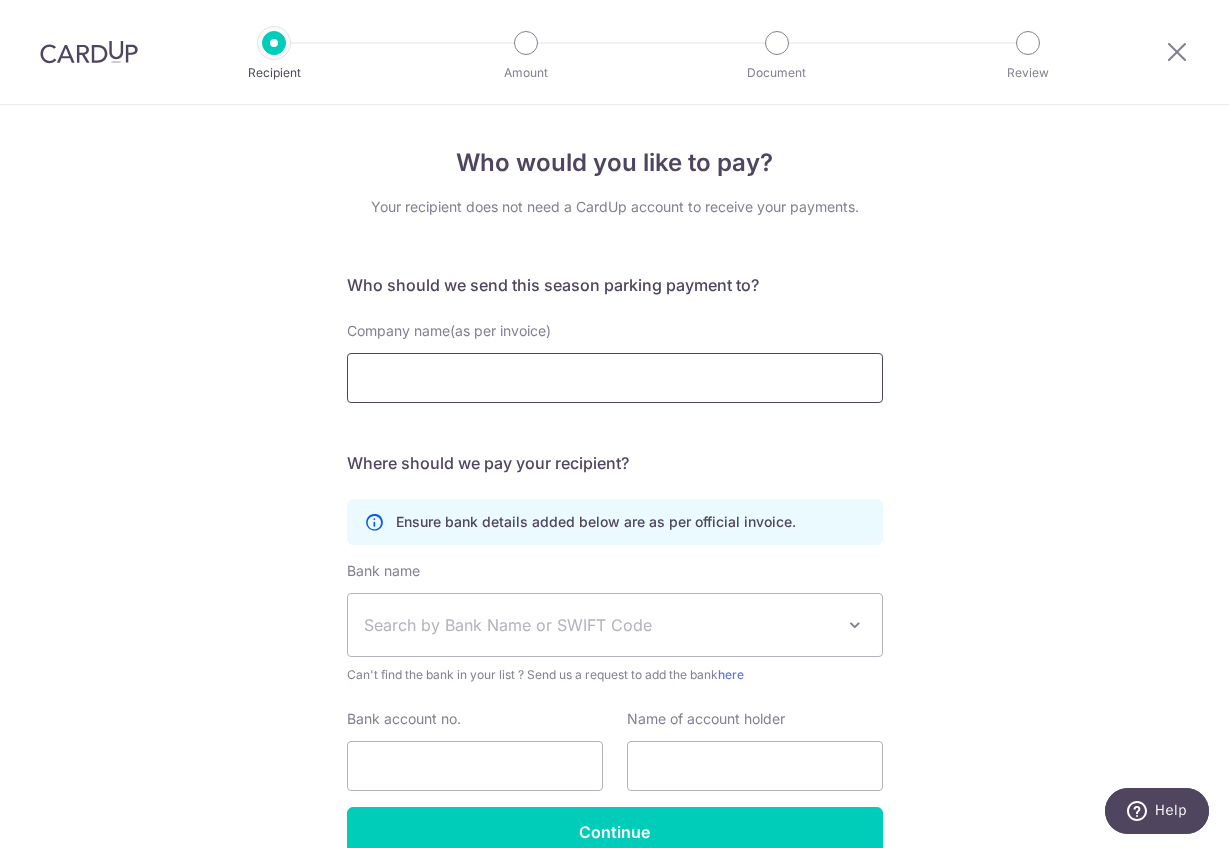 paste on "The Management Corporation Strata Title Plan No.2421" 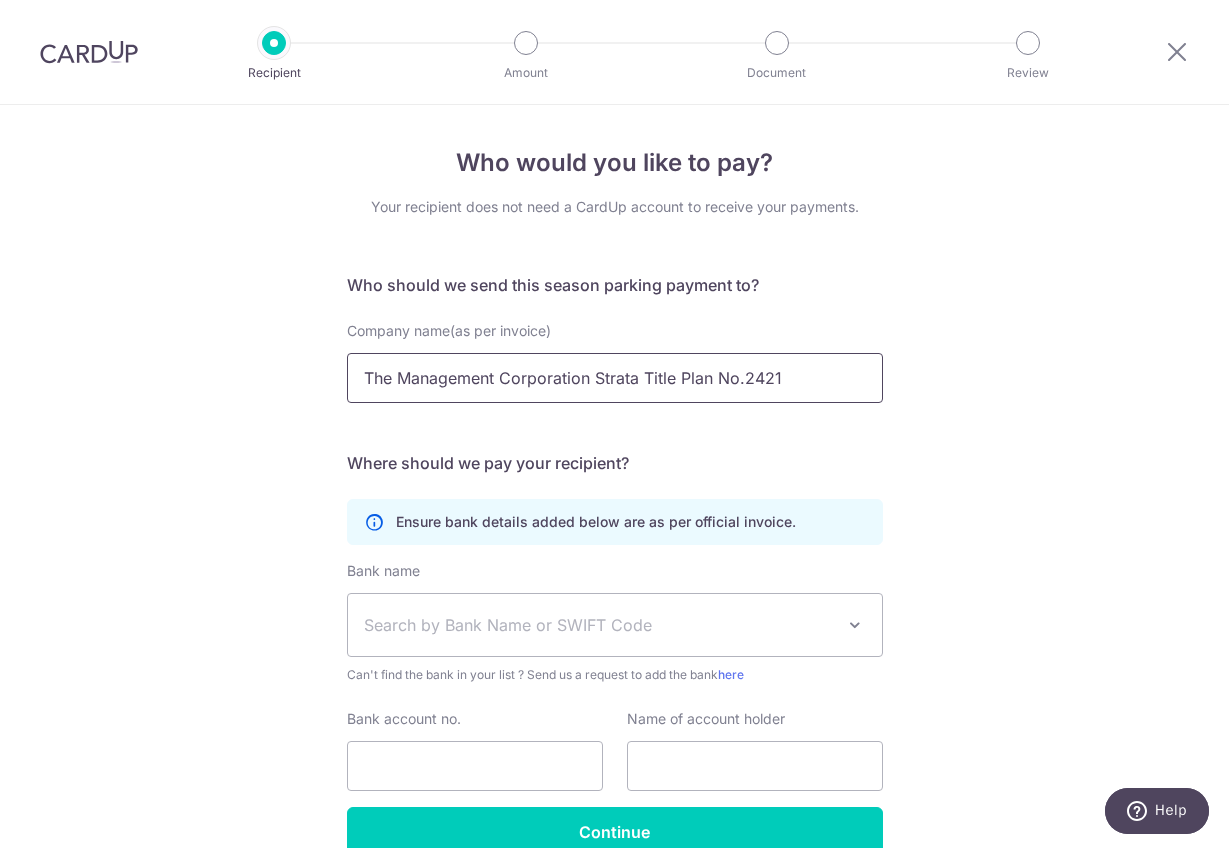 click on "The Management Corporation Strata Title Plan No.2421" at bounding box center [615, 378] 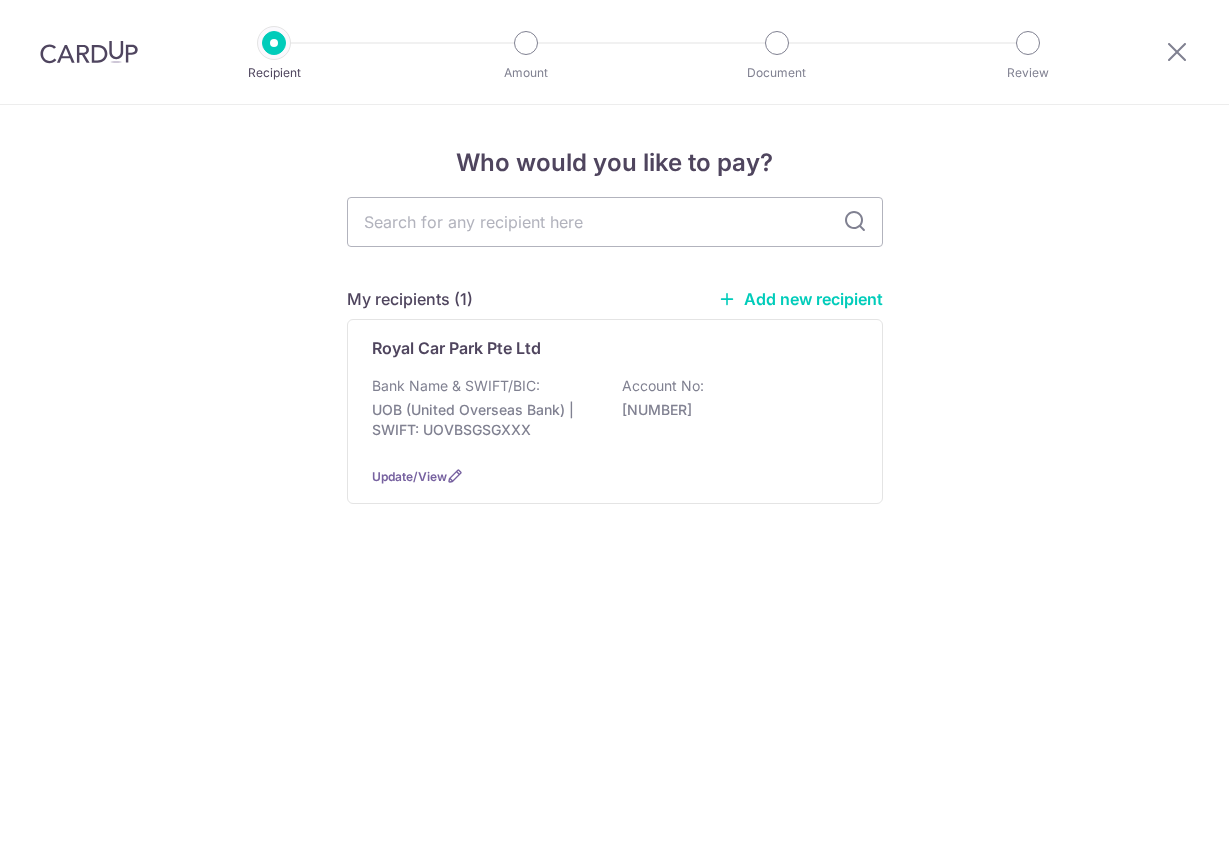 scroll, scrollTop: 0, scrollLeft: 0, axis: both 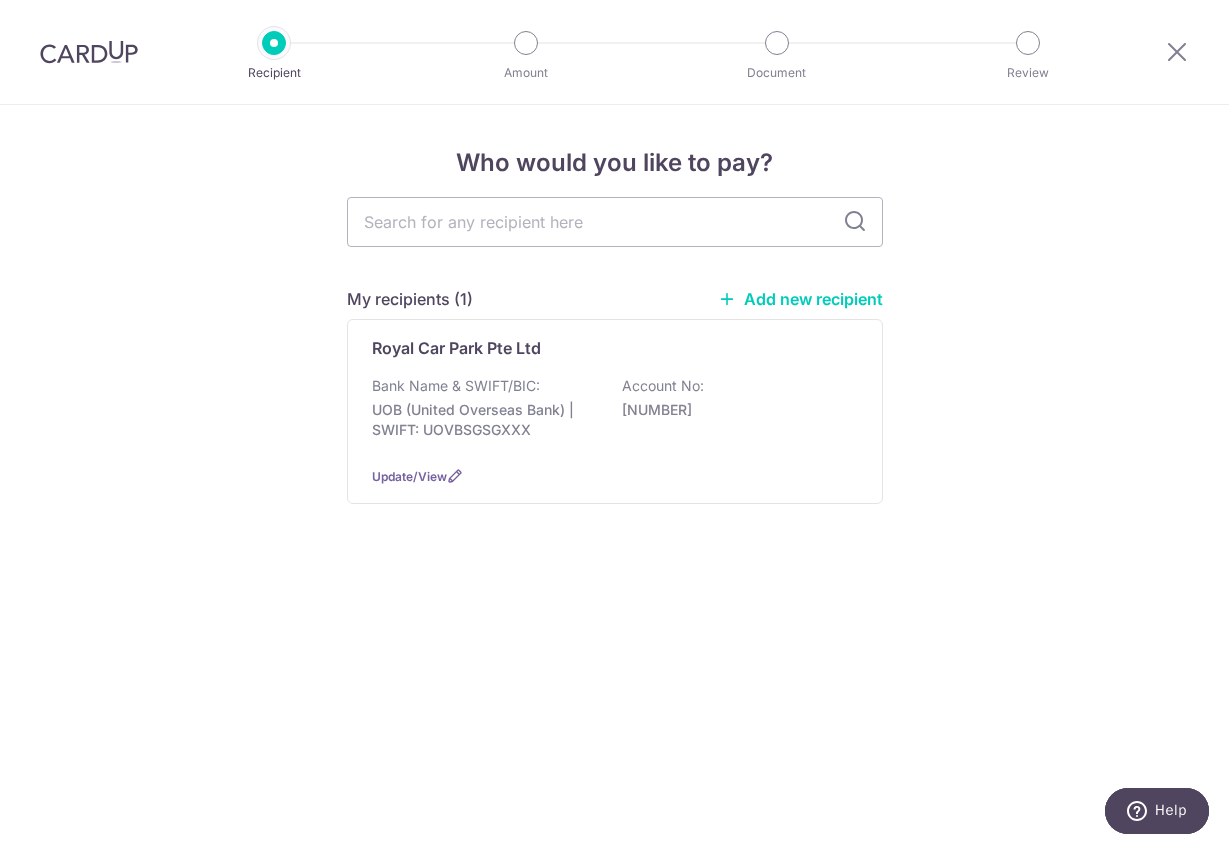 click on "Add new recipient" at bounding box center (800, 299) 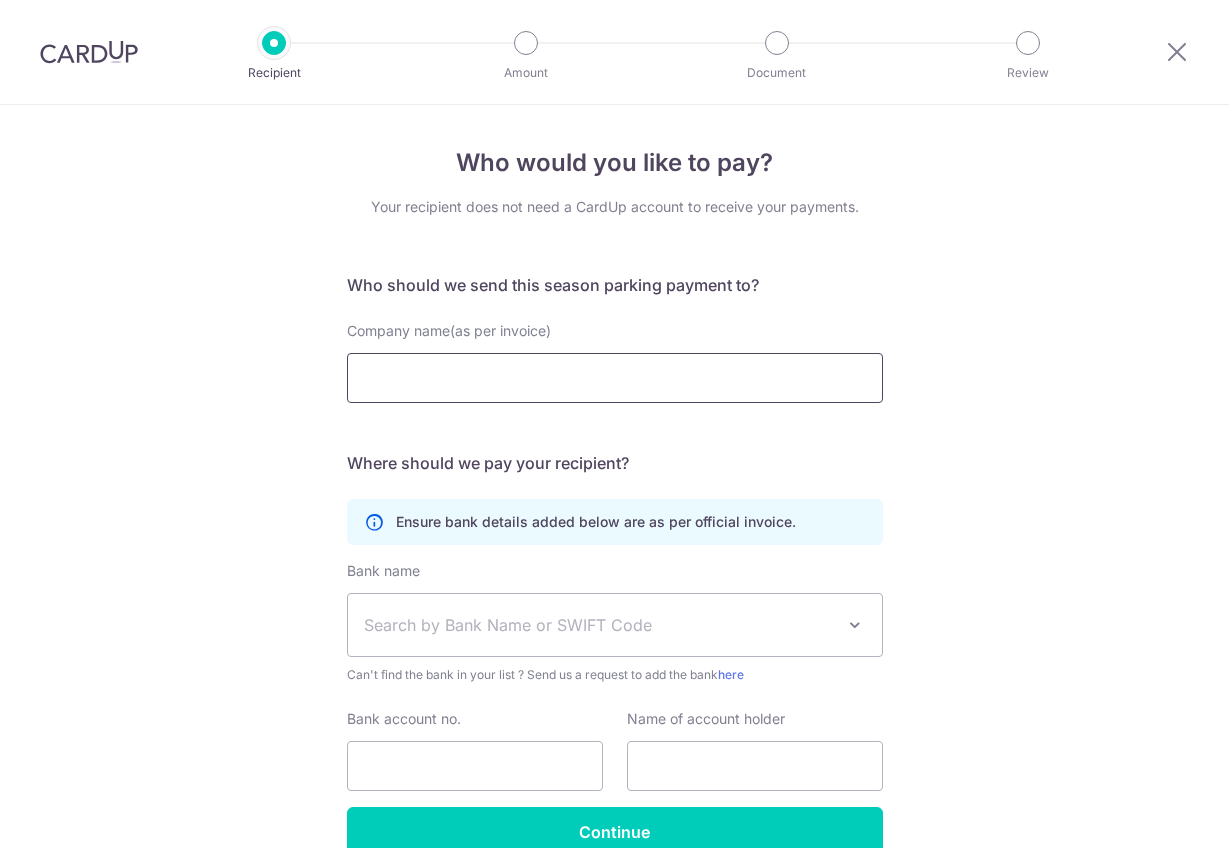 scroll, scrollTop: 0, scrollLeft: 0, axis: both 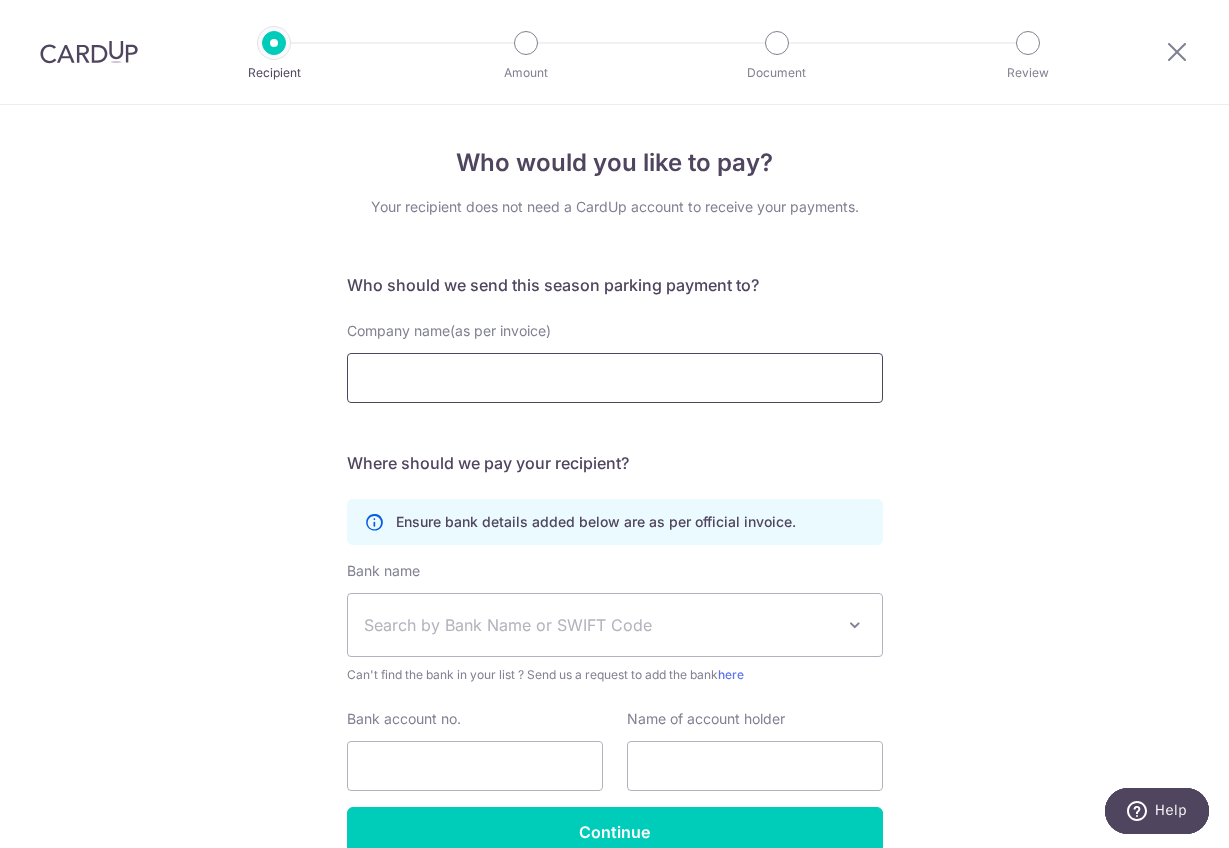 type on "The Management Corporation Strata Title Plan No.2421" 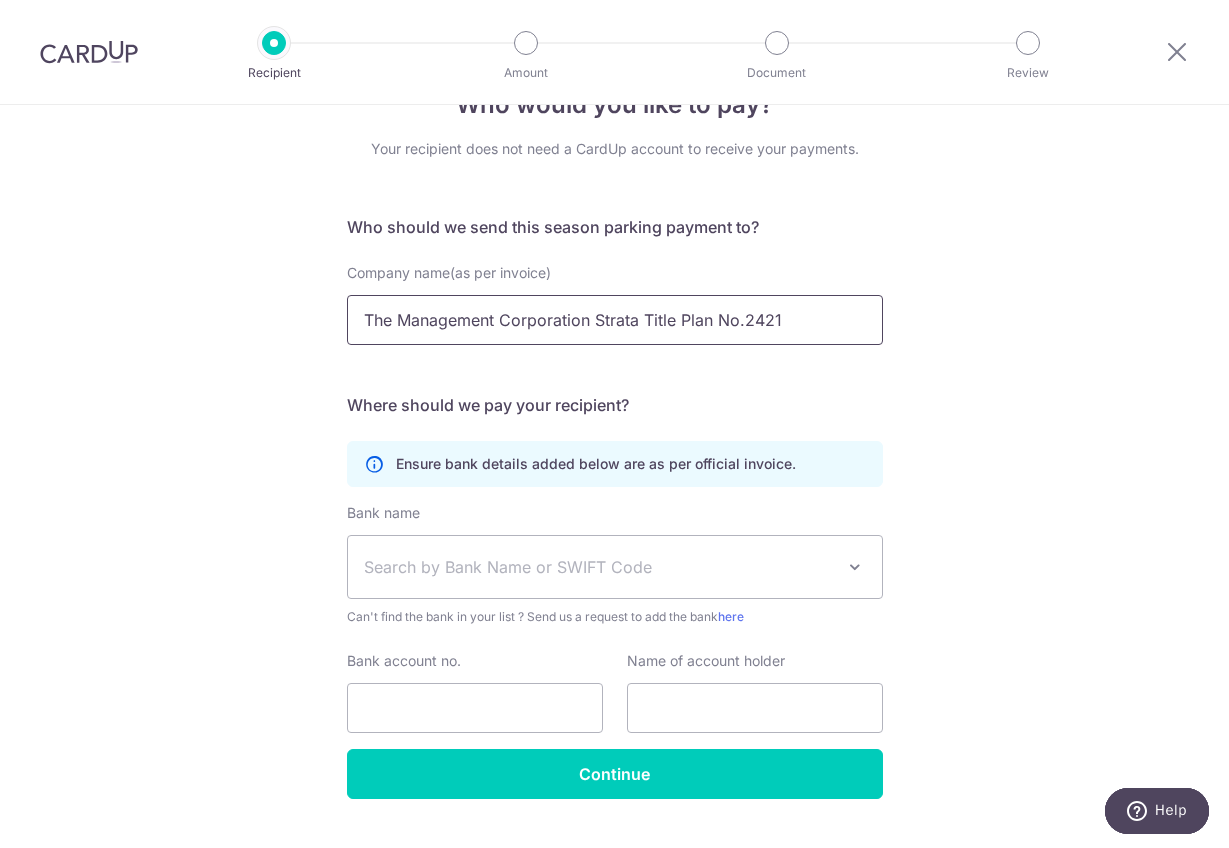 scroll, scrollTop: 103, scrollLeft: 0, axis: vertical 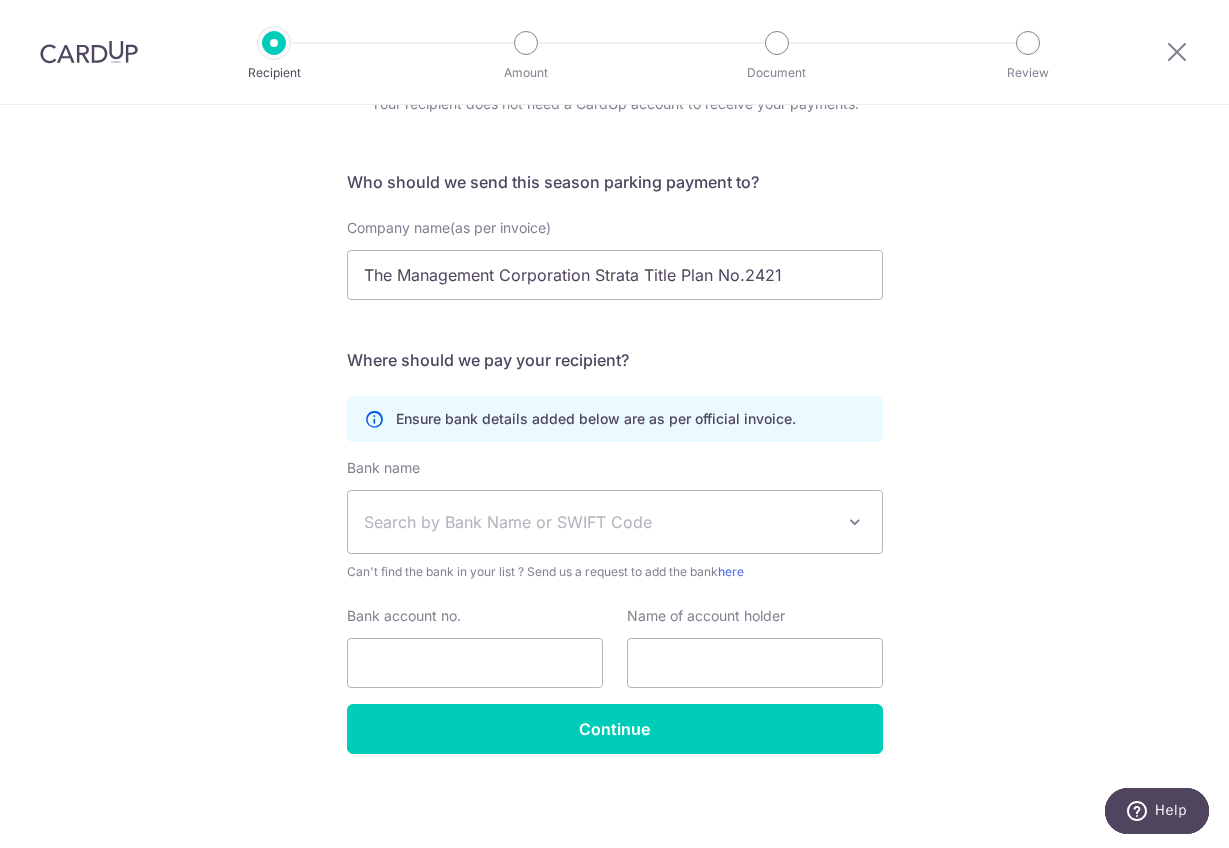 click on "Search by Bank Name or SWIFT Code" at bounding box center (599, 522) 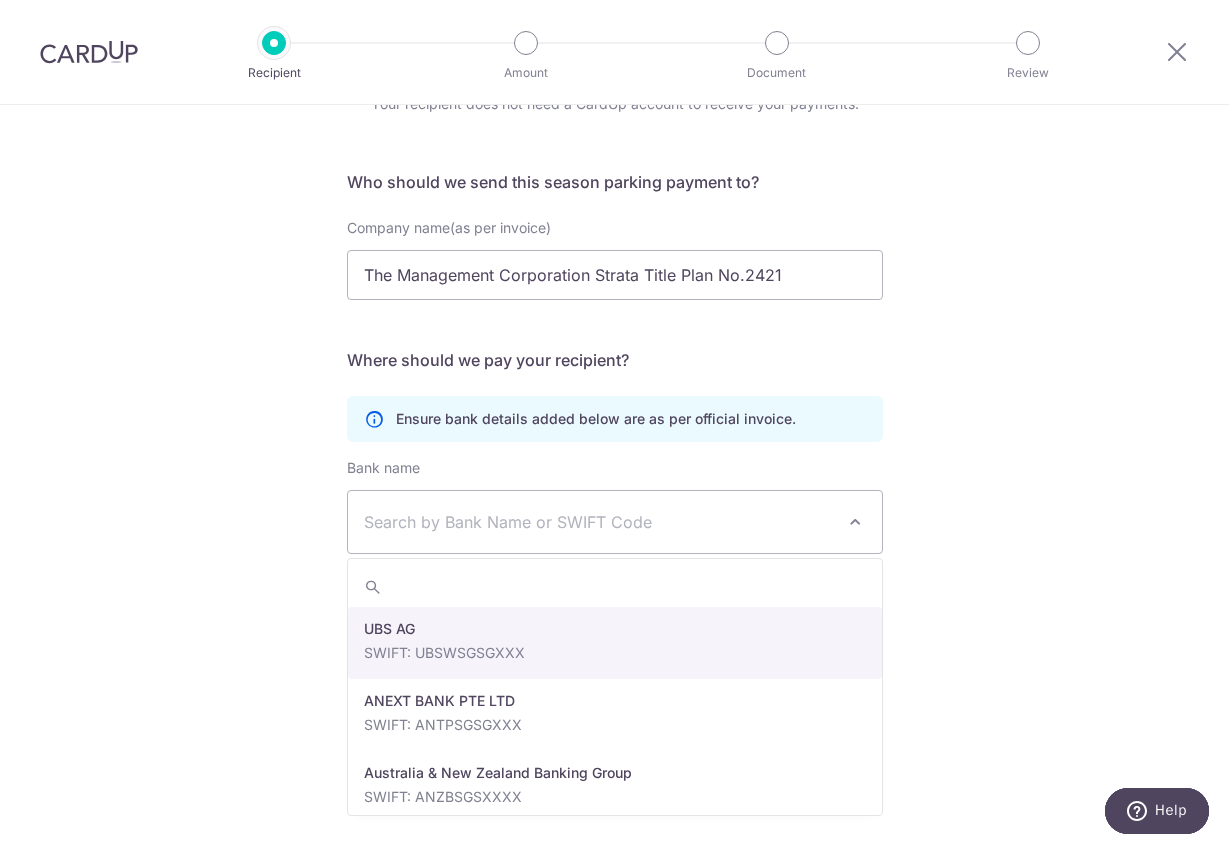 scroll, scrollTop: 103, scrollLeft: 0, axis: vertical 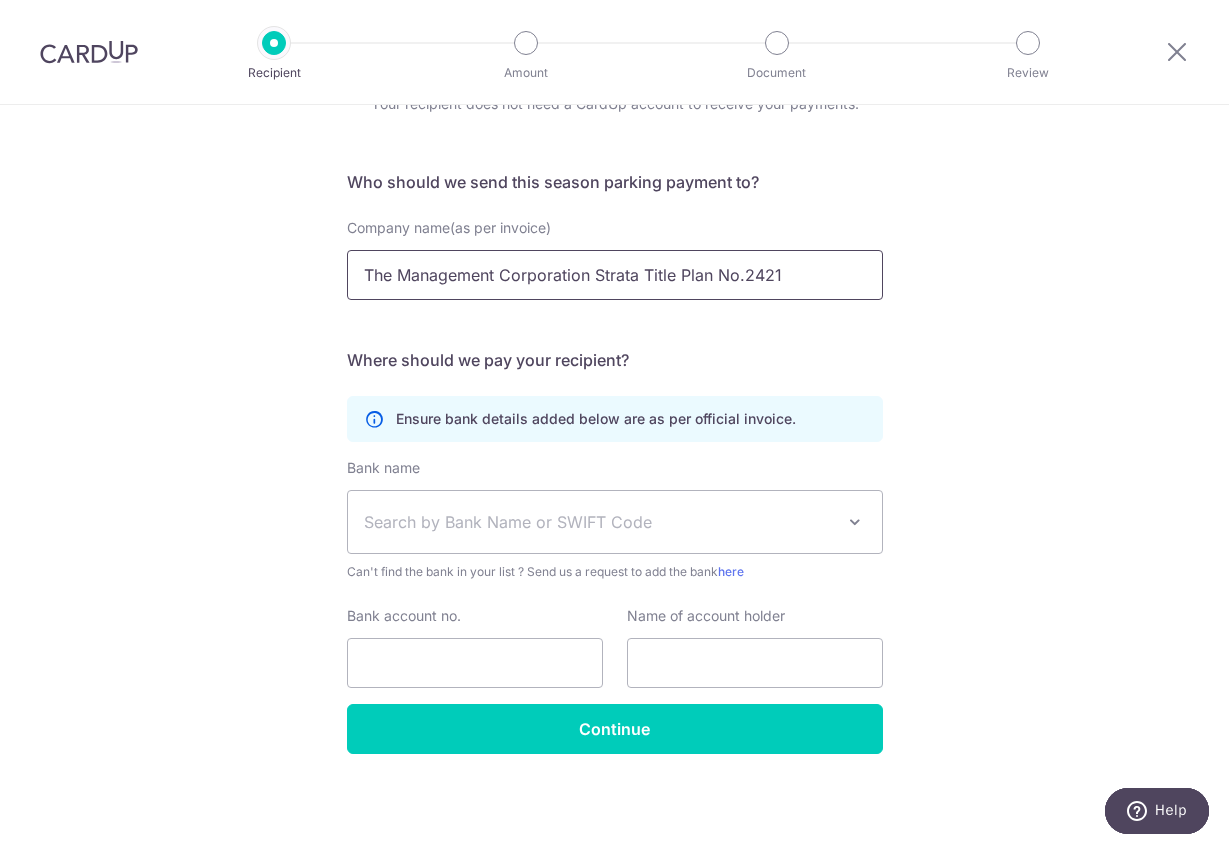 click on "The Management Corporation Strata Title Plan No.2421" at bounding box center (615, 275) 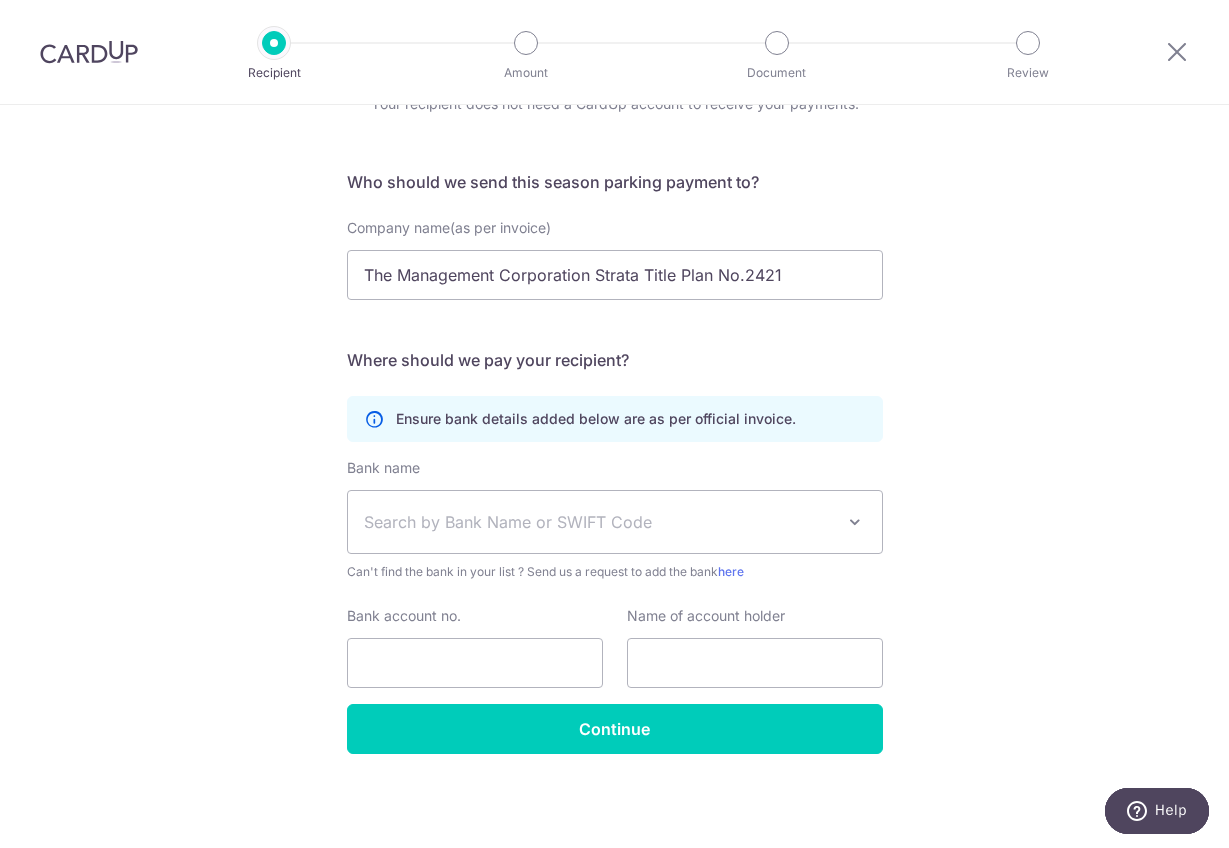 click on "Search by Bank Name or SWIFT Code" at bounding box center [599, 522] 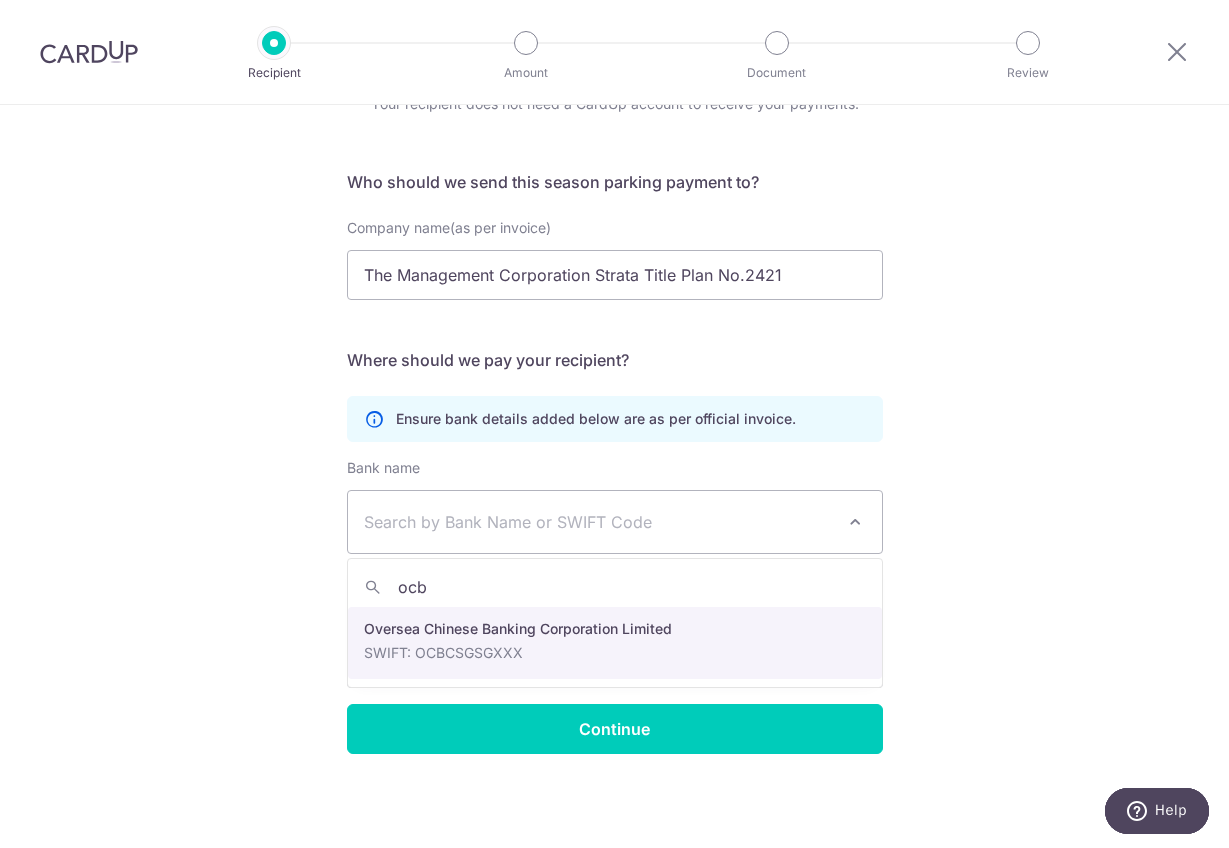 type on "ocb" 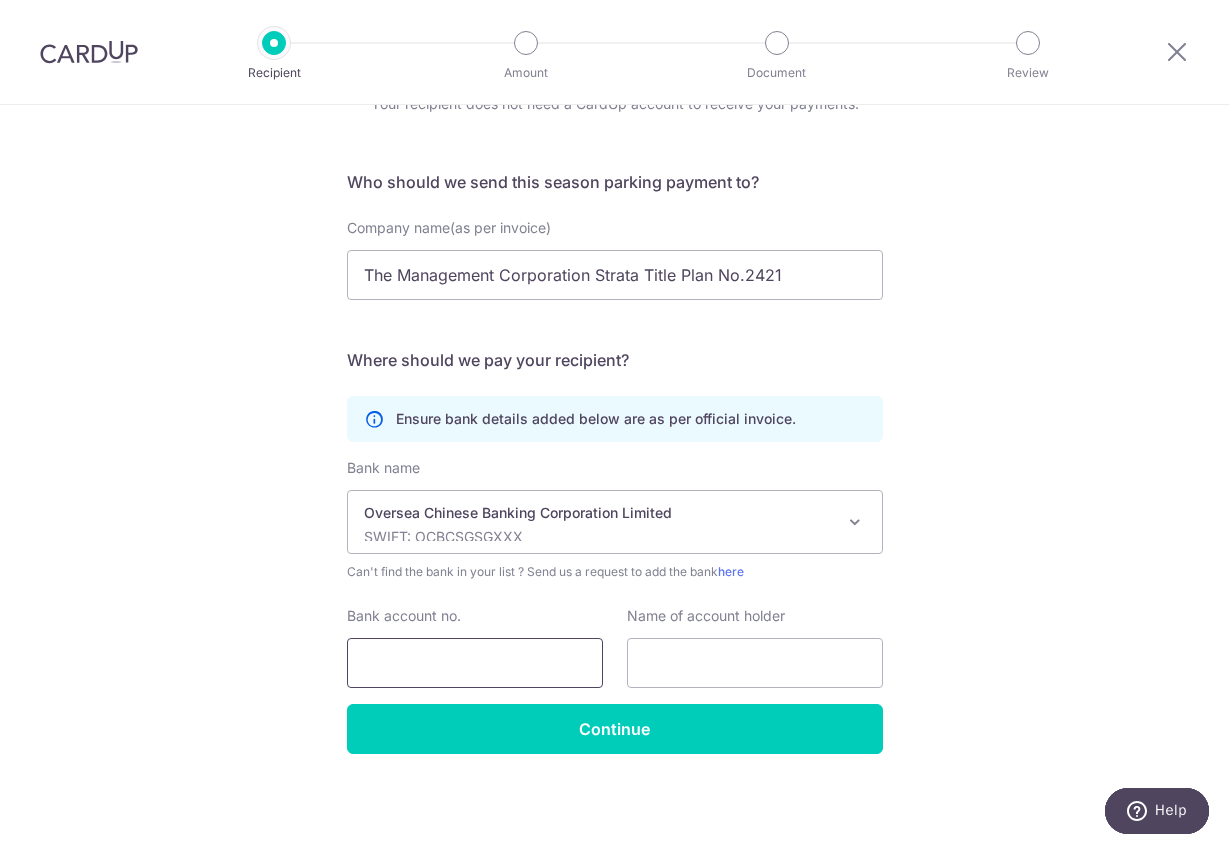 click on "Bank account no." at bounding box center (475, 663) 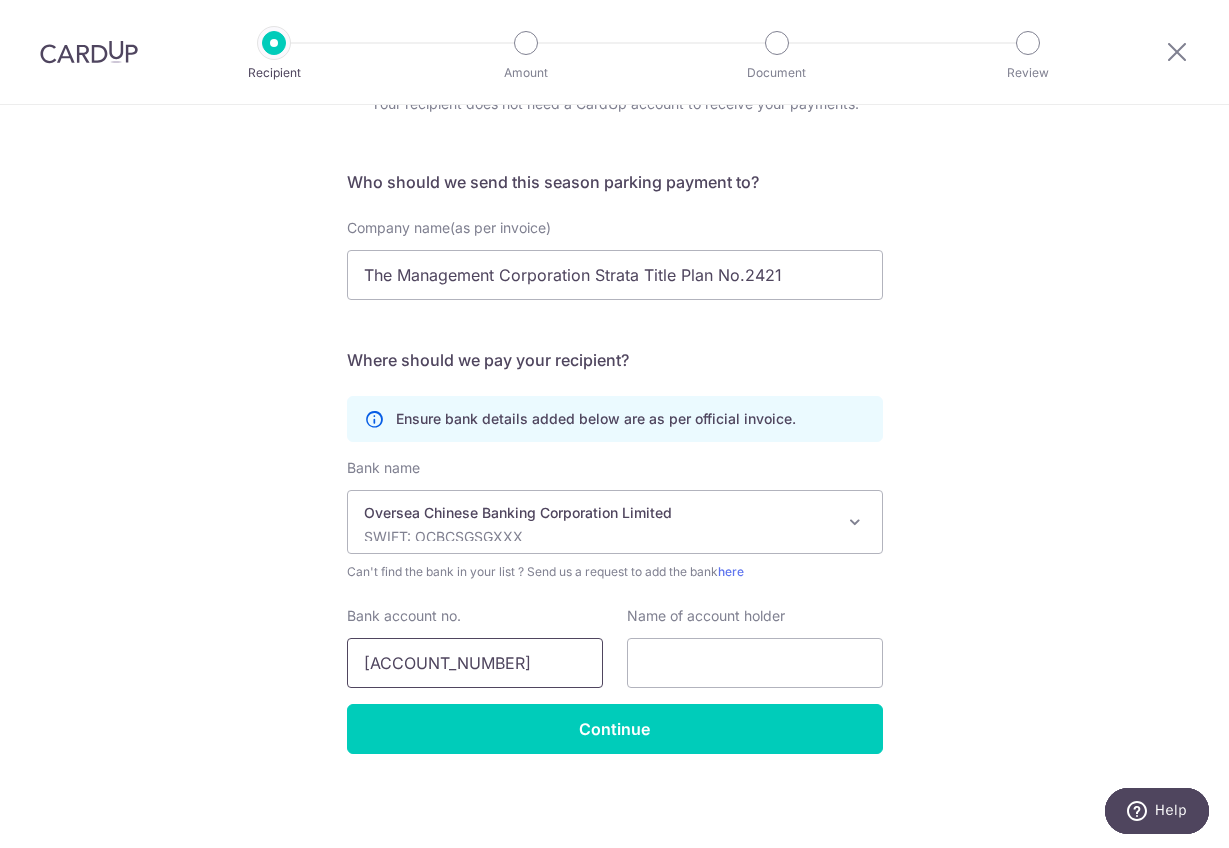 type on "501-395180-001" 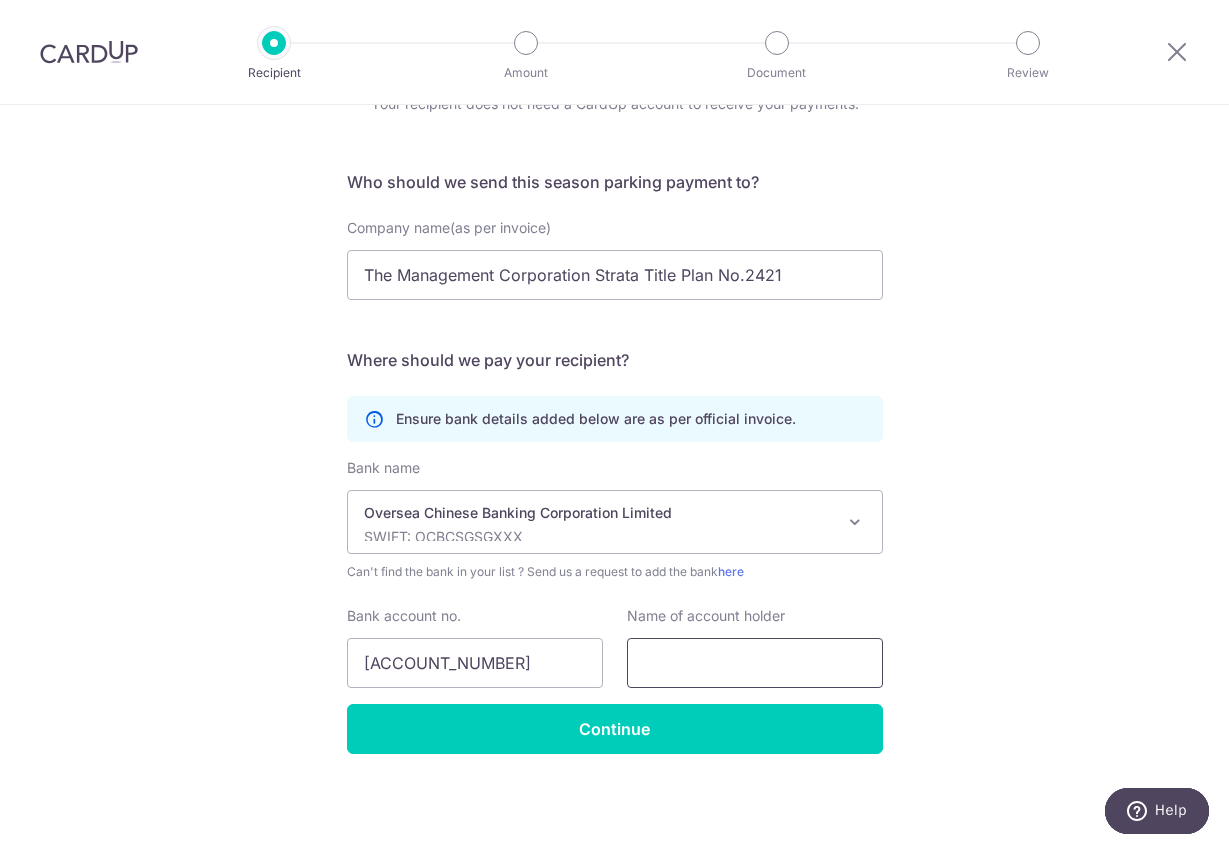 click at bounding box center [755, 663] 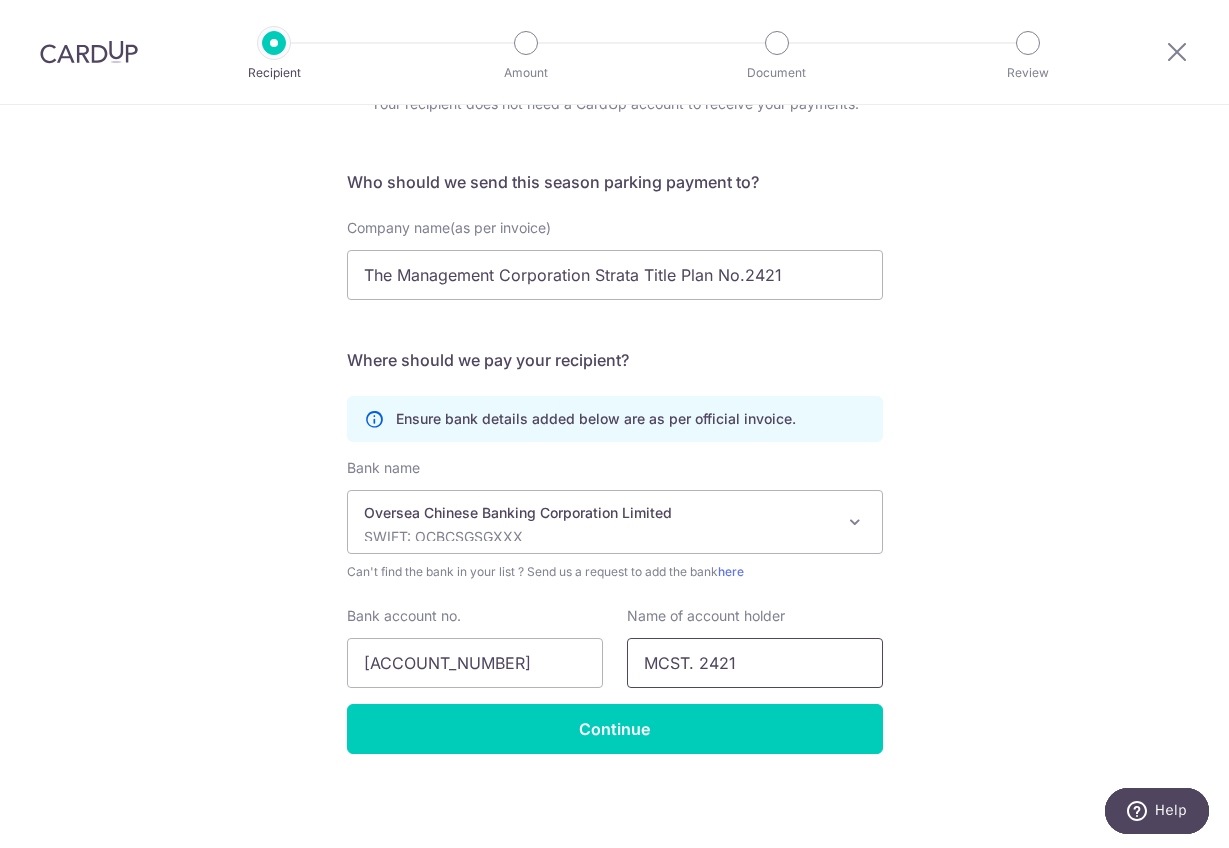 click on "MCST. 2421" at bounding box center [755, 663] 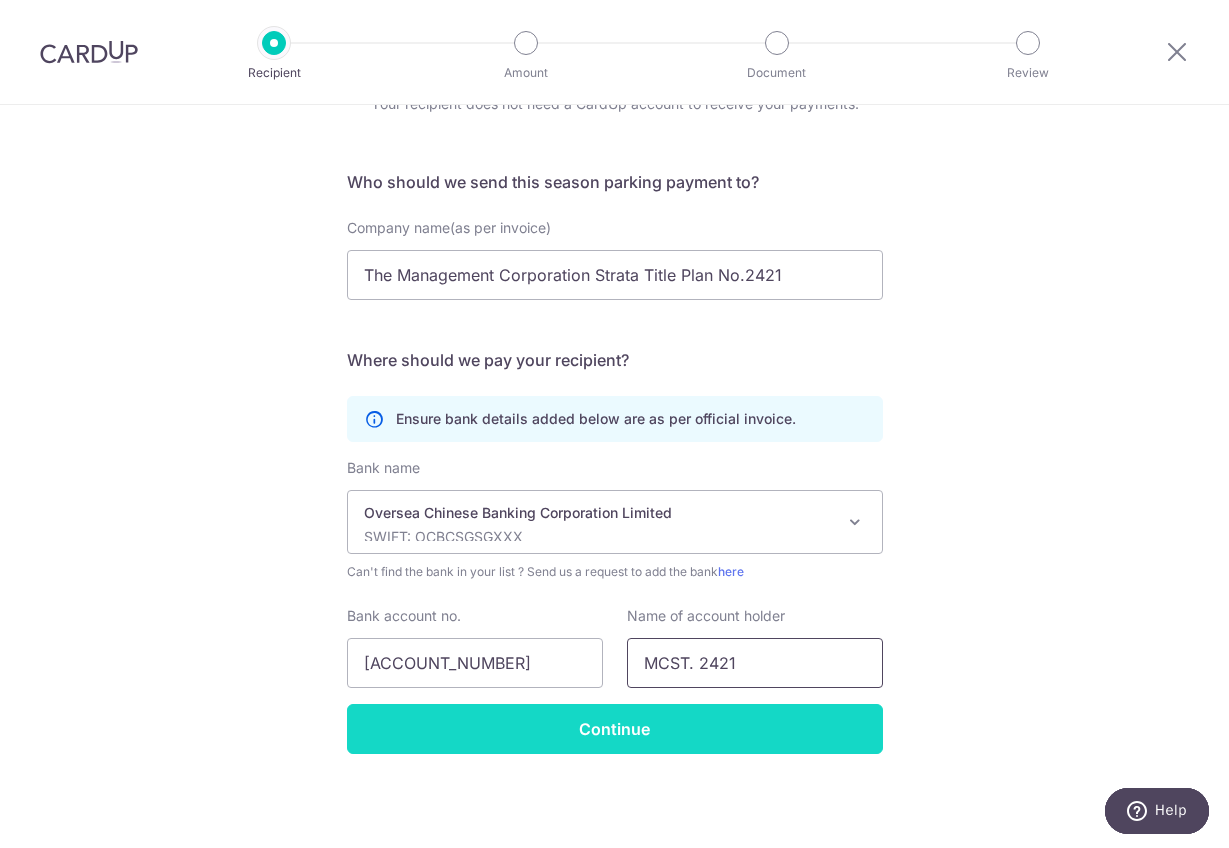 type on "MCST. 2421" 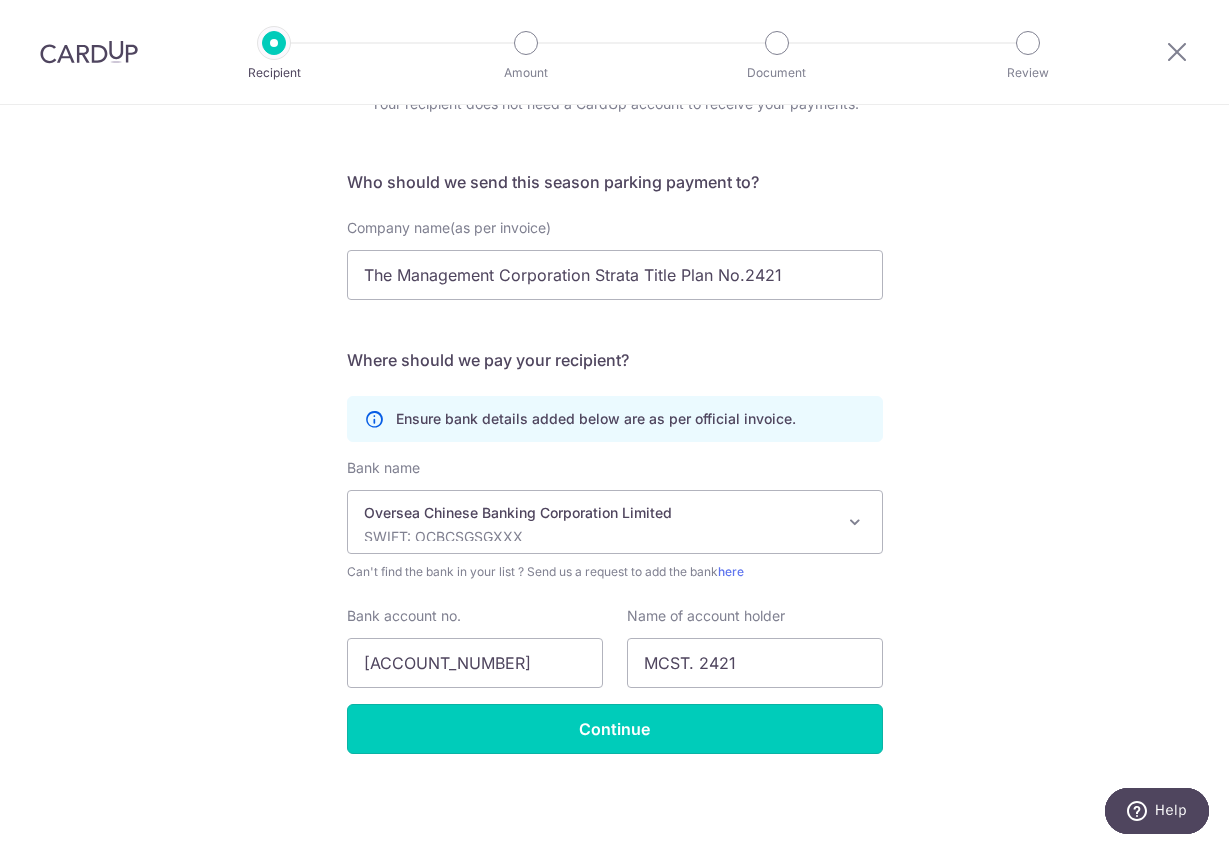 click on "Continue" at bounding box center (615, 729) 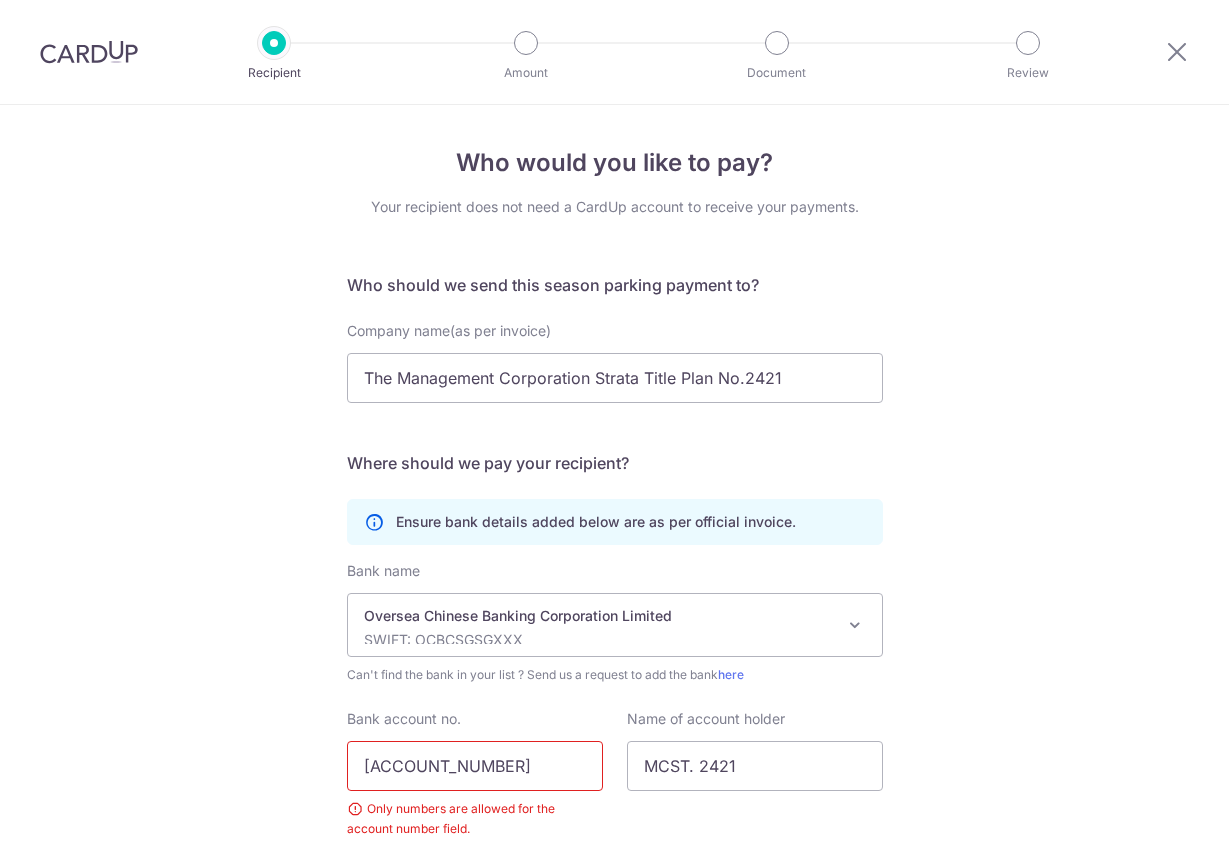 scroll, scrollTop: 0, scrollLeft: 0, axis: both 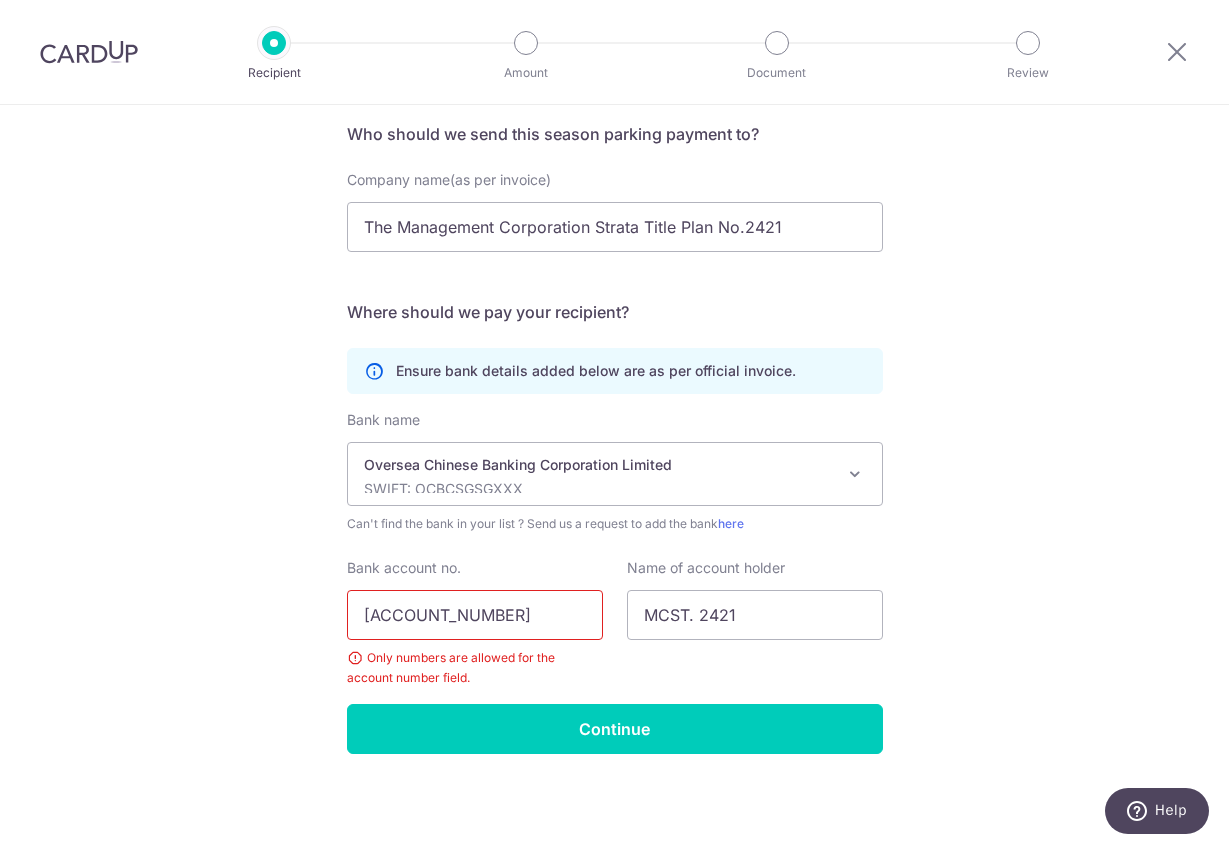 click on "[ACCOUNT_NUMBER]" at bounding box center [475, 615] 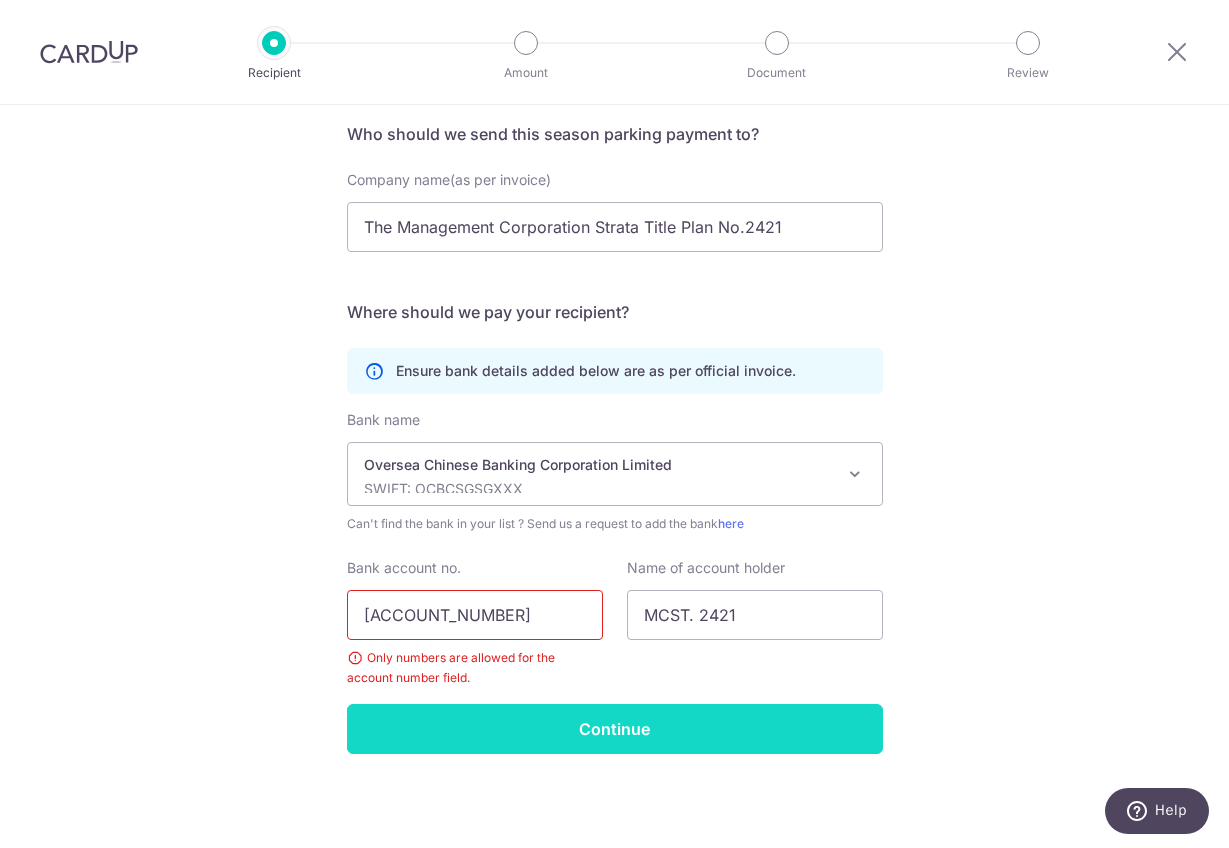 type on "501395180001" 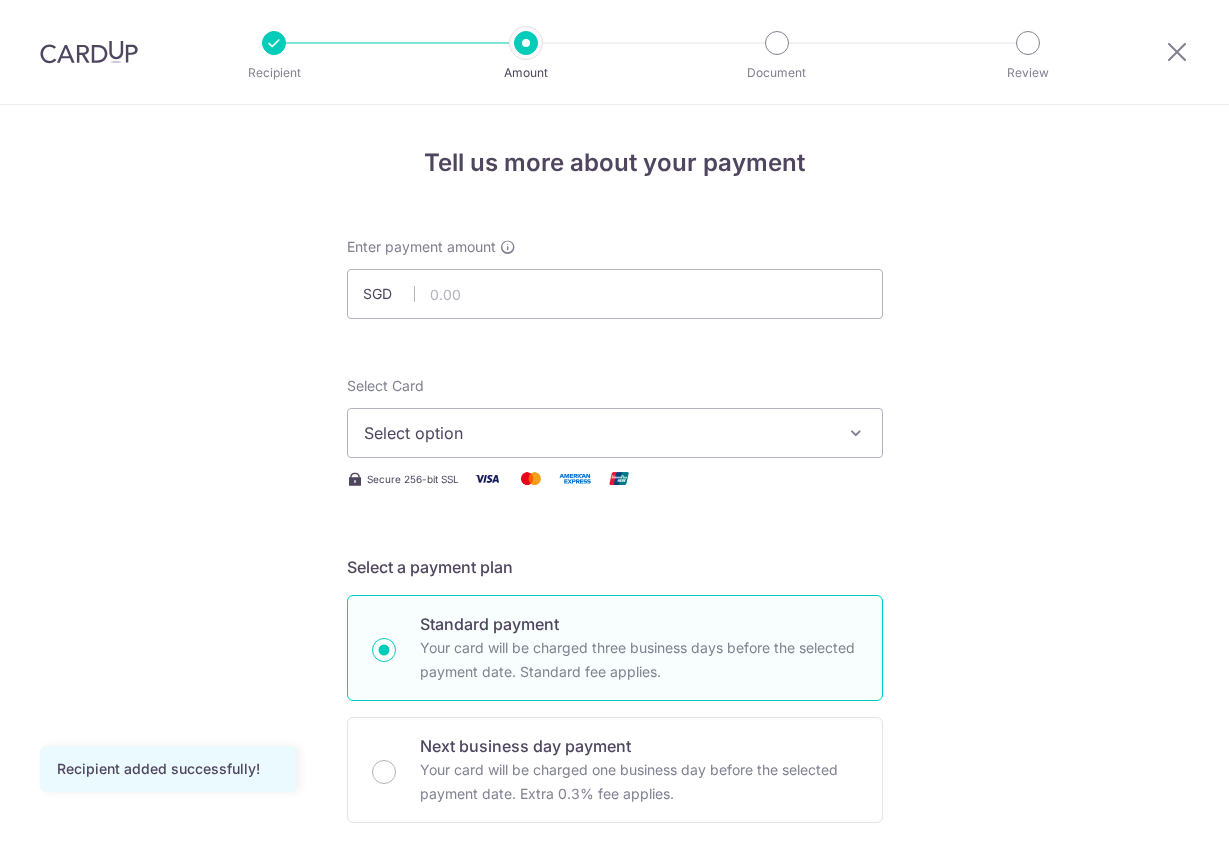 scroll, scrollTop: 0, scrollLeft: 0, axis: both 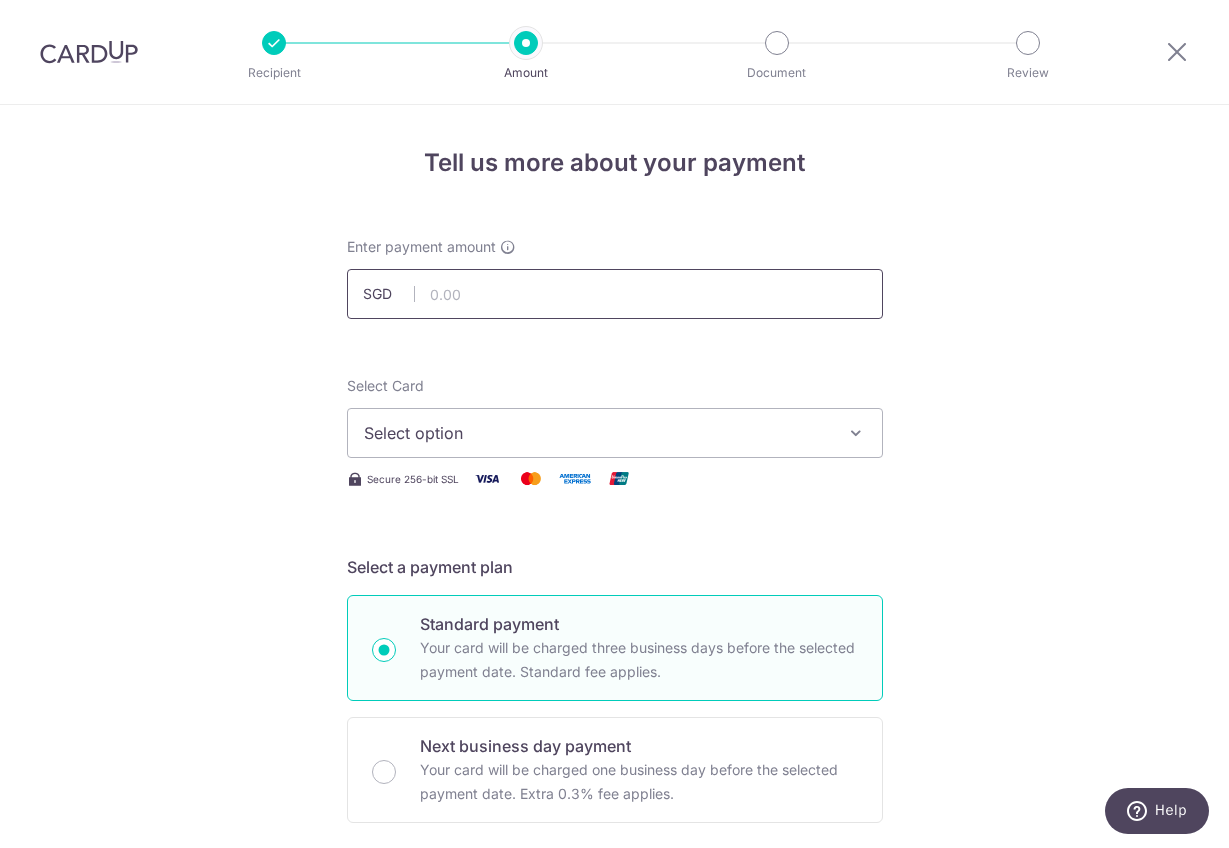 click at bounding box center [615, 294] 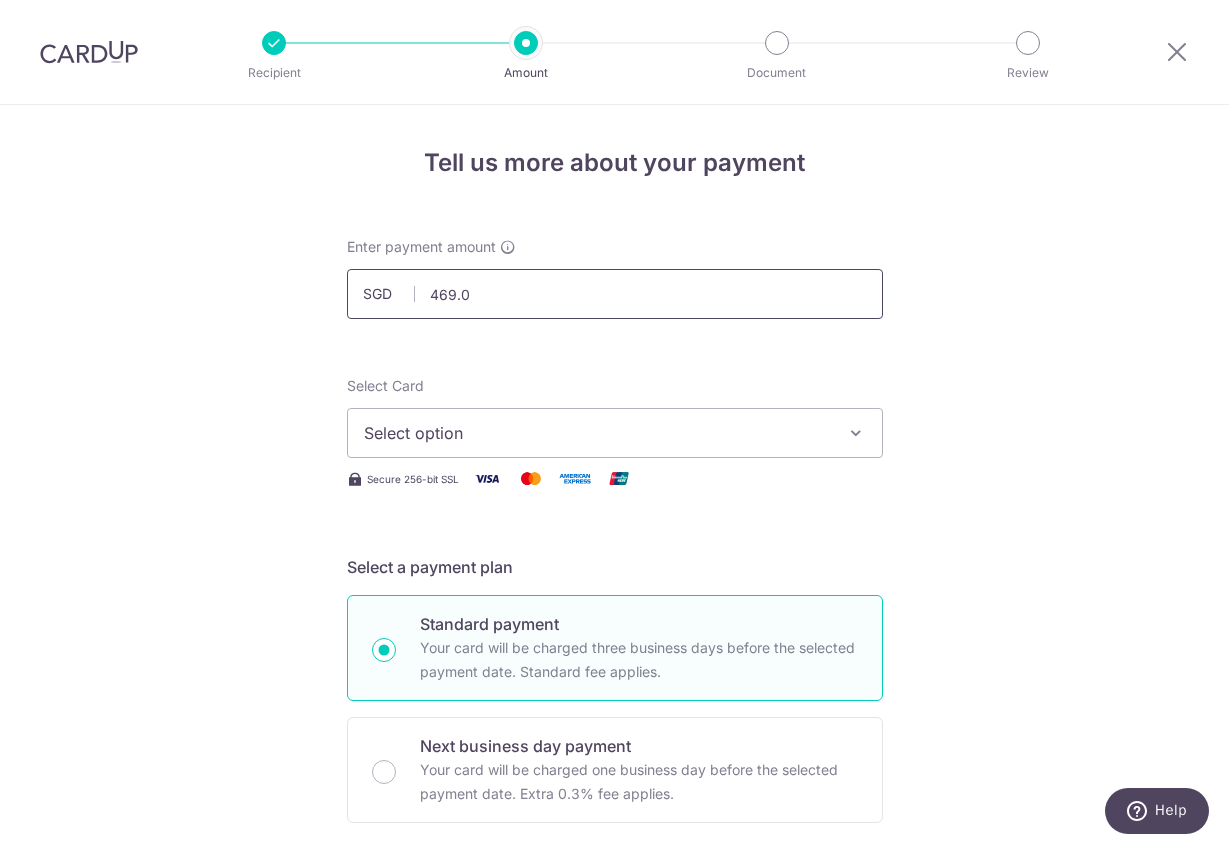 type on "469.05" 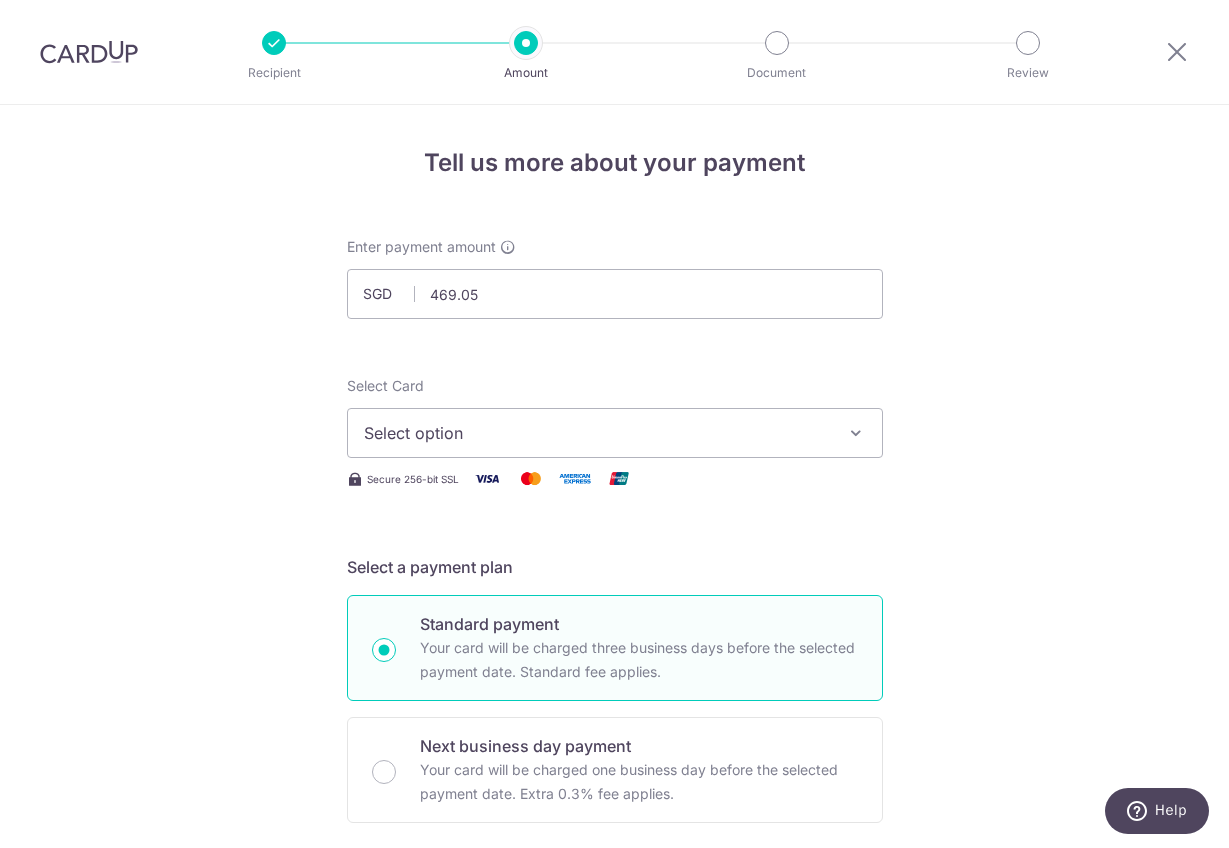 click on "Select Card
Select option
Add credit card
Your Cards
**** 0700
**** 7500
**** 6405" at bounding box center (615, 417) 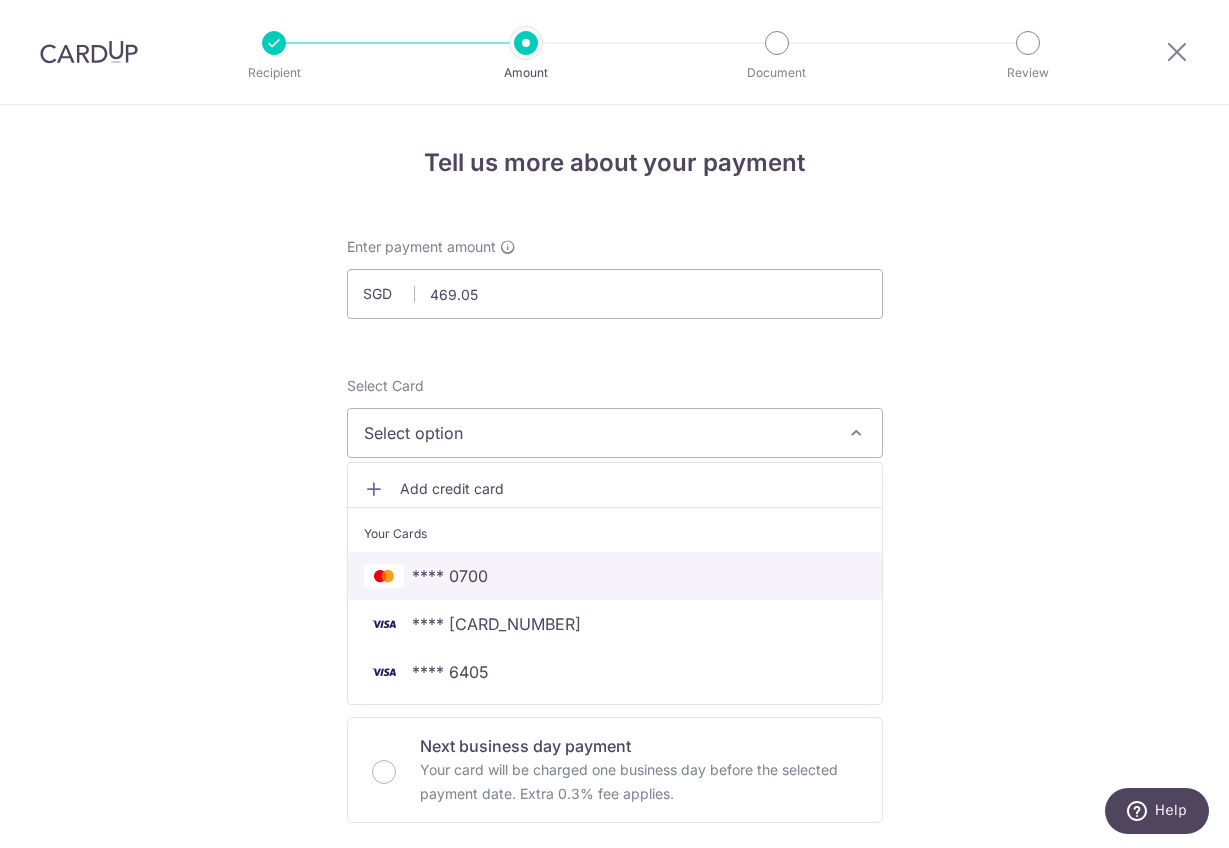 click on "**** 0700" at bounding box center (615, 576) 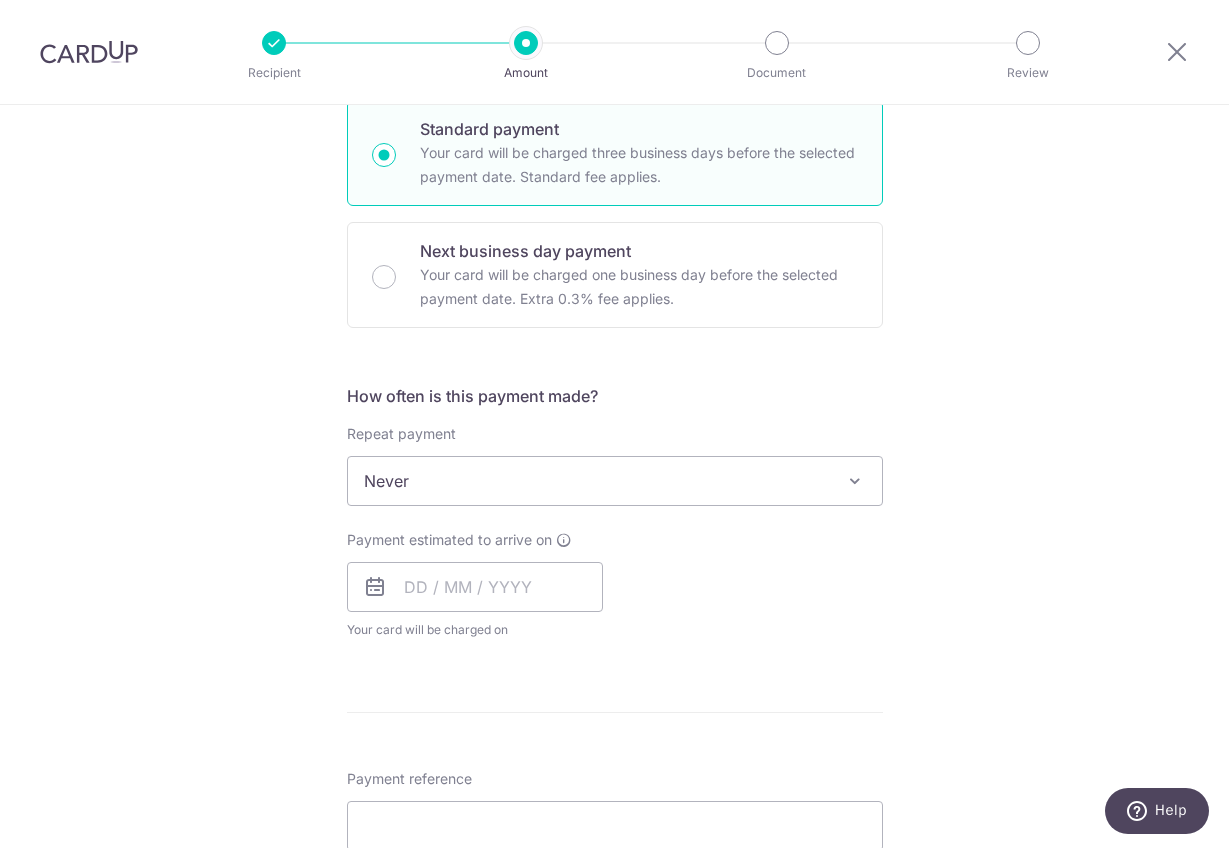 scroll, scrollTop: 533, scrollLeft: 0, axis: vertical 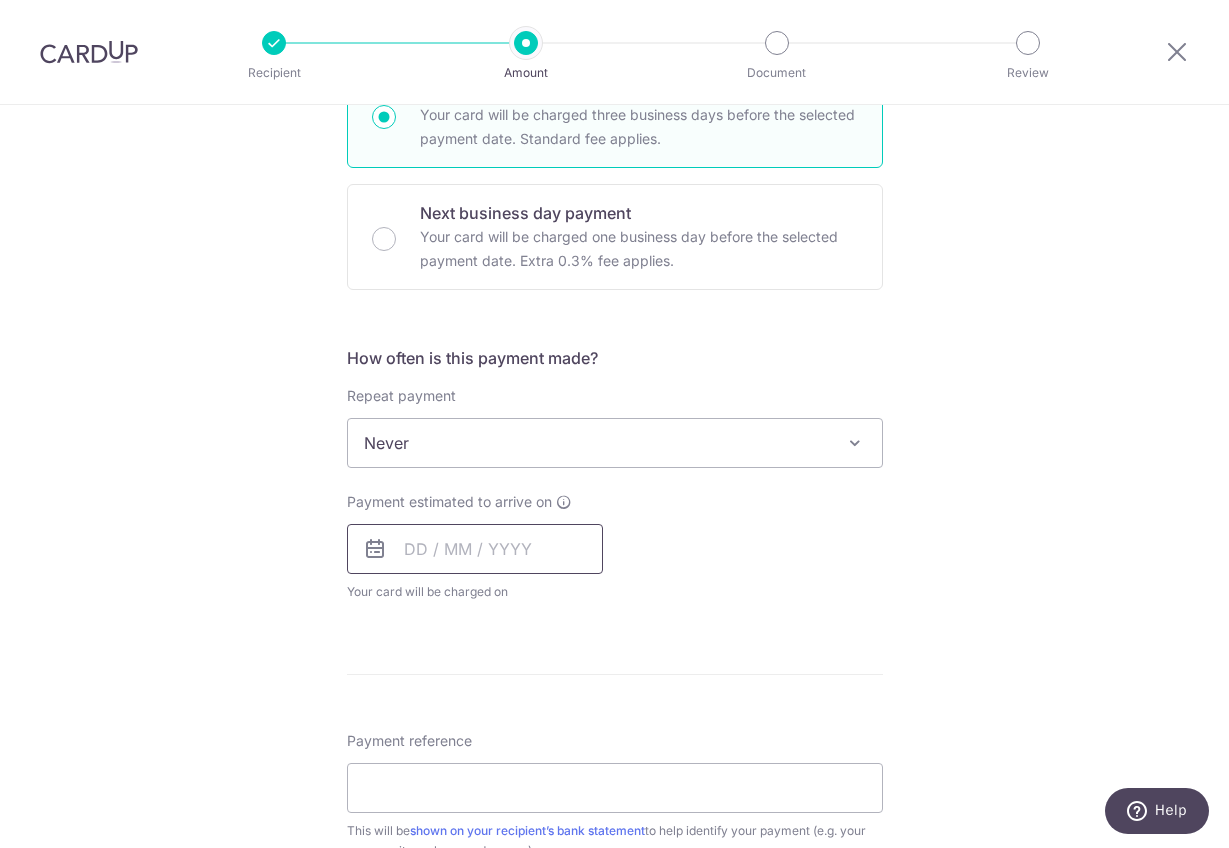 click at bounding box center [475, 549] 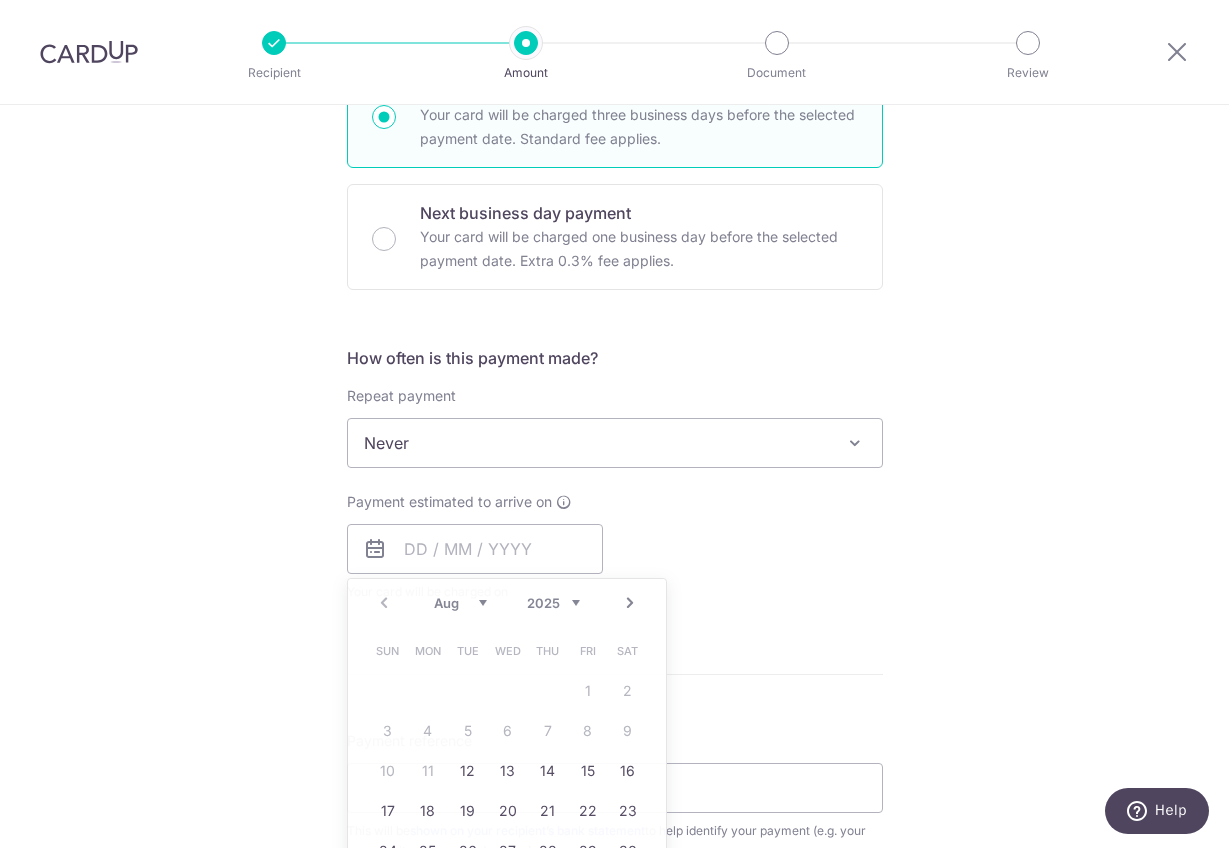 click on "Enter payment amount
SGD
469.05
469.05
Recipient added successfully!
Select Card
**** 0700
Add credit card
Your Cards
**** 0700
**** 7500
**** 6405
Secure 256-bit SSL
Text
New card details
Card" at bounding box center (615, 495) 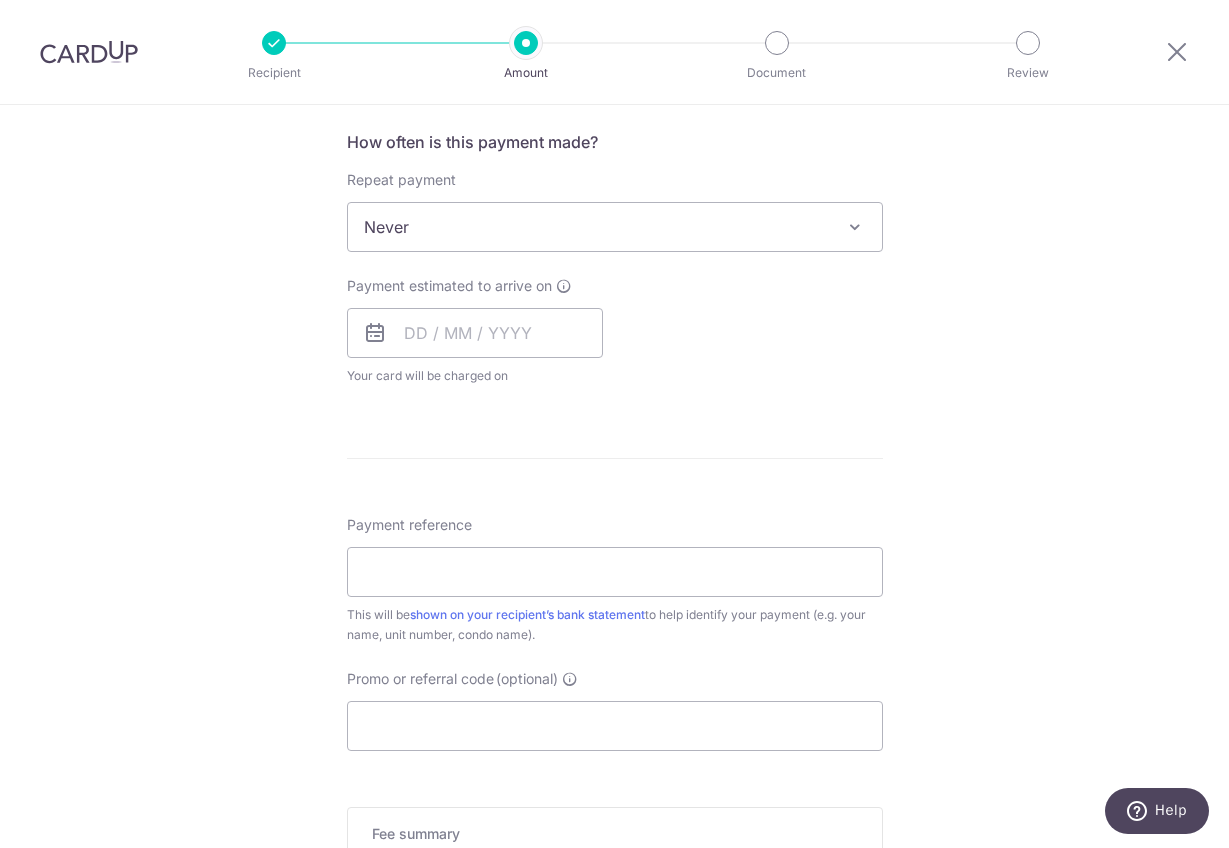 scroll, scrollTop: 754, scrollLeft: 0, axis: vertical 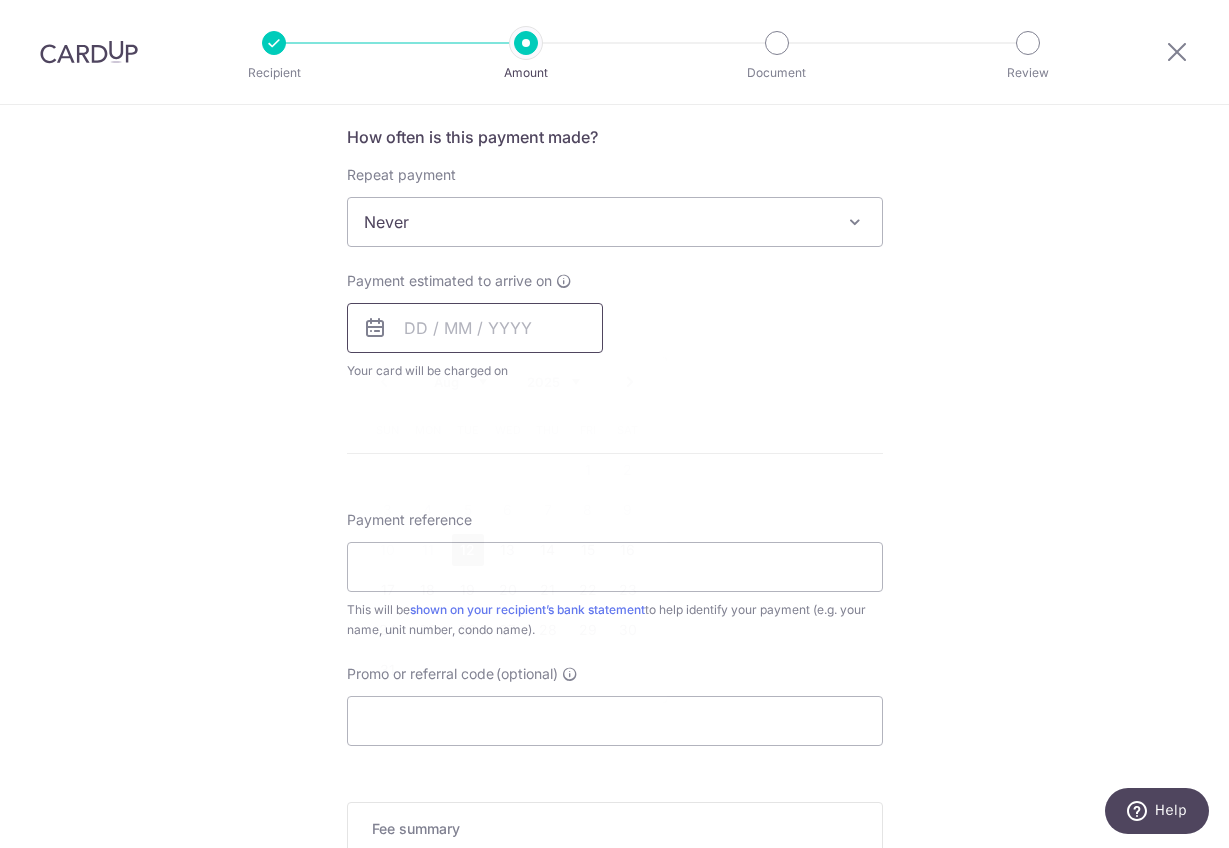 click at bounding box center (475, 328) 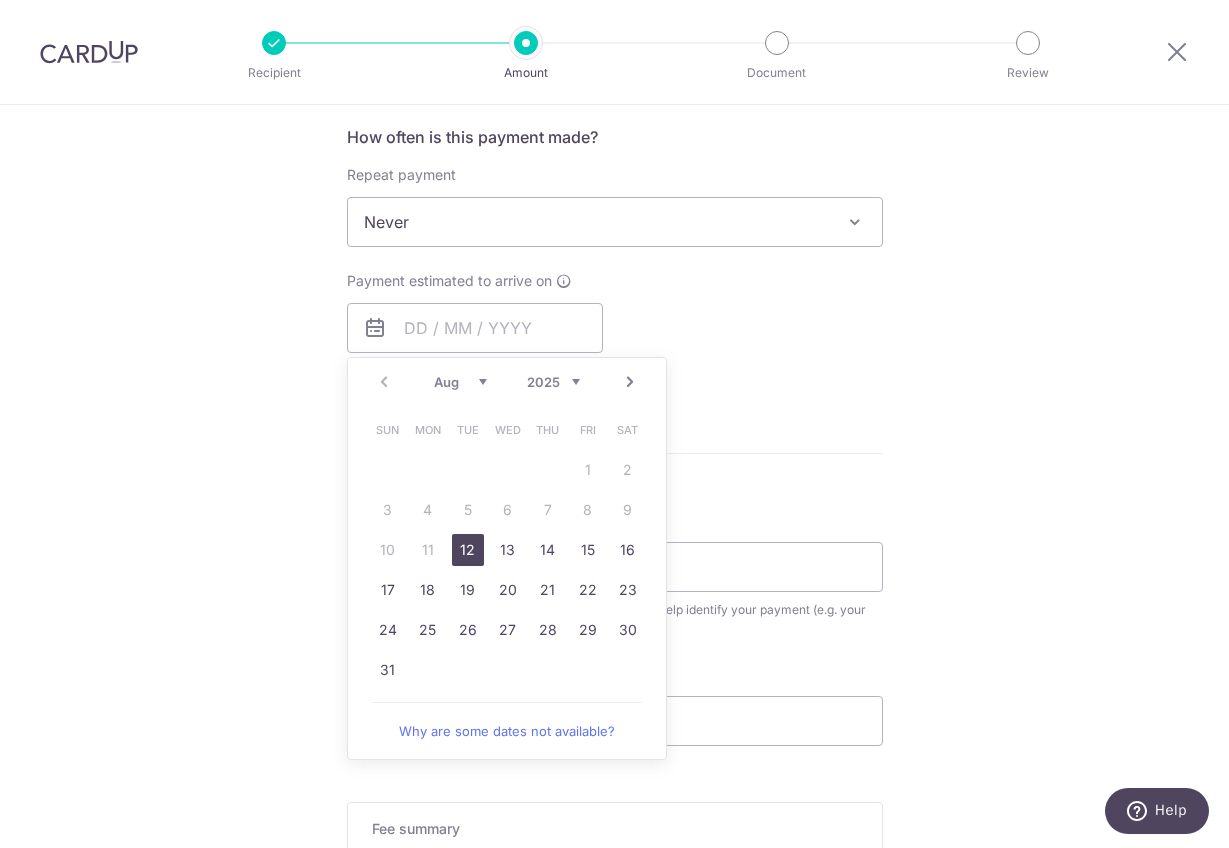 drag, startPoint x: 505, startPoint y: 511, endPoint x: 543, endPoint y: 508, distance: 38.118237 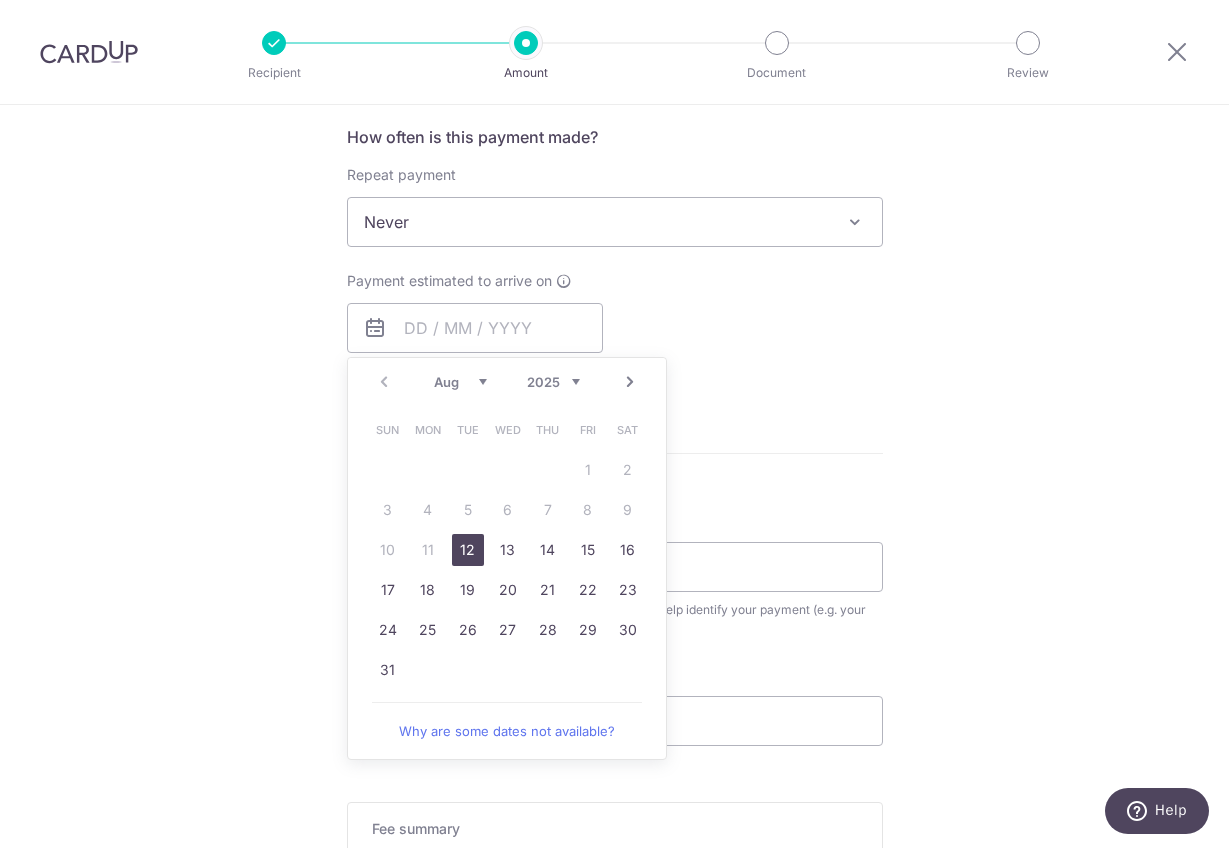click on "12" at bounding box center [468, 550] 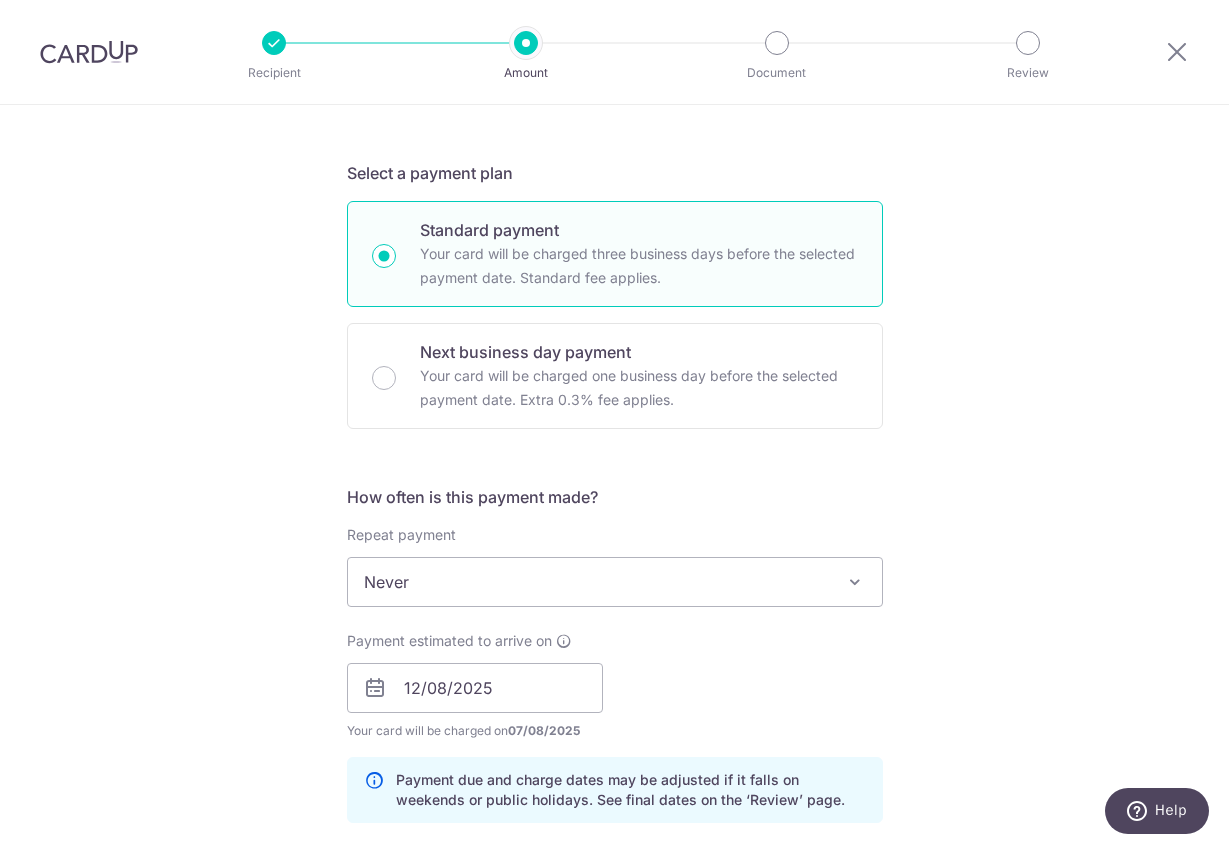 scroll, scrollTop: 402, scrollLeft: 0, axis: vertical 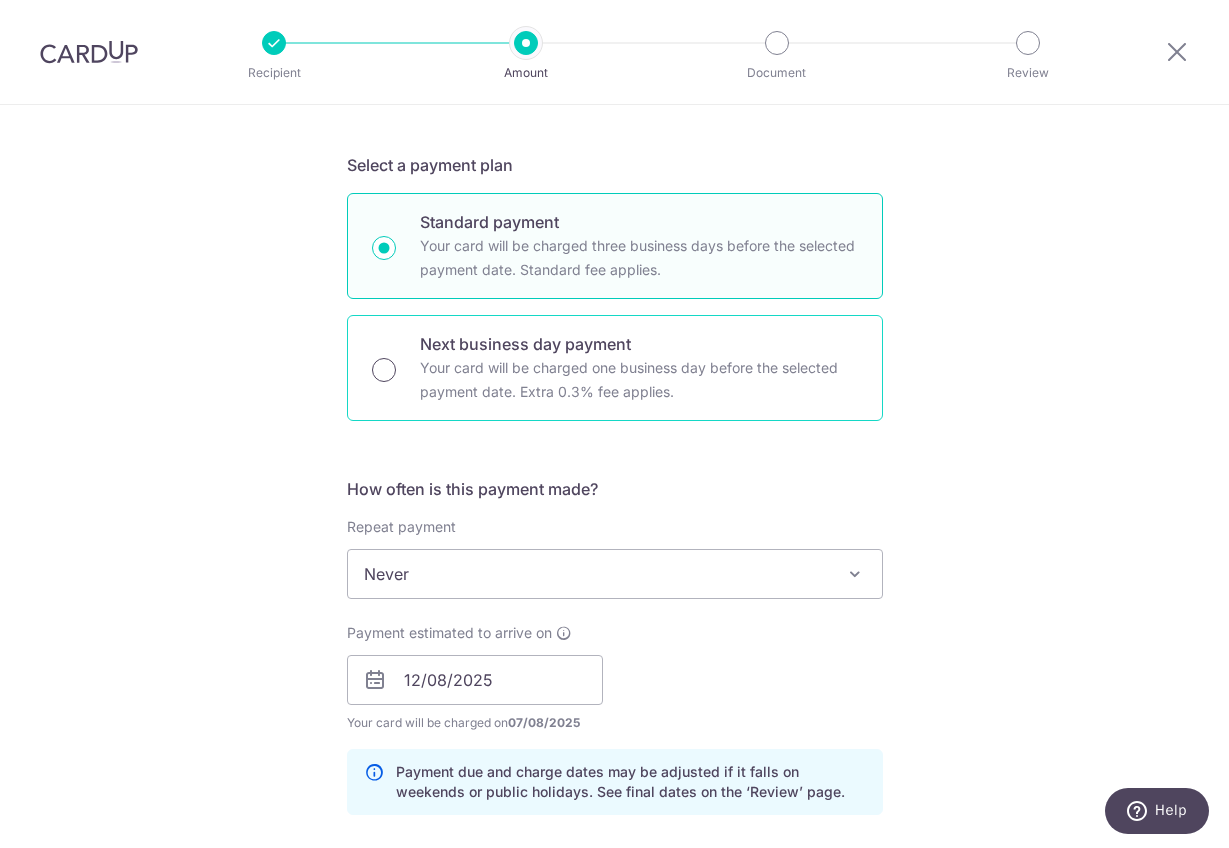 click on "Next business day payment
Your card will be charged one business day before the selected payment date. Extra 0.3% fee applies." at bounding box center (384, 370) 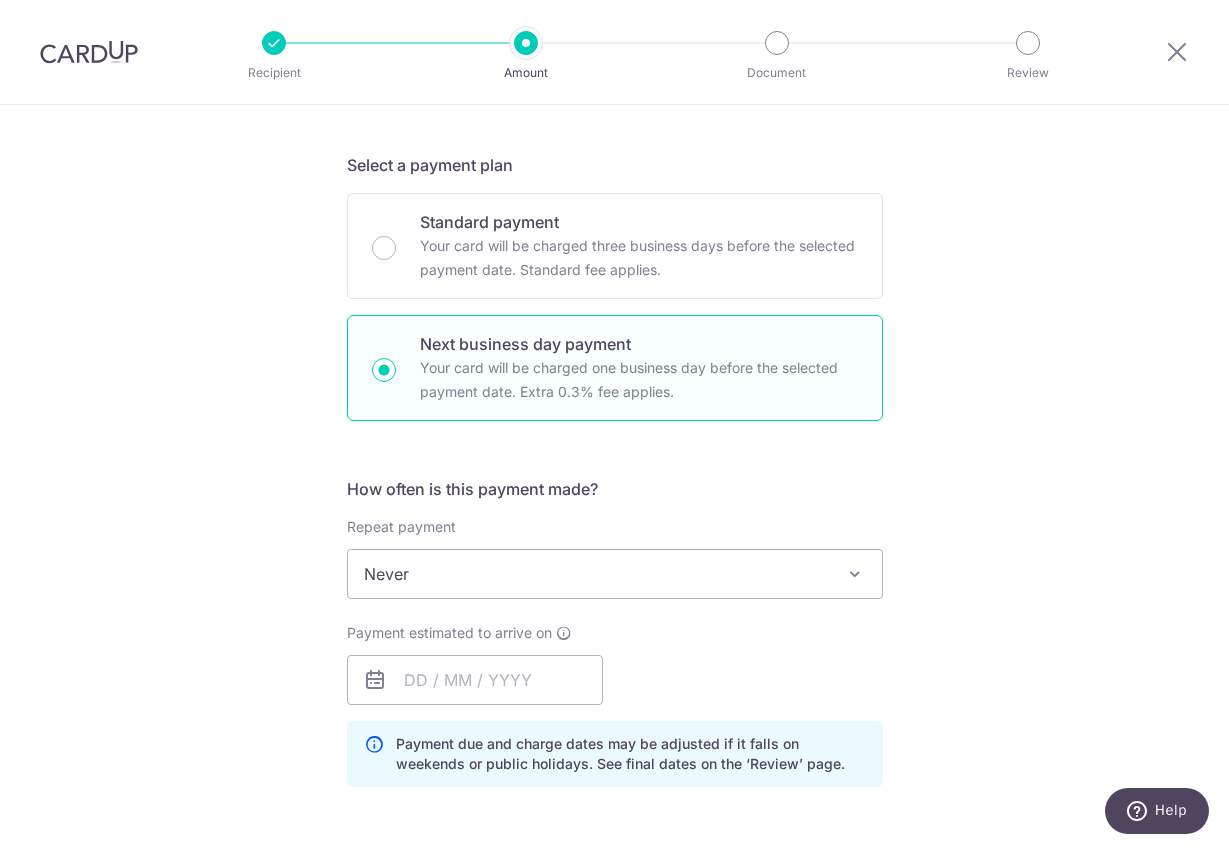 scroll, scrollTop: 486, scrollLeft: 0, axis: vertical 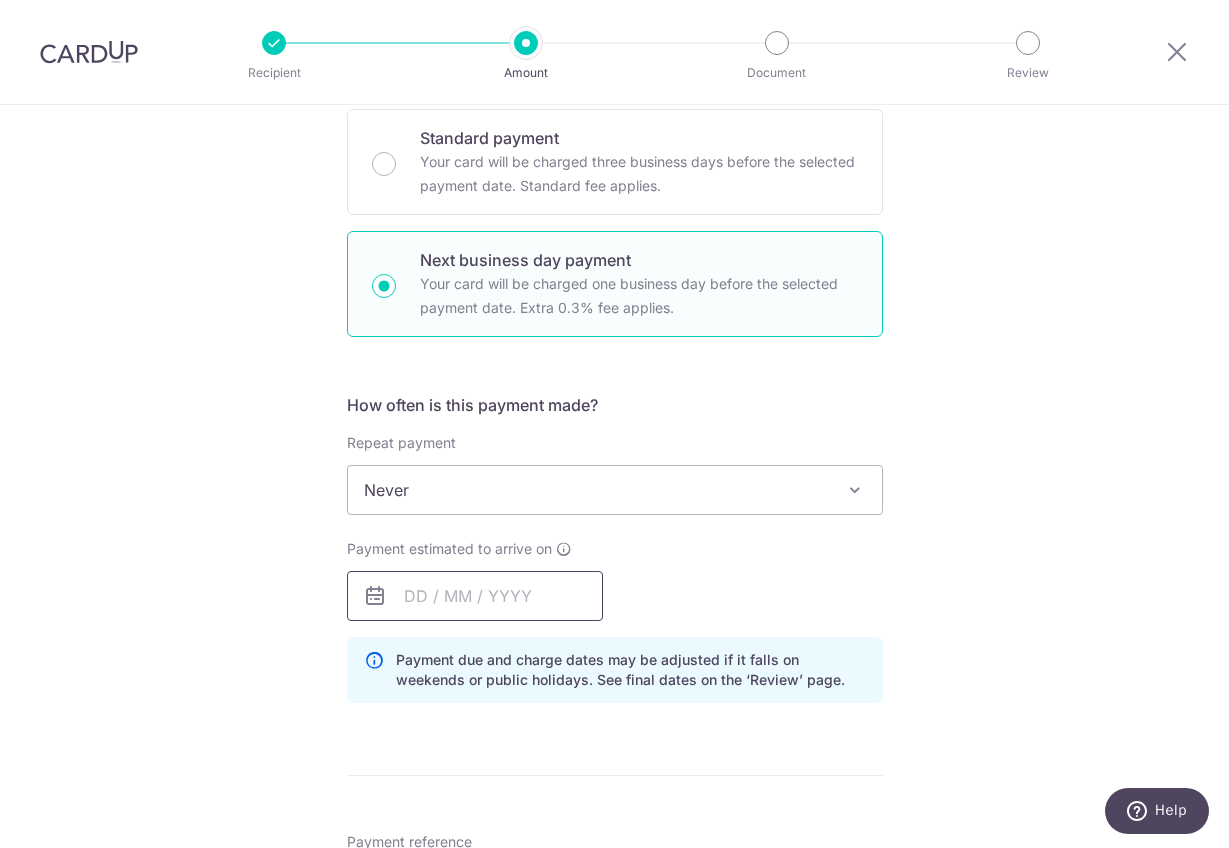 click at bounding box center (475, 596) 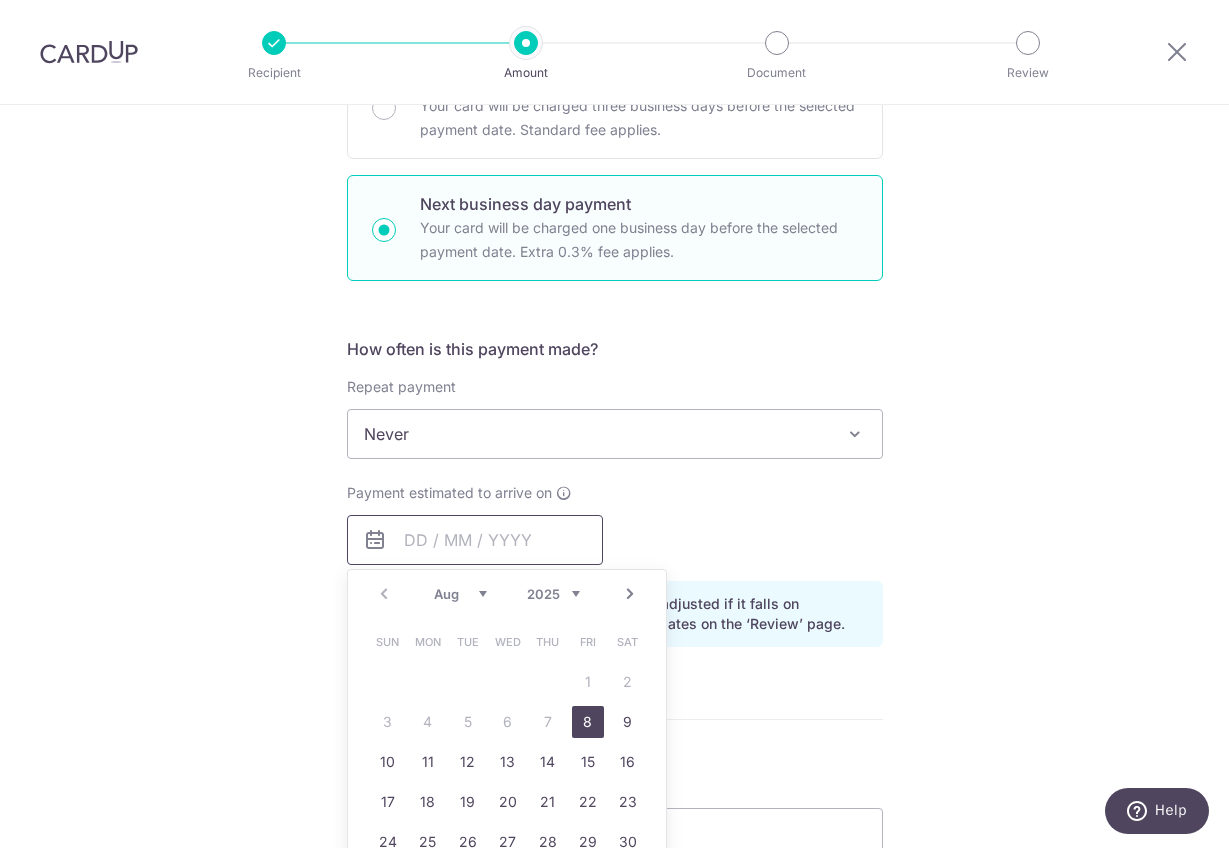 scroll, scrollTop: 551, scrollLeft: 0, axis: vertical 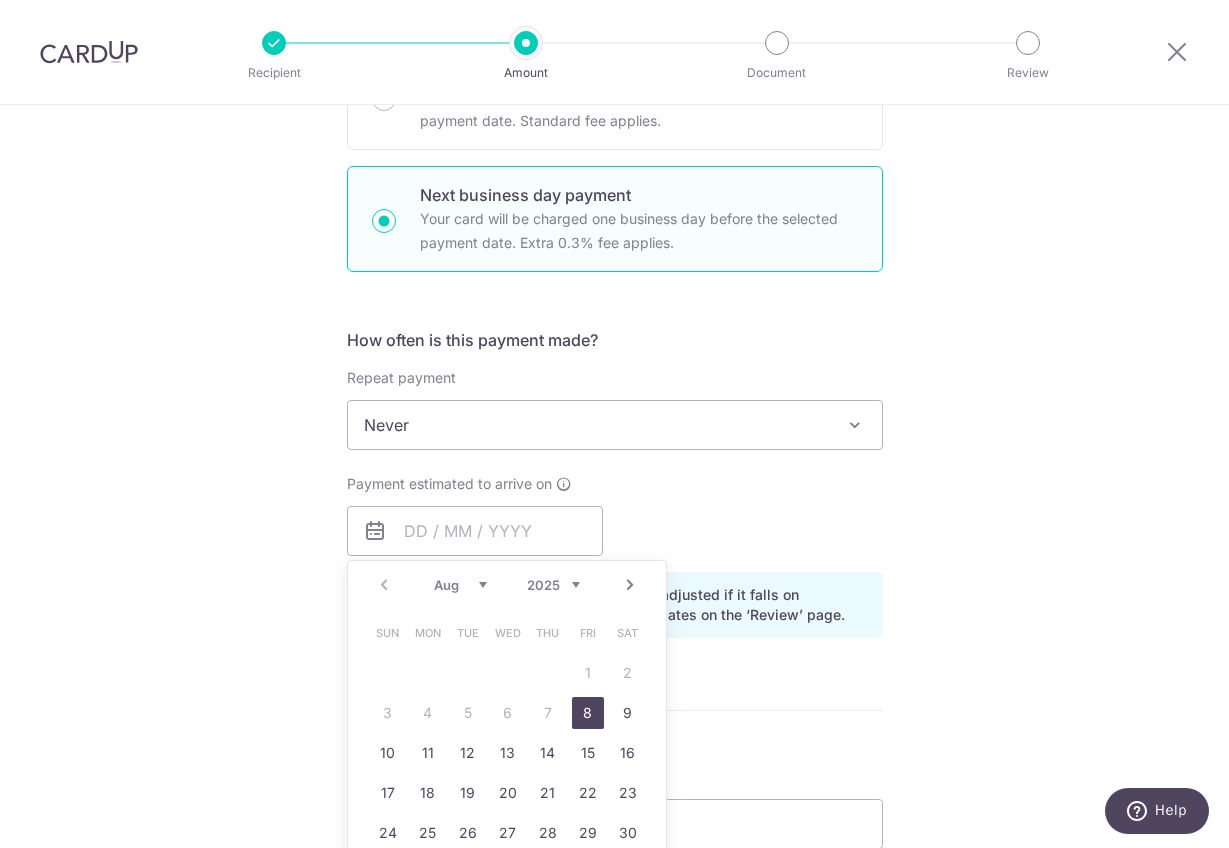 click on "8" at bounding box center (588, 713) 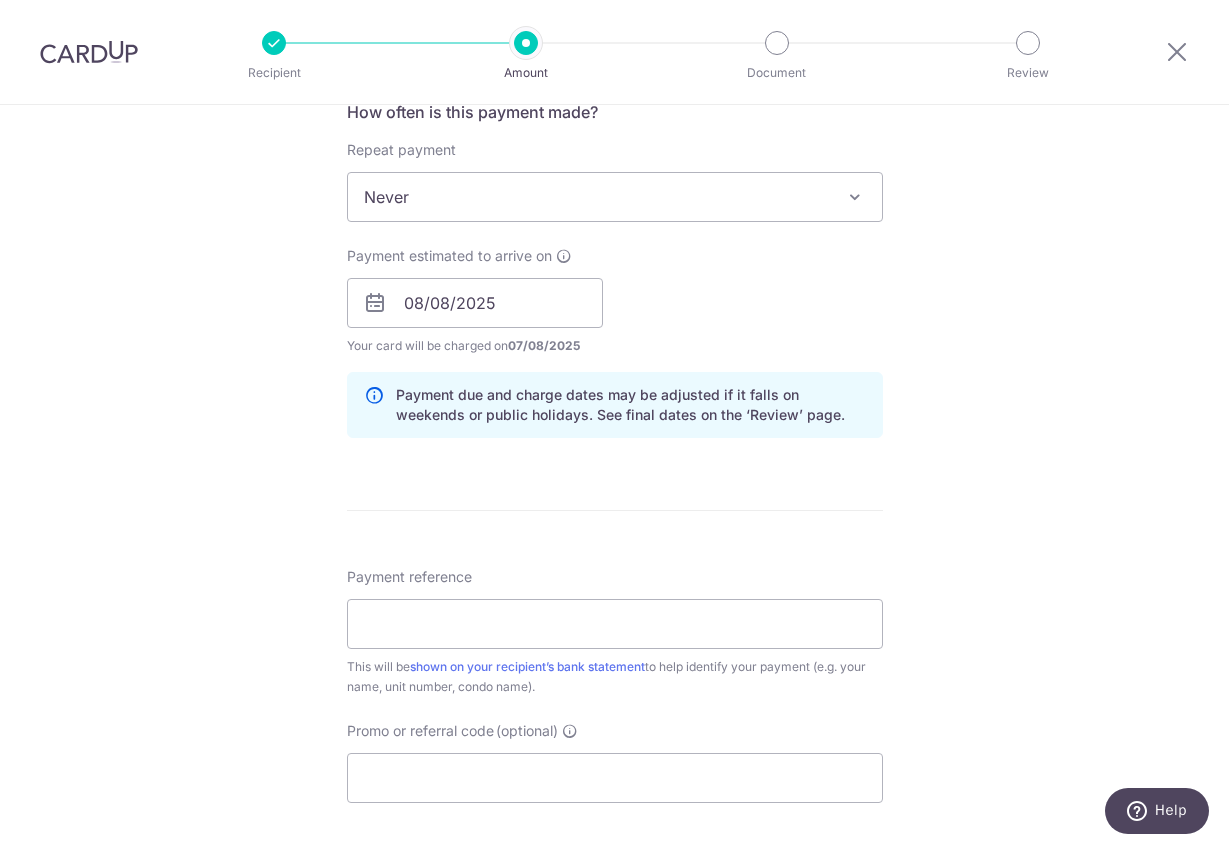 scroll, scrollTop: 788, scrollLeft: 0, axis: vertical 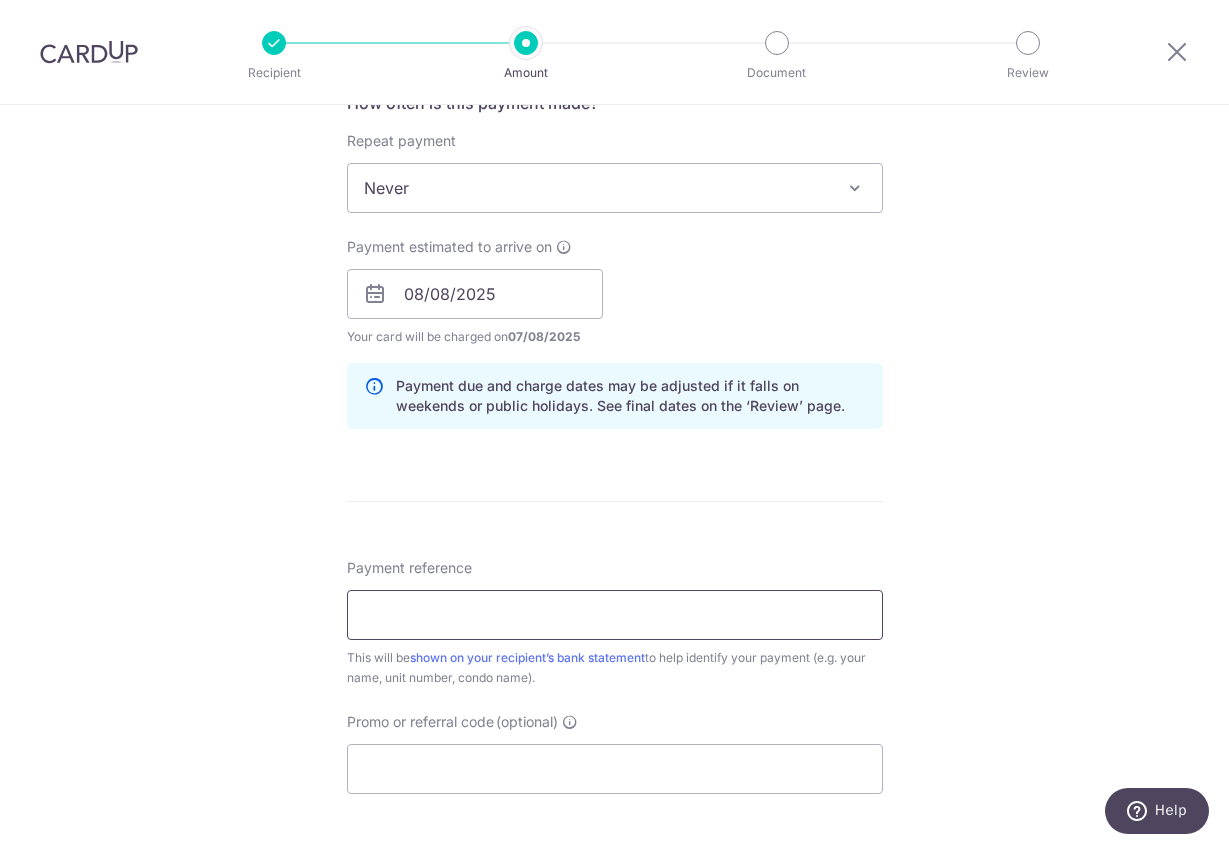 click on "Payment reference" at bounding box center [615, 615] 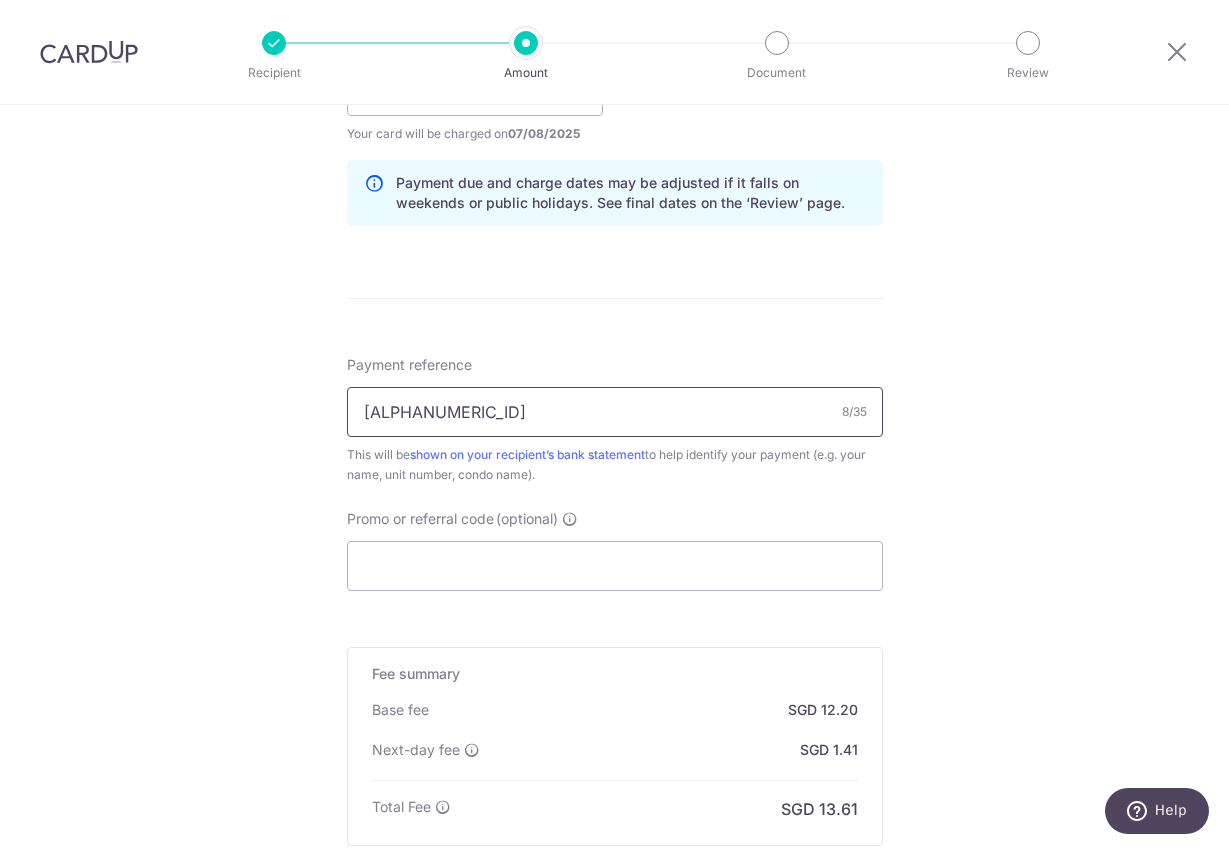scroll, scrollTop: 1005, scrollLeft: 0, axis: vertical 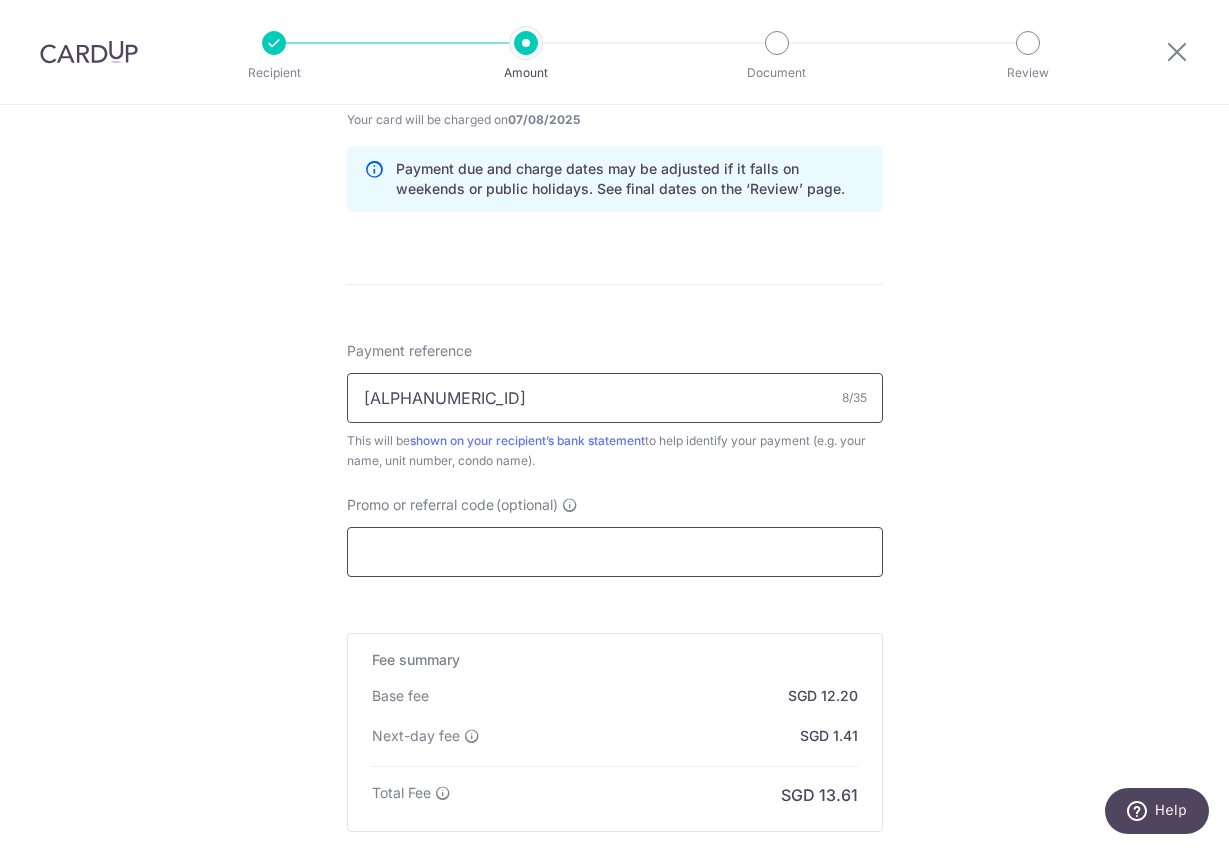 type on "SMY6848X" 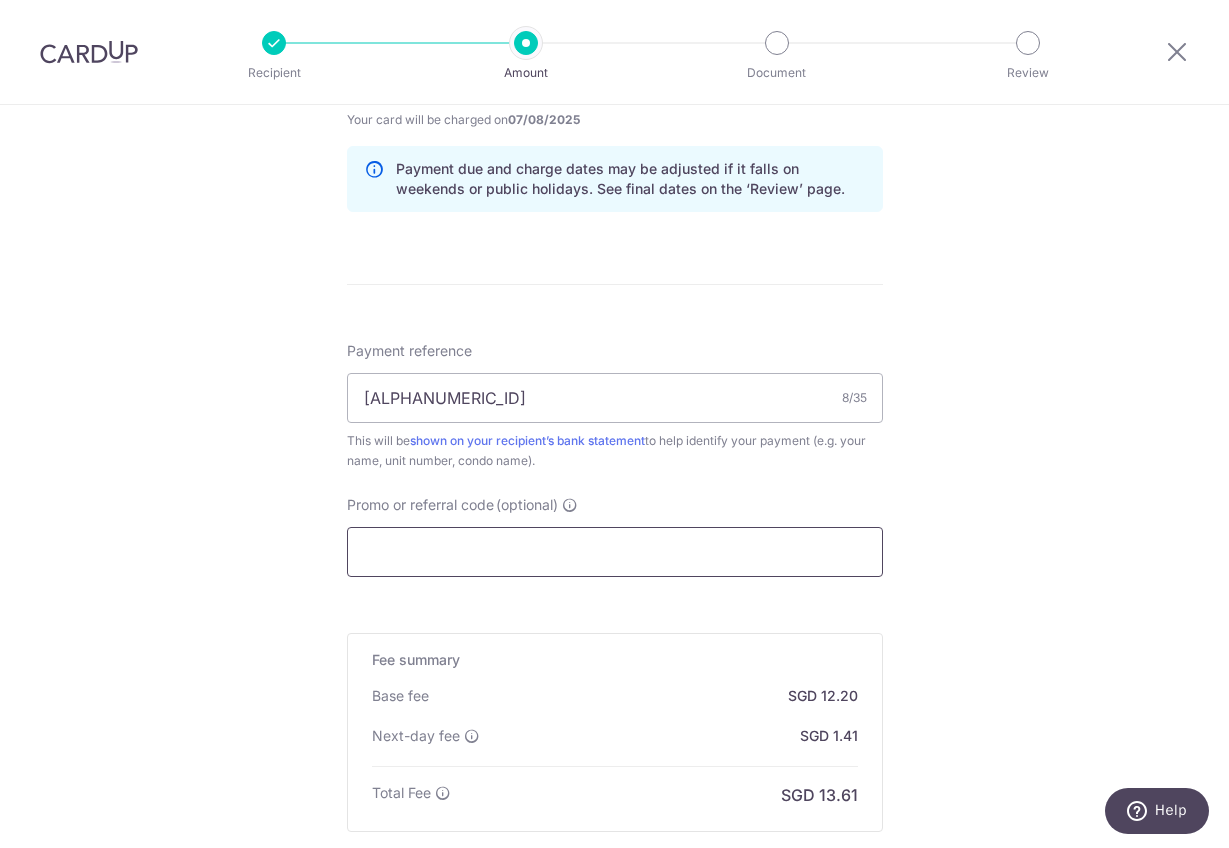click on "Promo or referral code
(optional)" at bounding box center [615, 552] 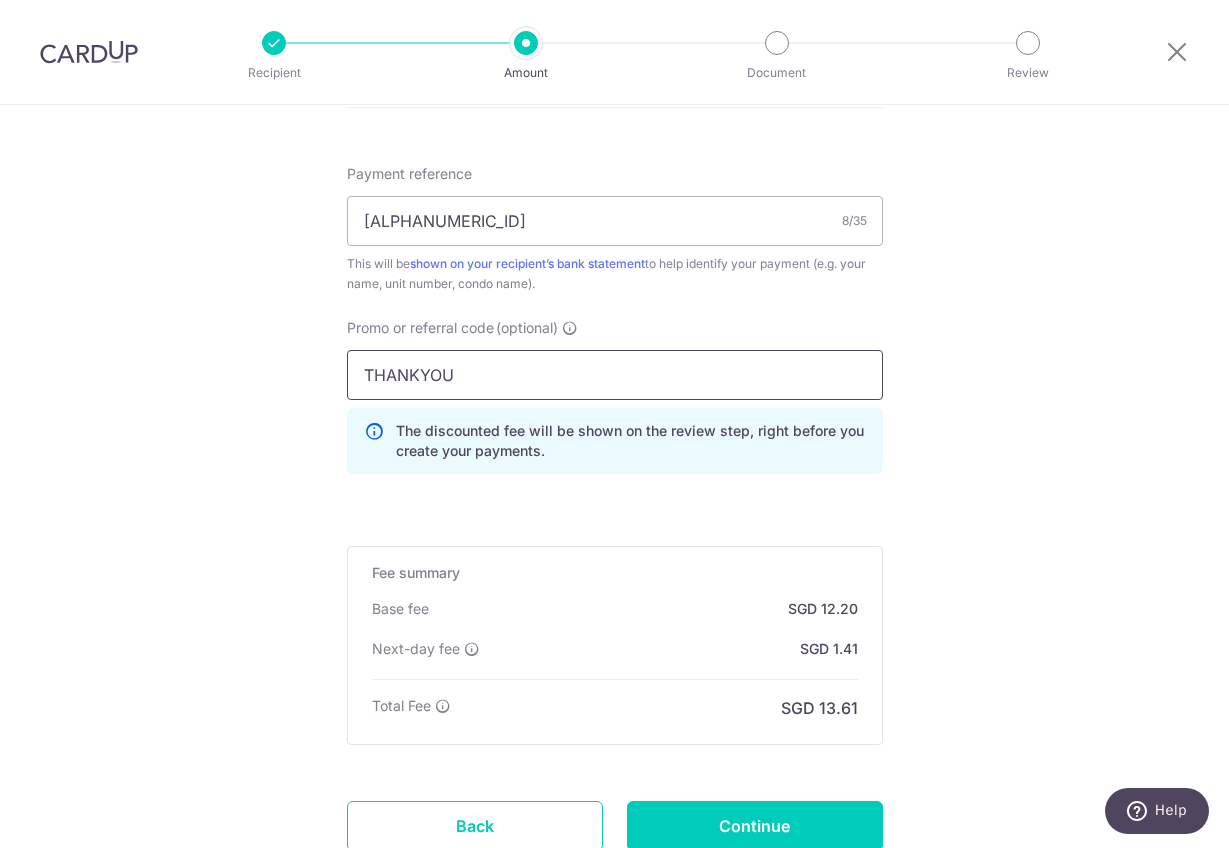 scroll, scrollTop: 1196, scrollLeft: 0, axis: vertical 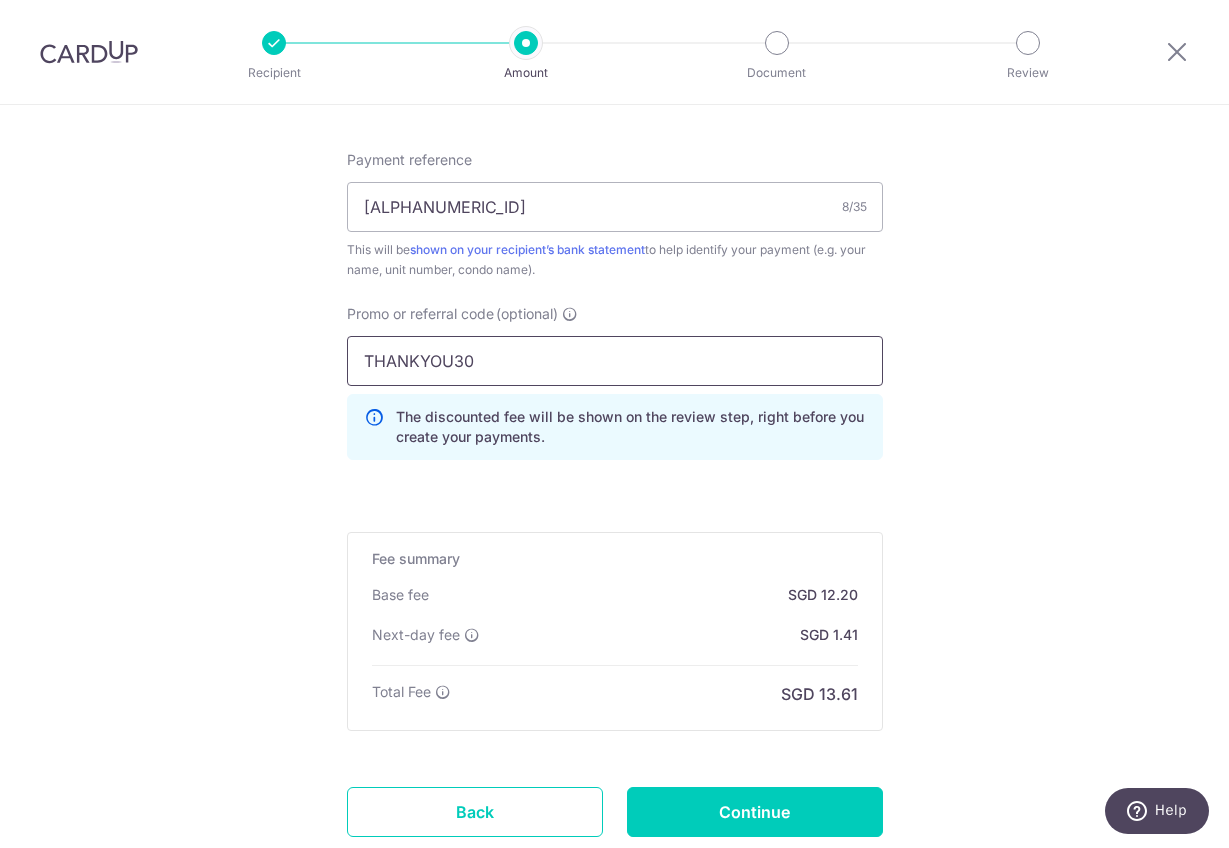 type on "THANKYOU30" 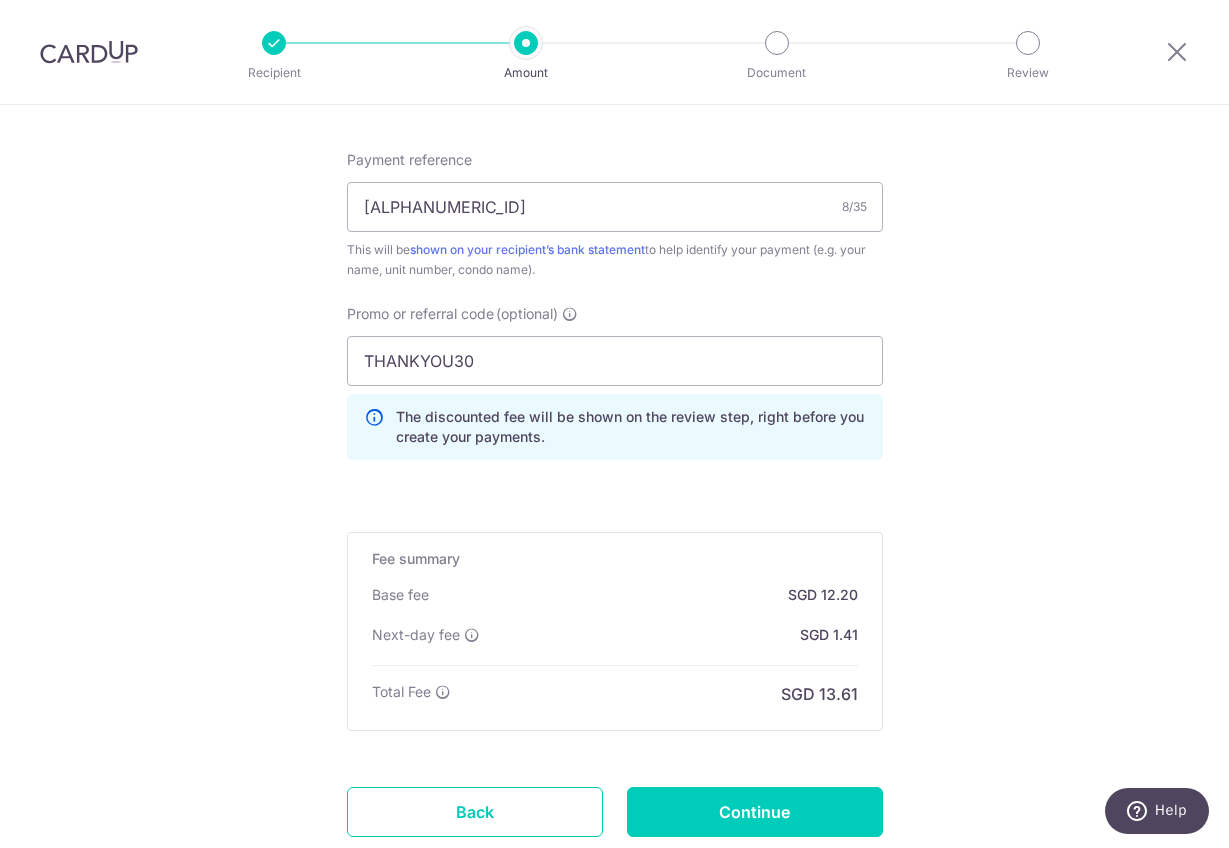 click on "Tell us more about your payment
Enter payment amount
SGD
469.05
469.05
Recipient added successfully!
Select Card
**** 0700
Add credit card
Your Cards
**** 0700
**** 7500
**** 6405
Secure 256-bit SSL
Text
New card details
Card" at bounding box center (614, -52) 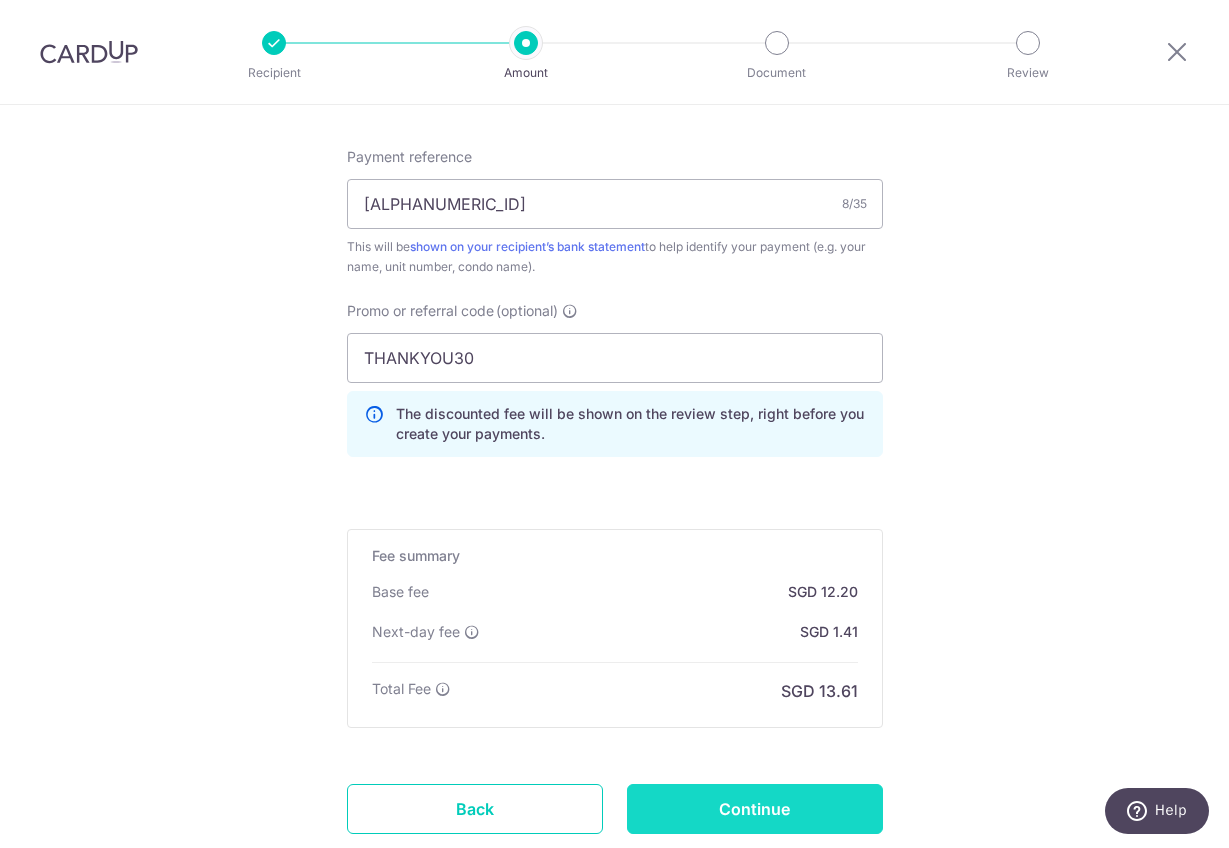 click on "Continue" at bounding box center (755, 809) 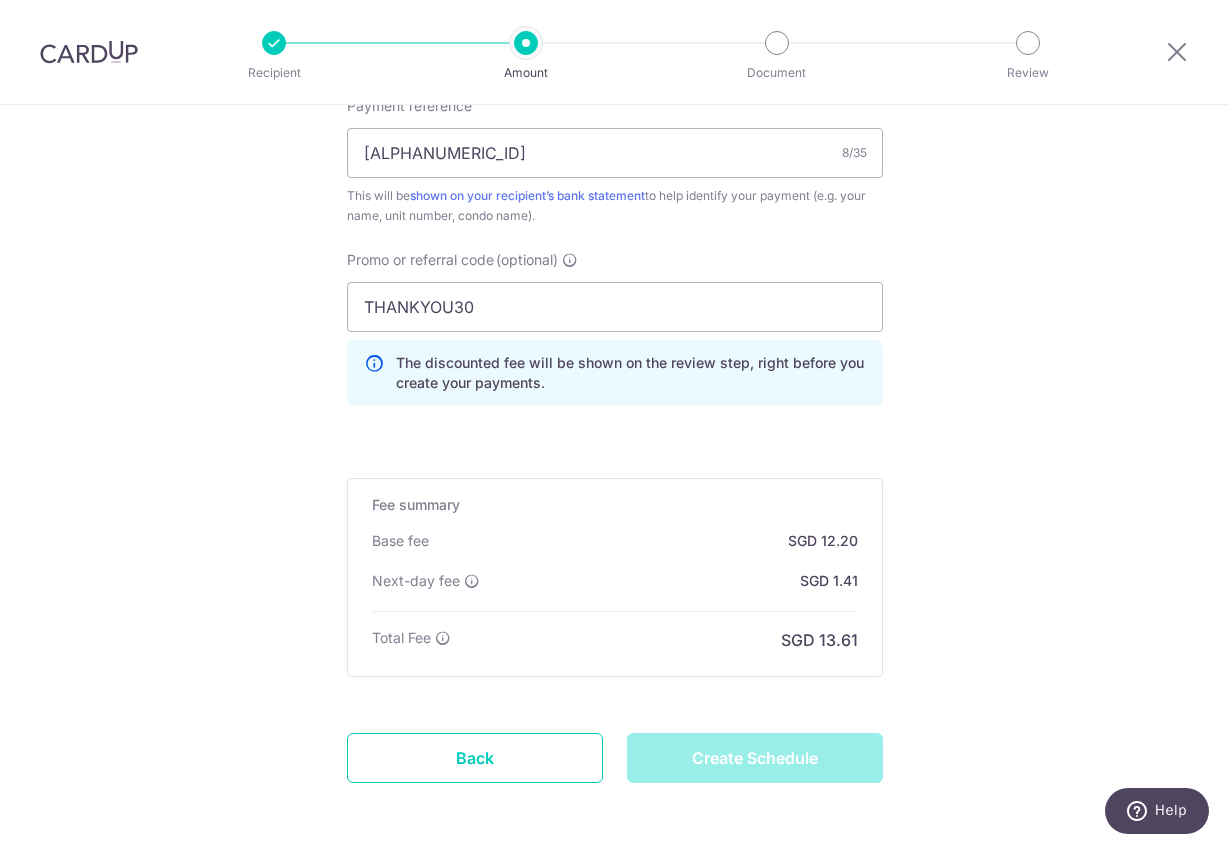 scroll, scrollTop: 1258, scrollLeft: 0, axis: vertical 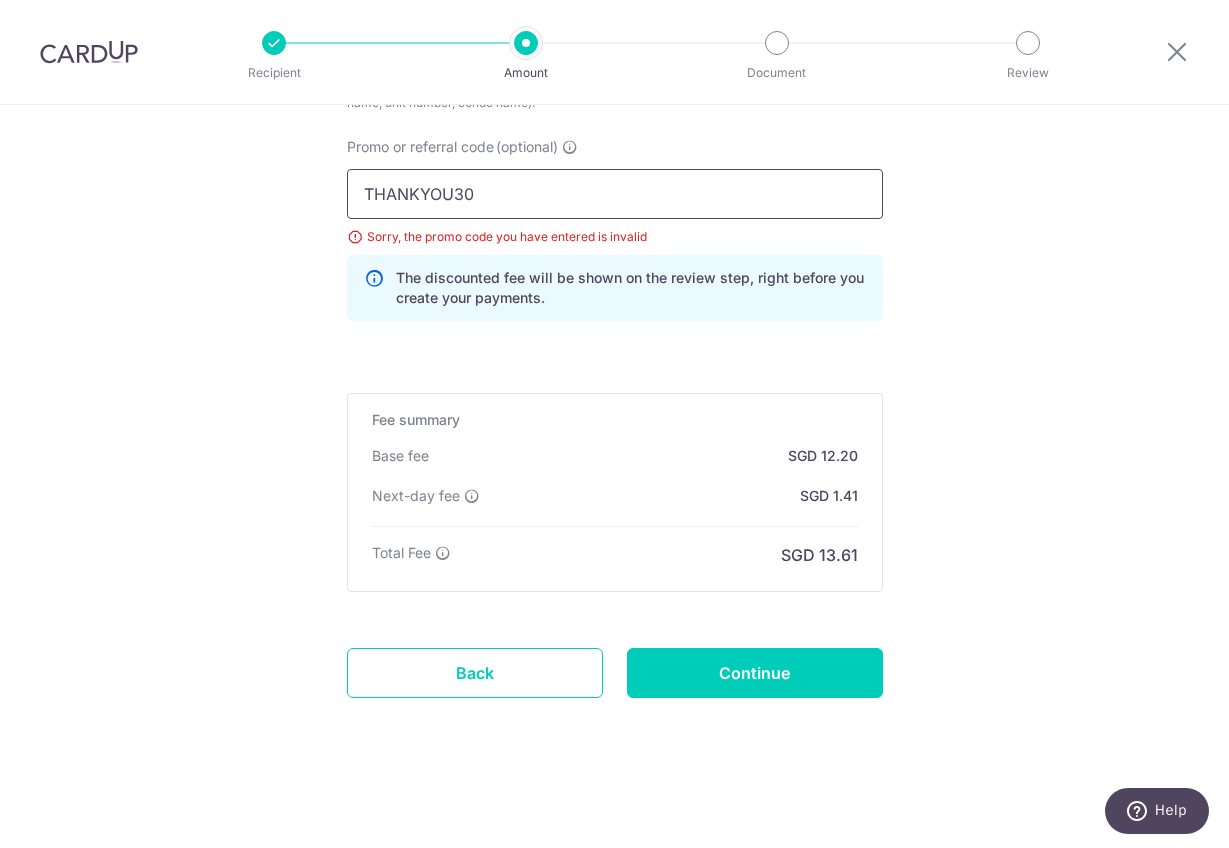 drag, startPoint x: 503, startPoint y: 195, endPoint x: 245, endPoint y: 184, distance: 258.23438 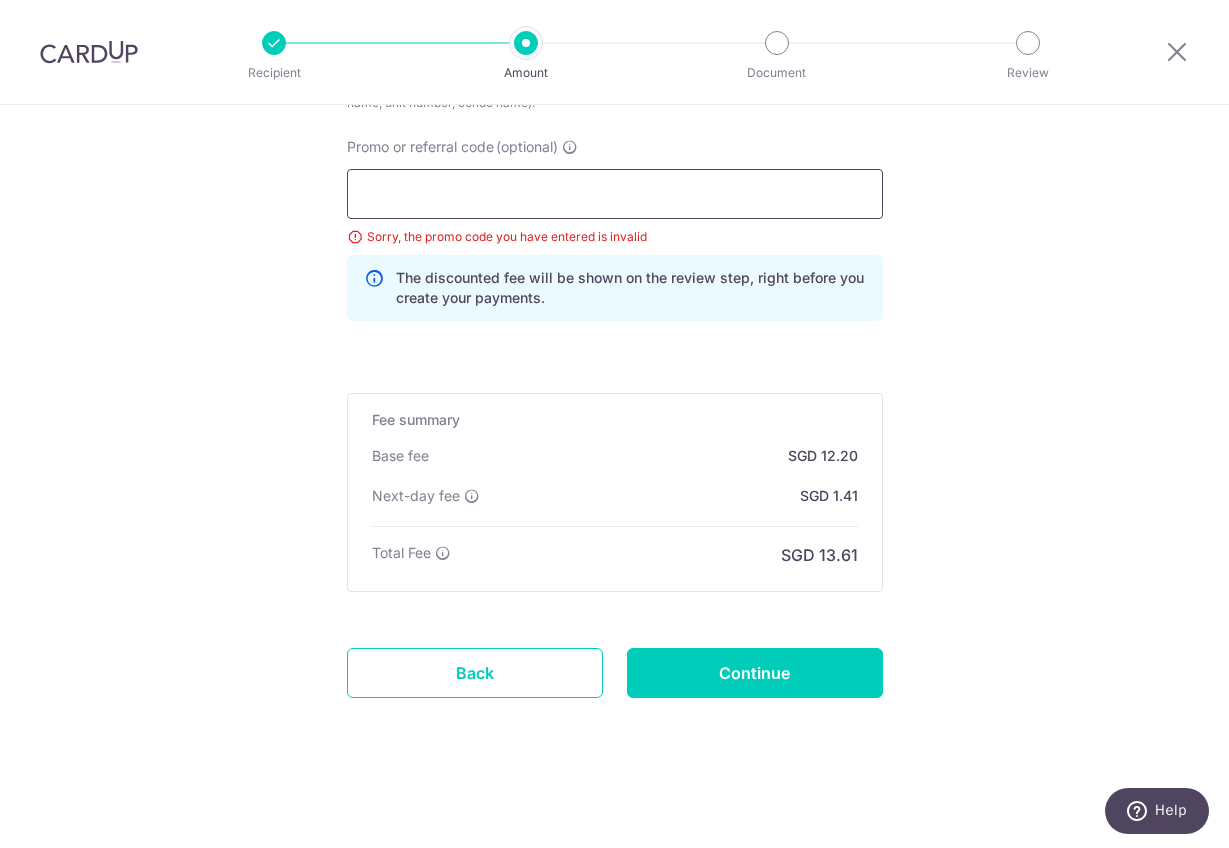 scroll, scrollTop: 1273, scrollLeft: 0, axis: vertical 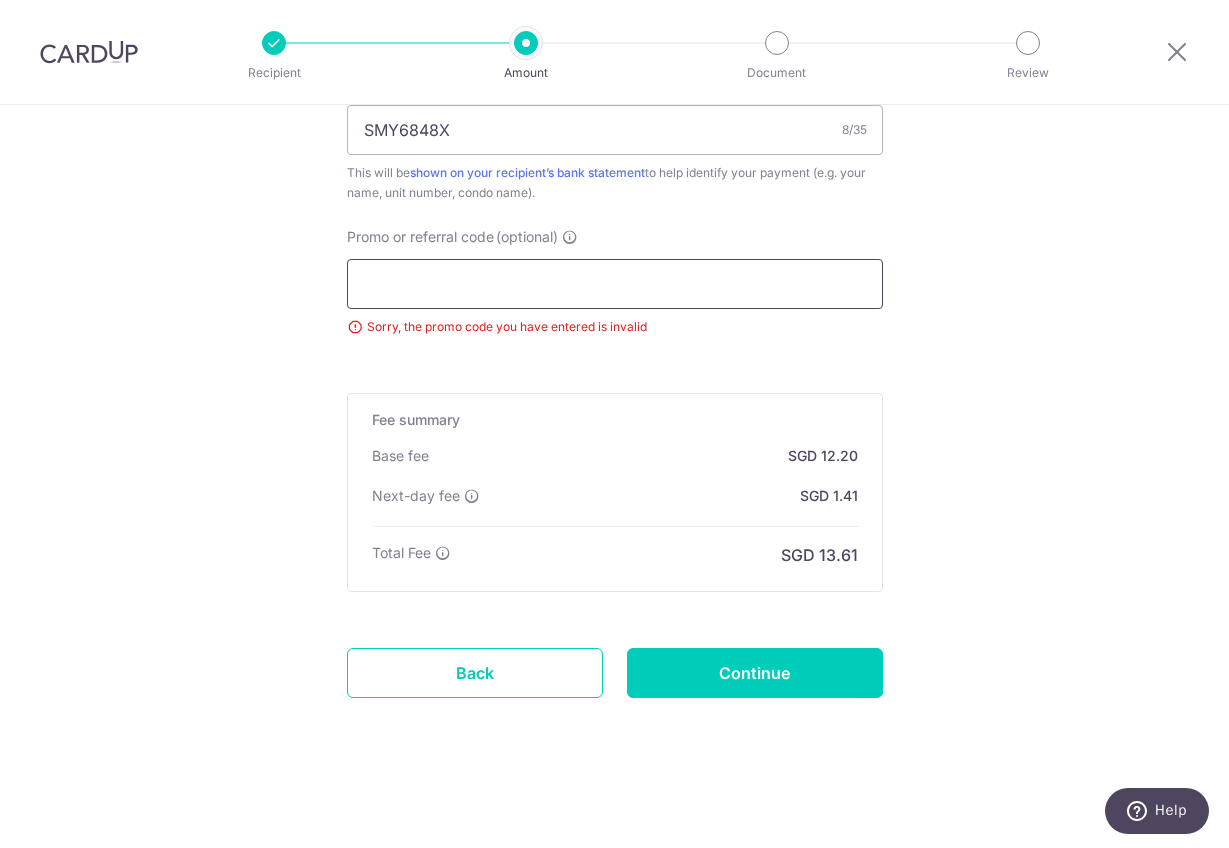 type 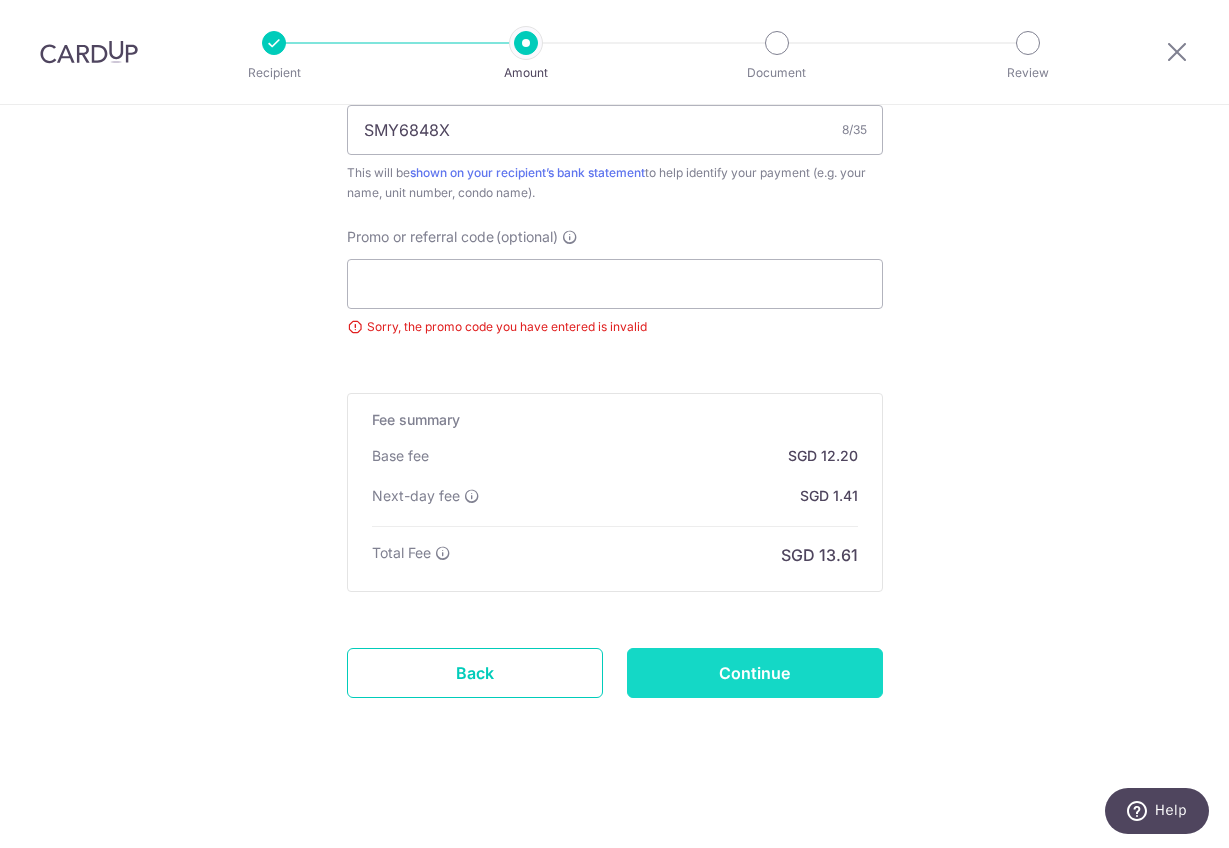 click on "Continue" at bounding box center [755, 673] 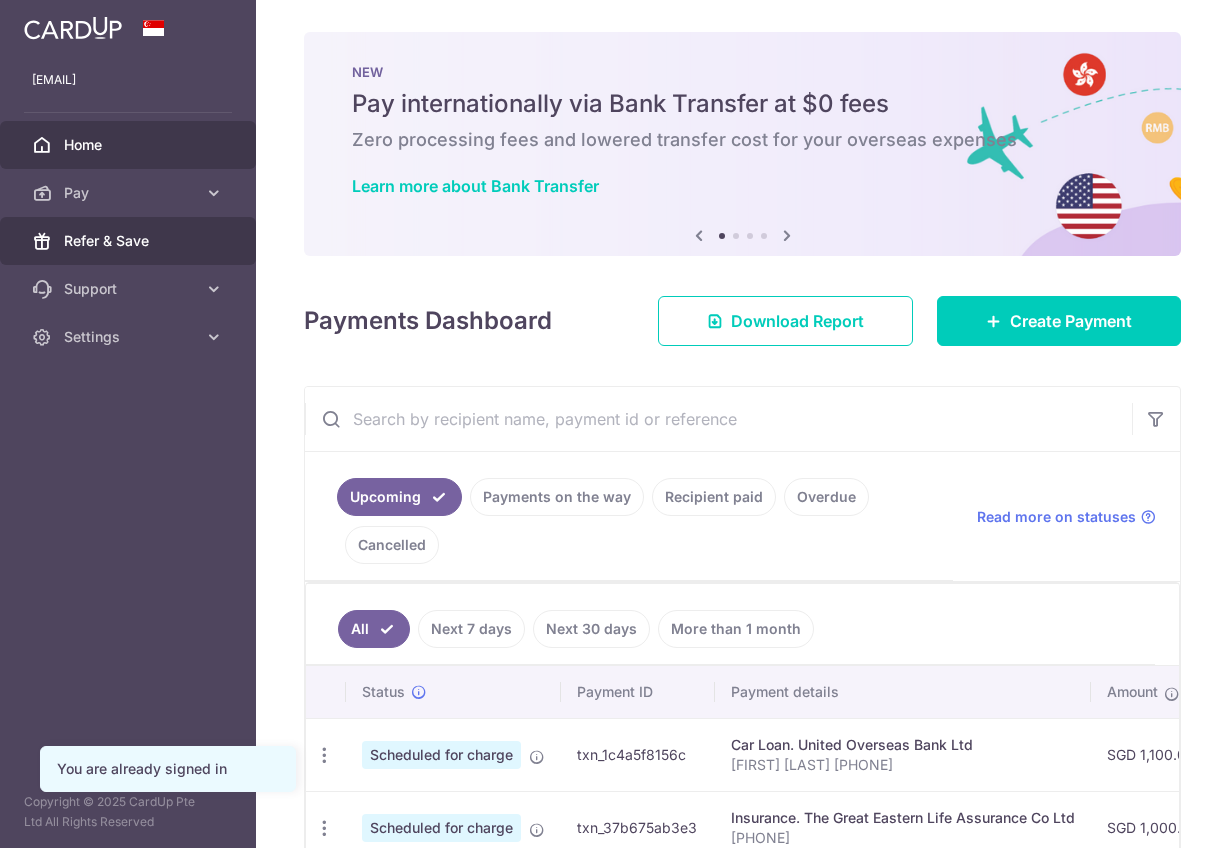 scroll, scrollTop: 0, scrollLeft: 0, axis: both 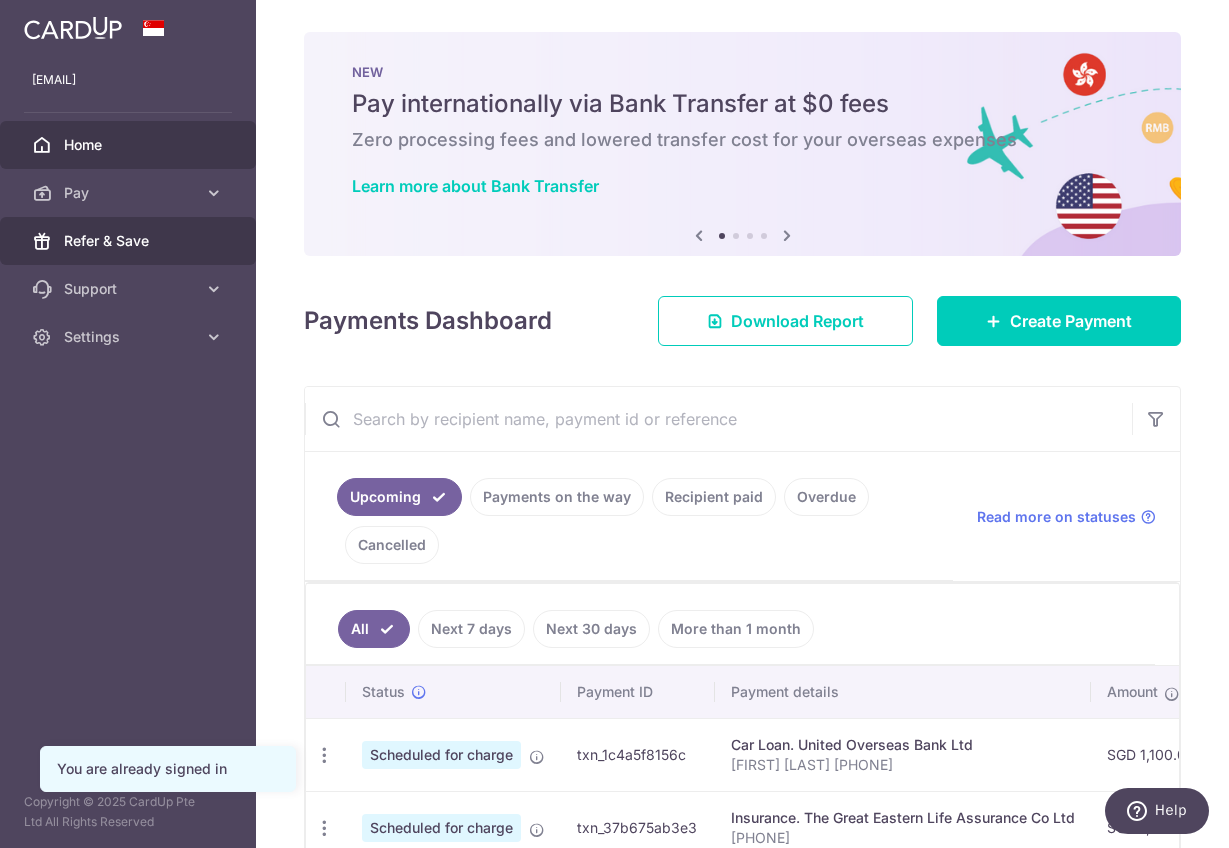 click on "Refer & Save" at bounding box center [130, 241] 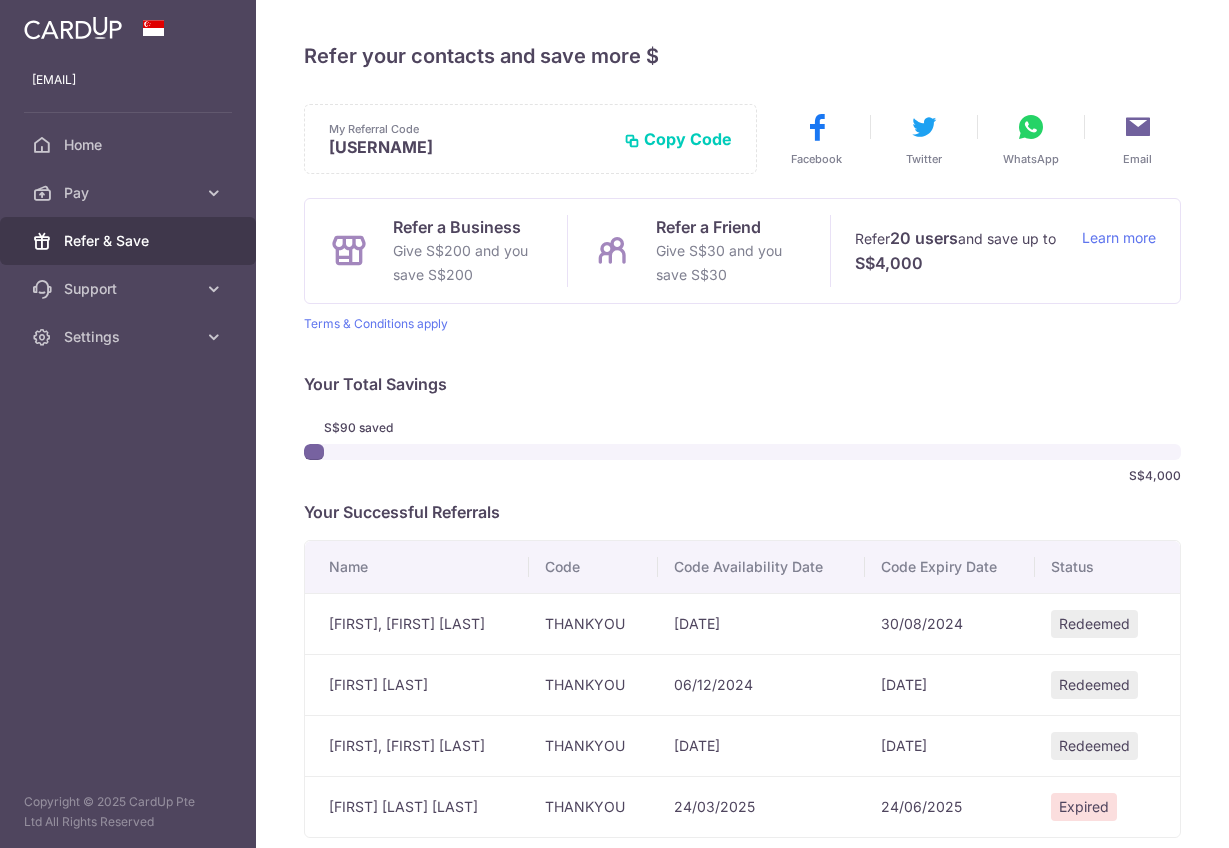 scroll, scrollTop: 0, scrollLeft: 0, axis: both 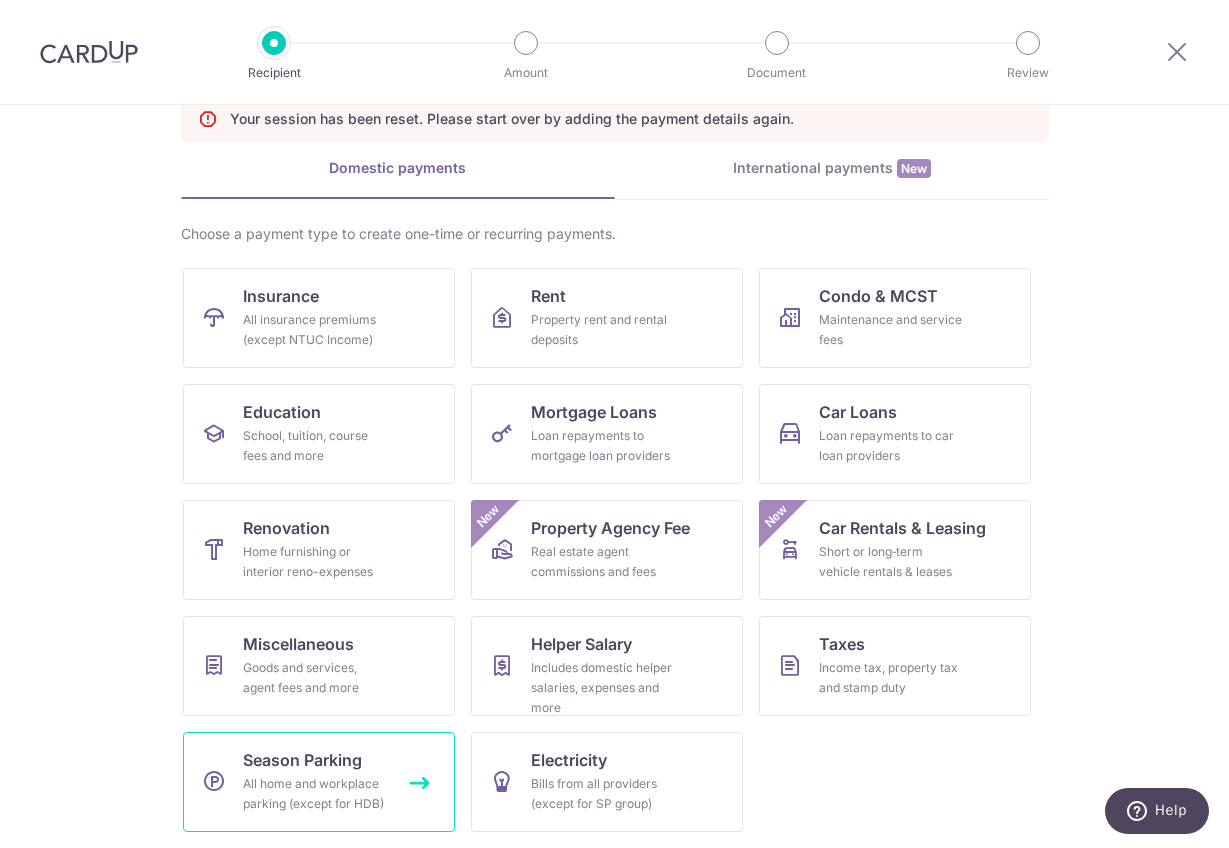 click on "All home and workplace parking (except for HDB)" at bounding box center [315, 794] 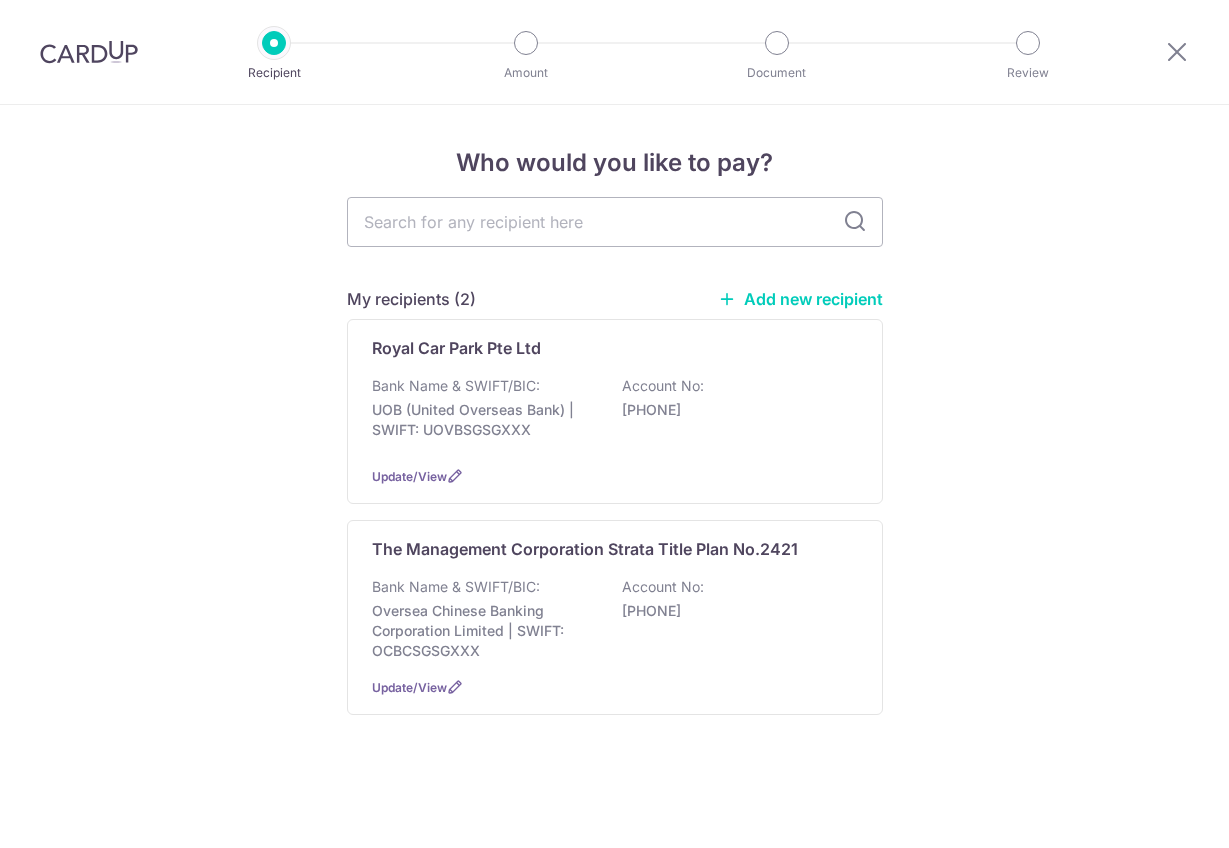 scroll, scrollTop: 0, scrollLeft: 0, axis: both 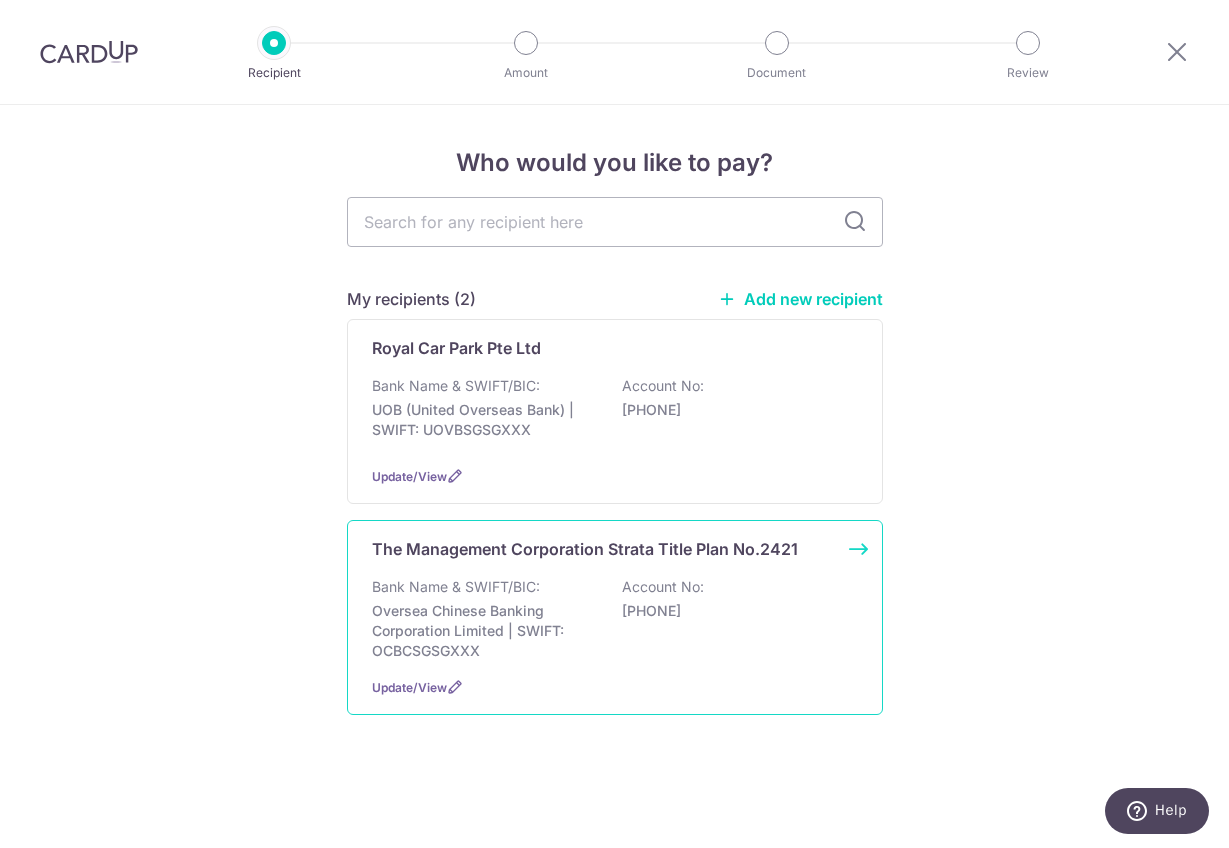 click on "The Management Corporation Strata Title Plan No.2421" at bounding box center (585, 549) 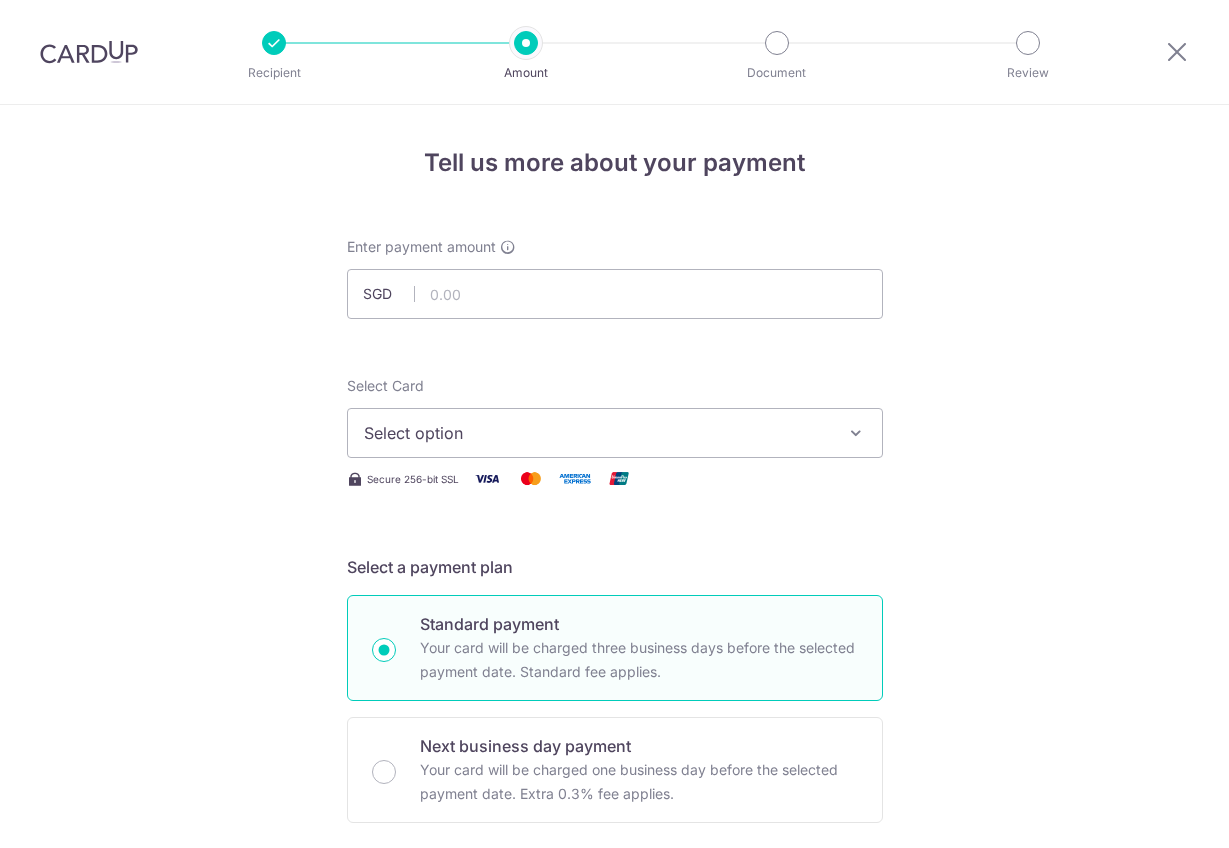 scroll, scrollTop: 0, scrollLeft: 0, axis: both 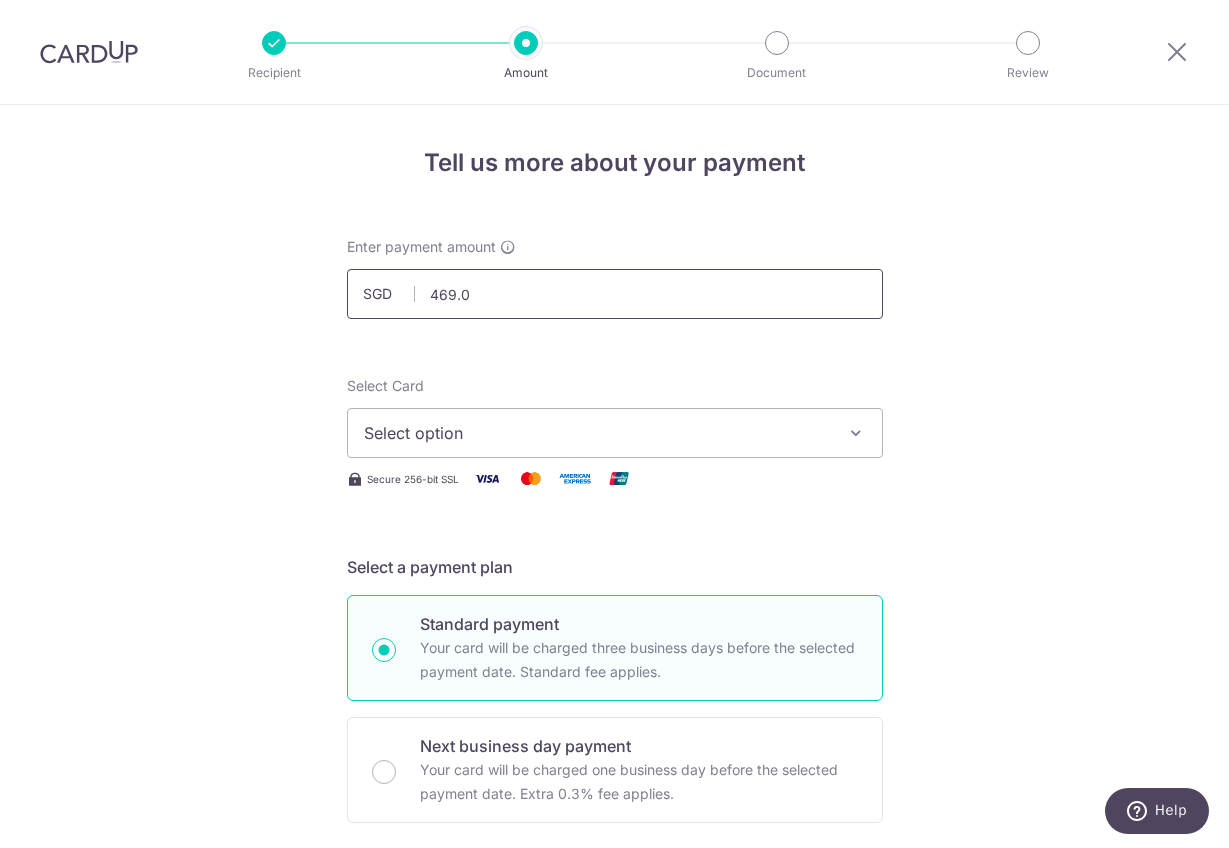 type on "469.05" 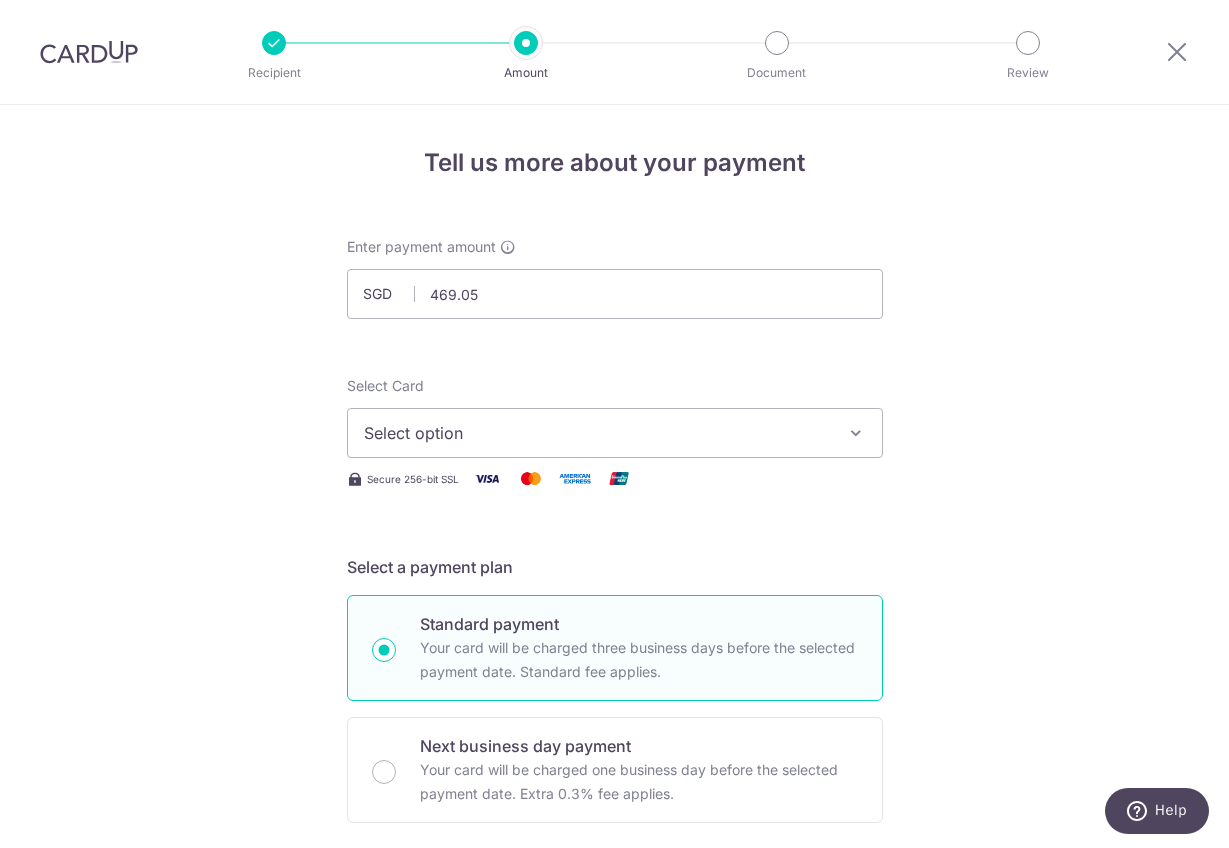 click on "Select Card
Select option
Add credit card
Your Cards
**** 0700
**** 7500
**** 6405" at bounding box center [615, 417] 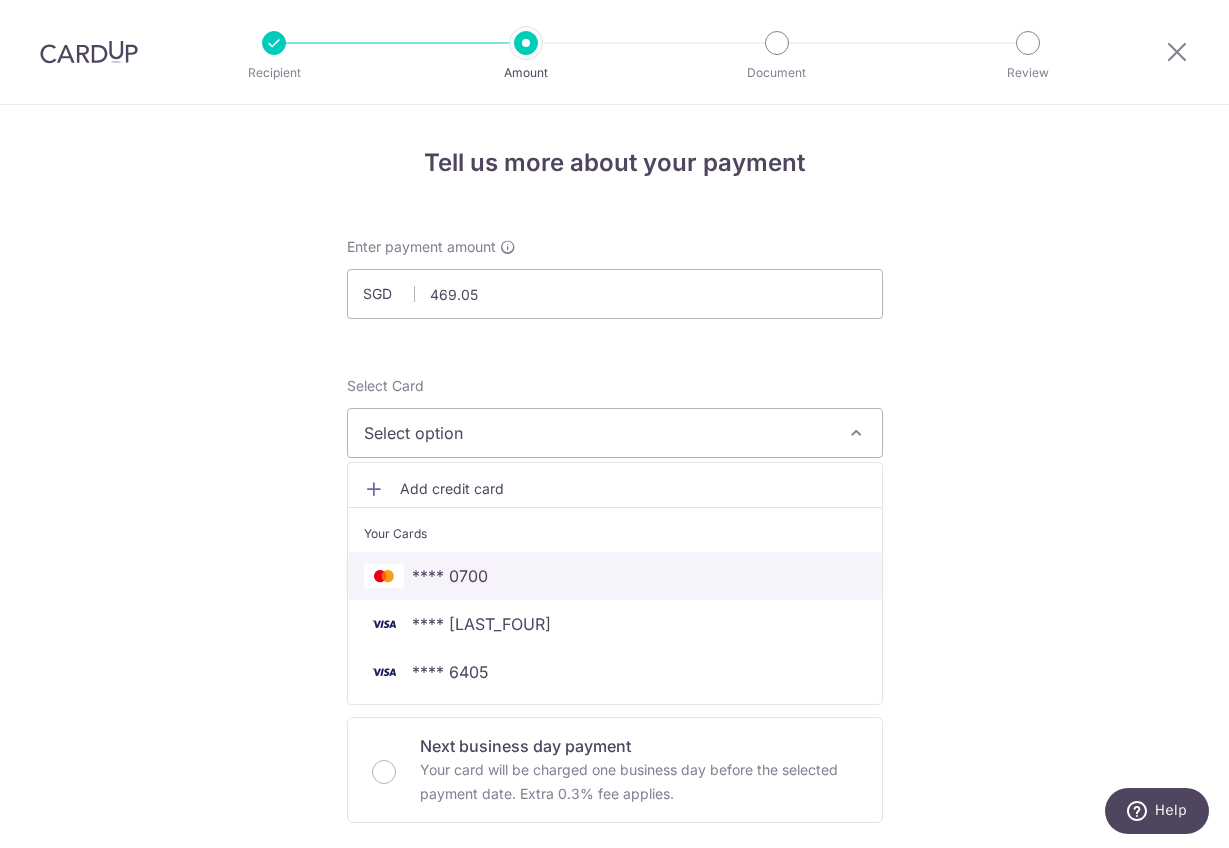 click on "**** 0700" at bounding box center (450, 576) 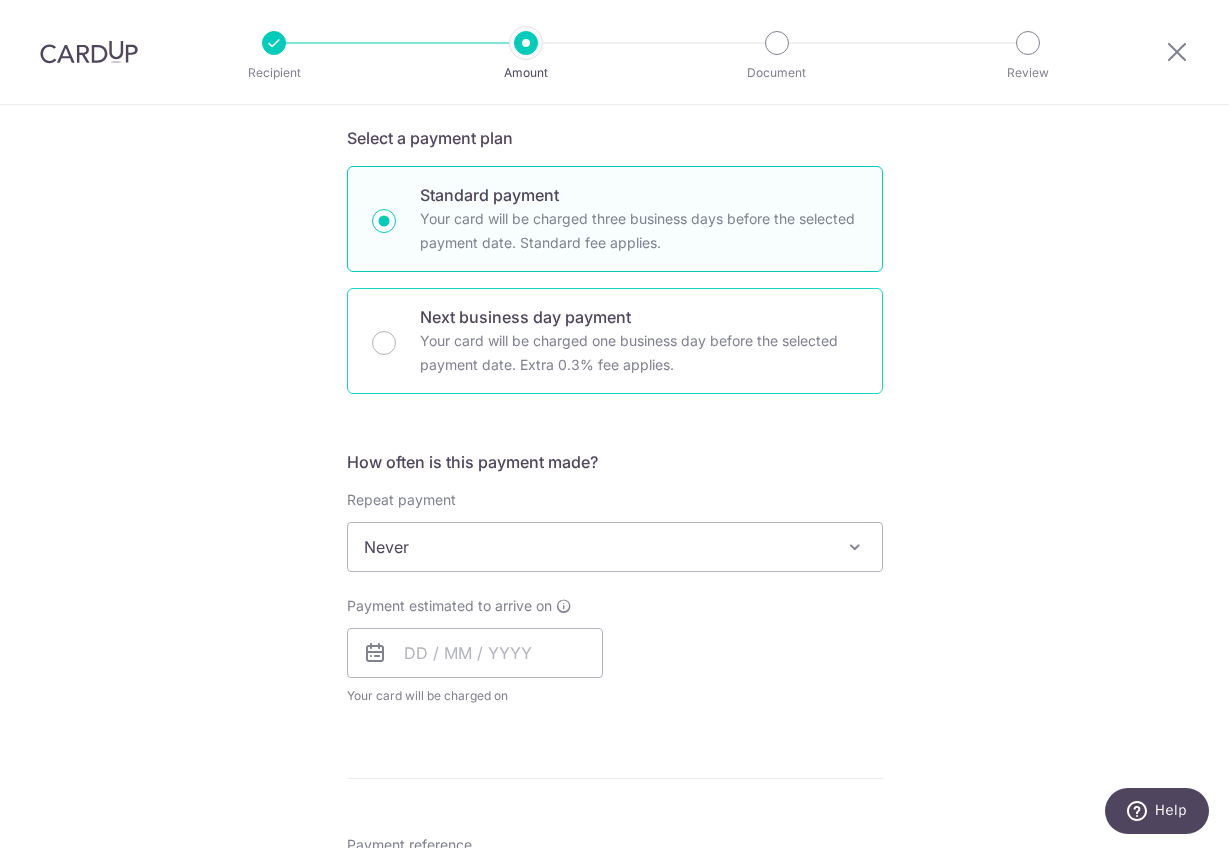 scroll, scrollTop: 446, scrollLeft: 0, axis: vertical 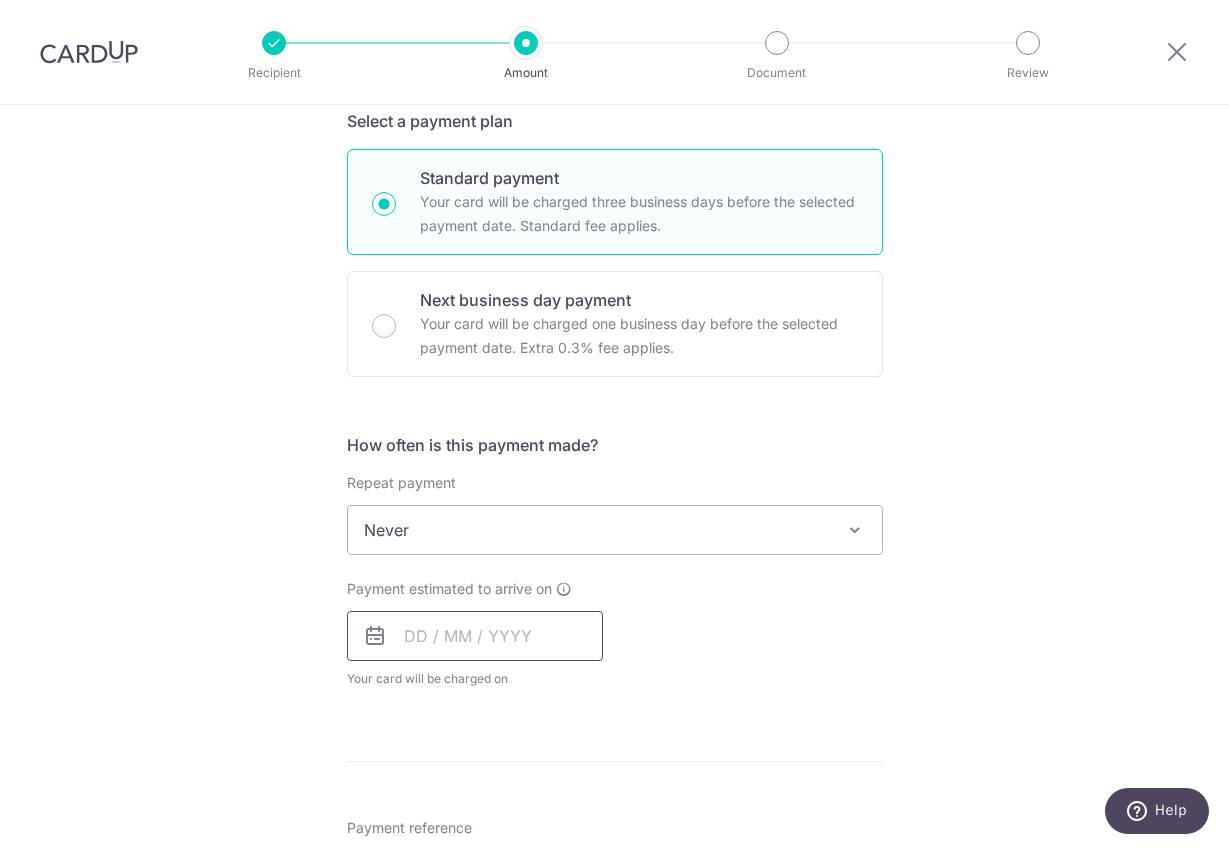 click at bounding box center (475, 636) 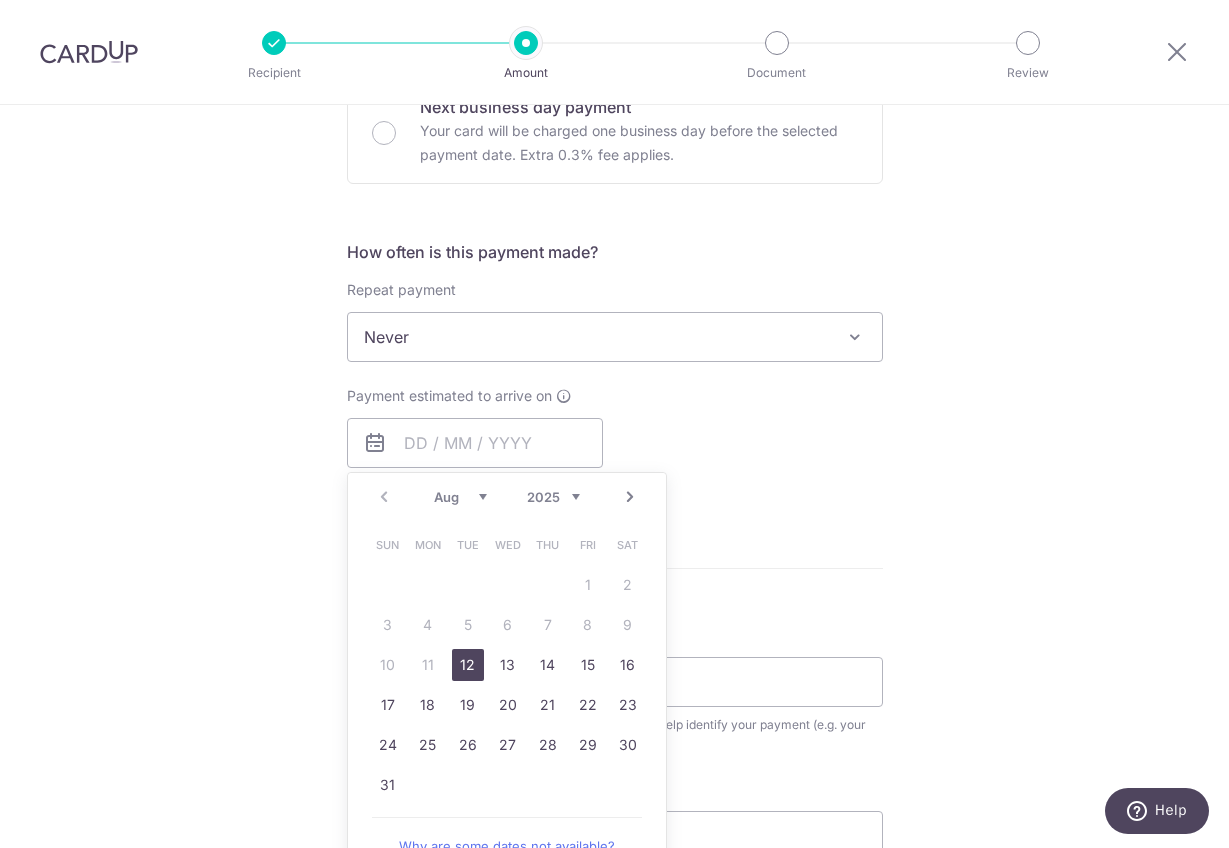 click on "Enter payment amount
SGD
469.05
469.05
Select Card
**** 0700
Add credit card
Your Cards
**** 0700
**** 7500
**** 6405
Secure 256-bit SSL
Text
New card details
Card
Secure 256-bit SSL" at bounding box center [615, 389] 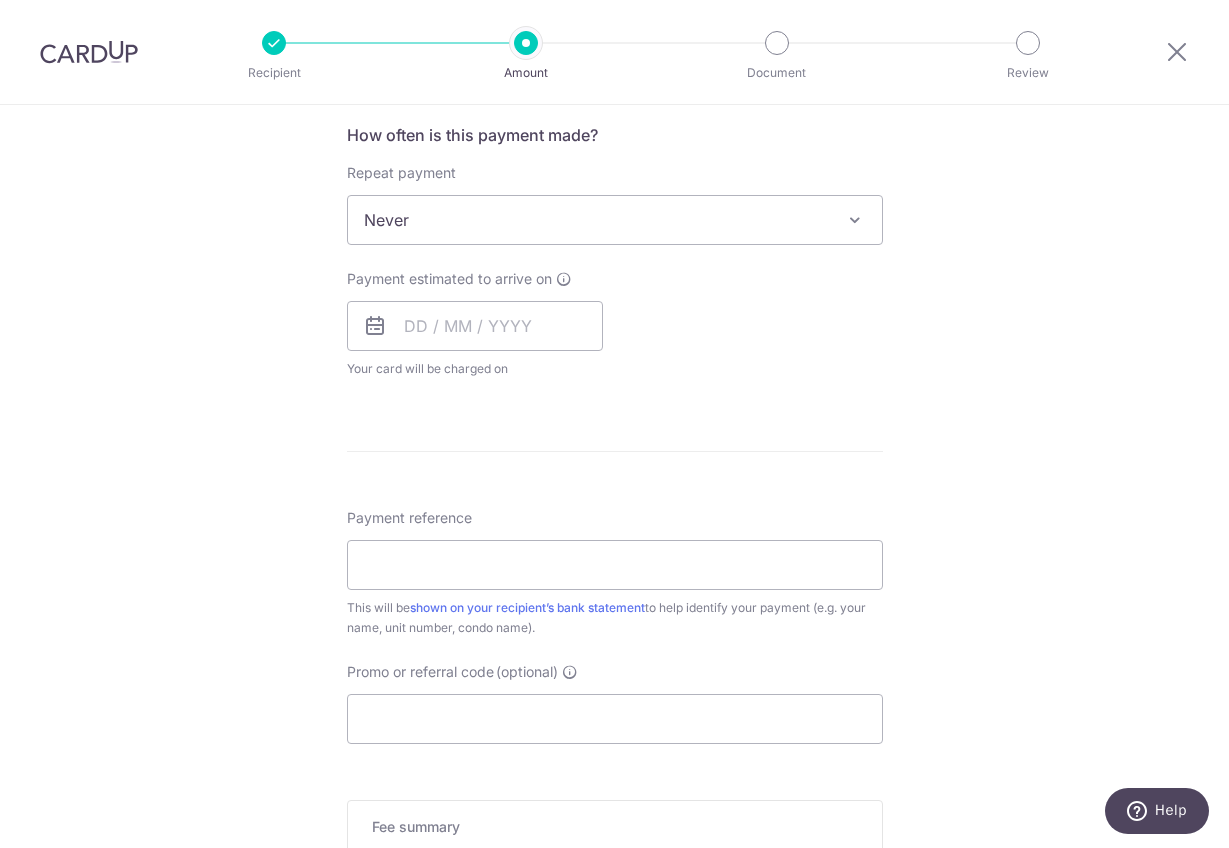 scroll, scrollTop: 806, scrollLeft: 0, axis: vertical 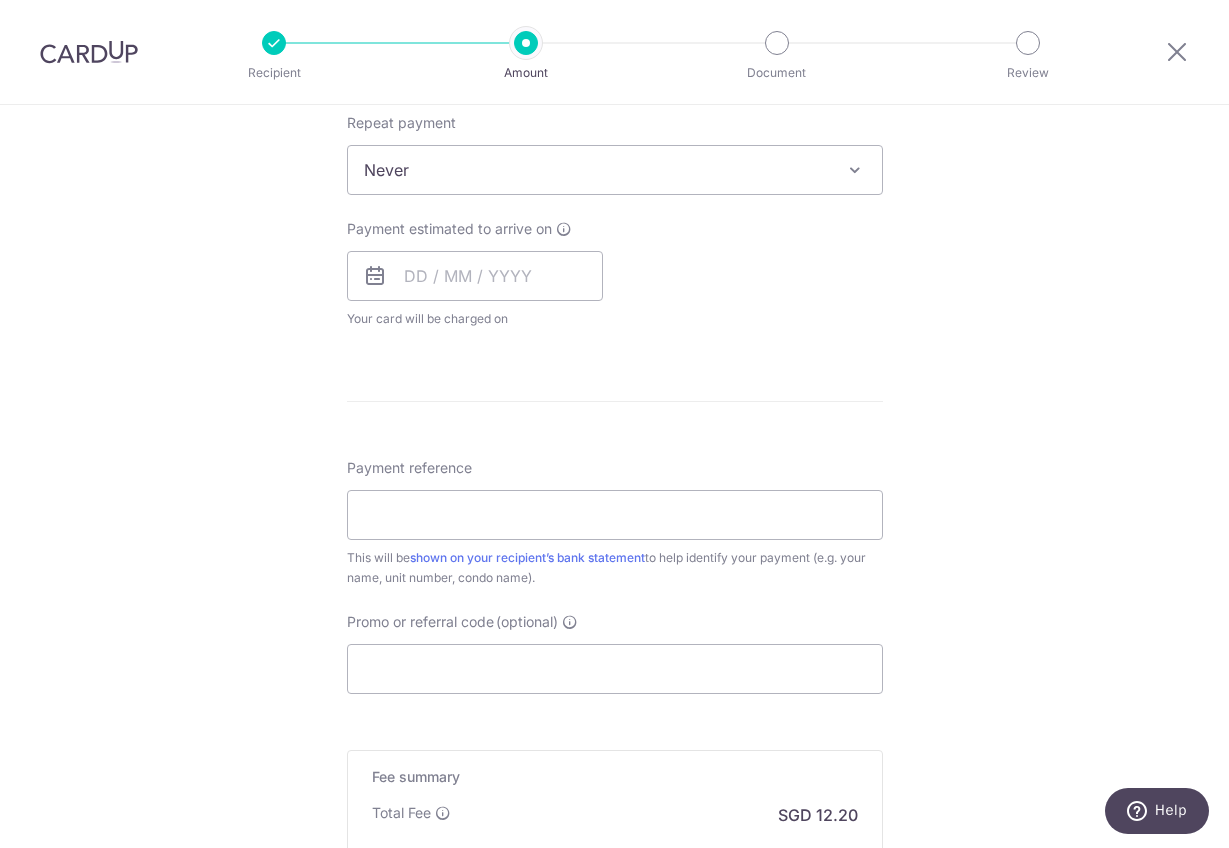 click on "Repeat payment
Never
Every week
Every month
Every quarter
Every half a year Never
To set up monthly income tax payments on CardUp, please ensure the following:     Keep GIRO active   First payment through GIRO   Limit of 11 months scheduling   Upload Notice of Assessment    For more details, refer to this guide:  CardUp Help - Monthly Income Tax Payments" at bounding box center (615, 154) 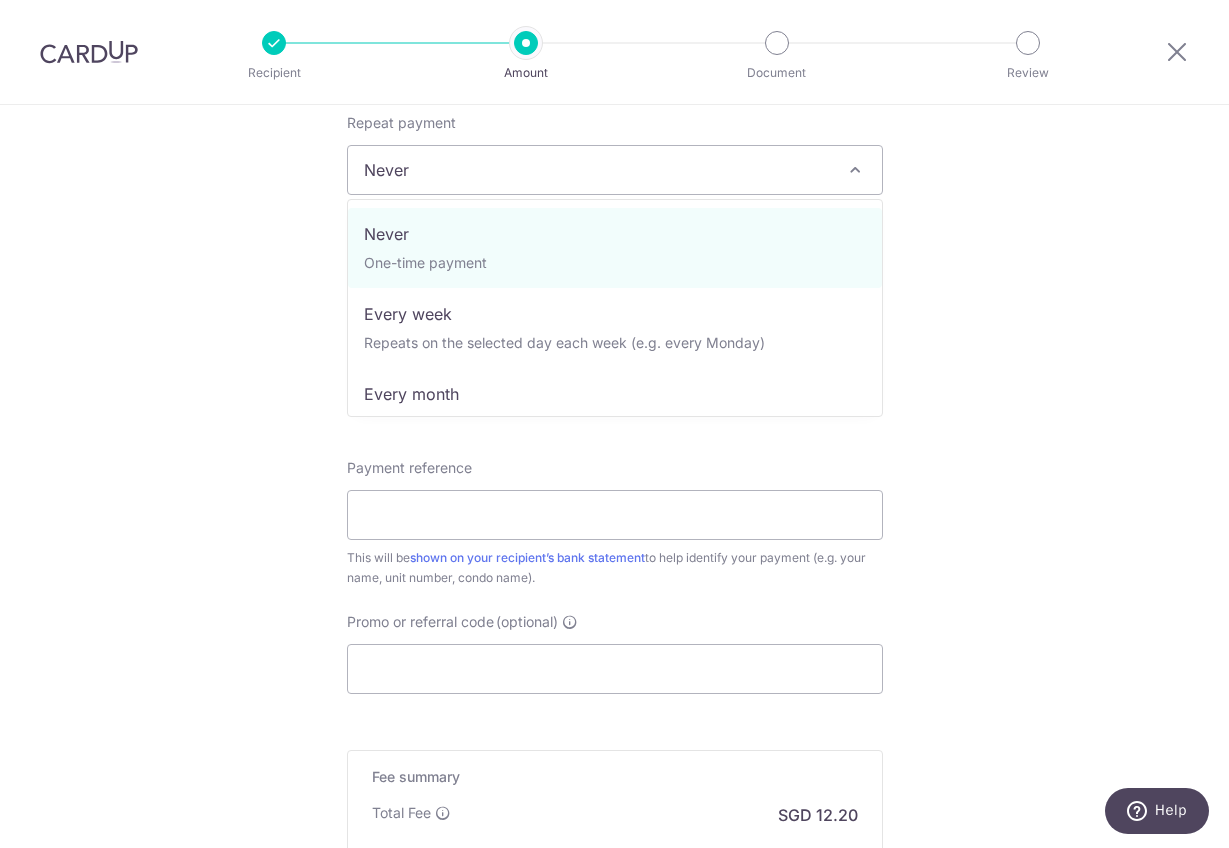 click on "Tell us more about your payment
Enter payment amount
SGD
469.05
469.05
Select Card
**** 0700
Add credit card
Your Cards
**** 0700
**** 7500
**** 6405
Secure 256-bit SSL
Text
New card details
Card" at bounding box center [614, 203] 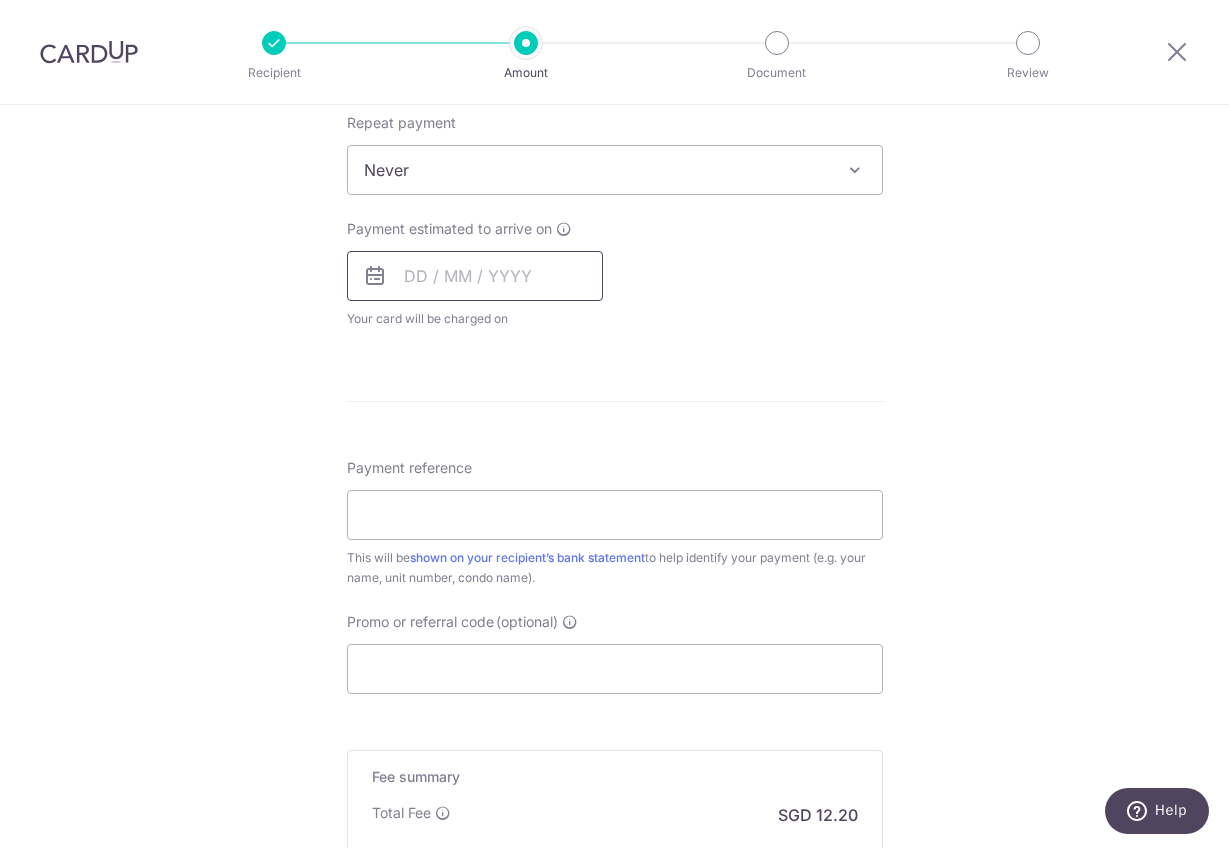 click at bounding box center [475, 276] 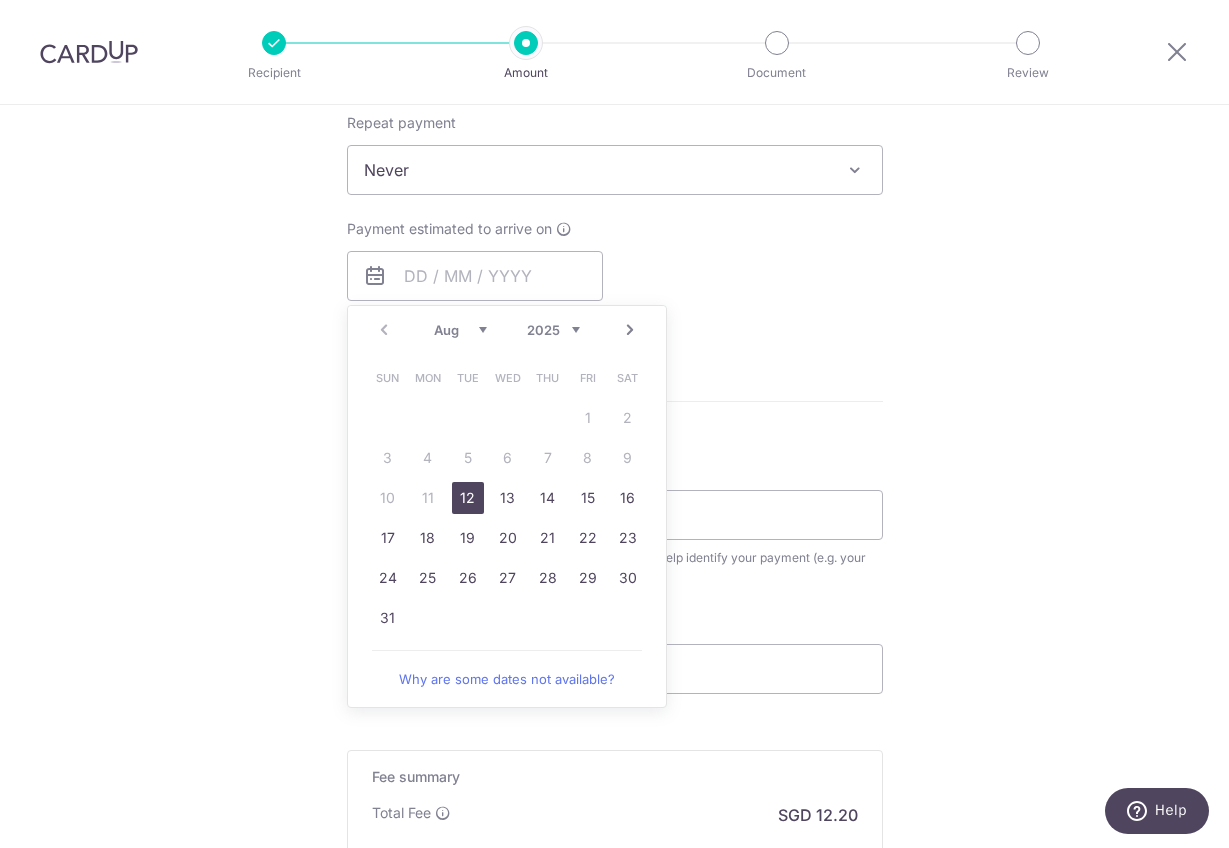 click on "12" at bounding box center [468, 498] 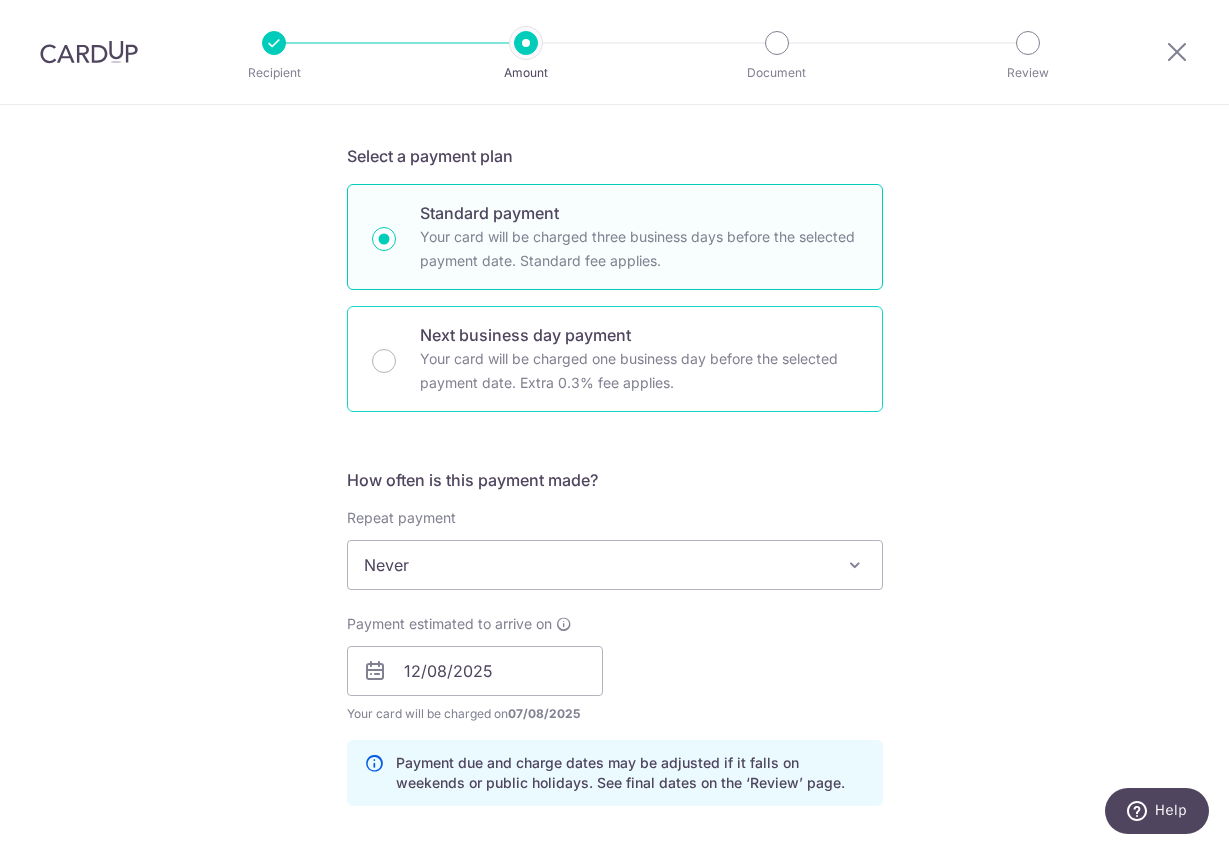 scroll, scrollTop: 410, scrollLeft: 0, axis: vertical 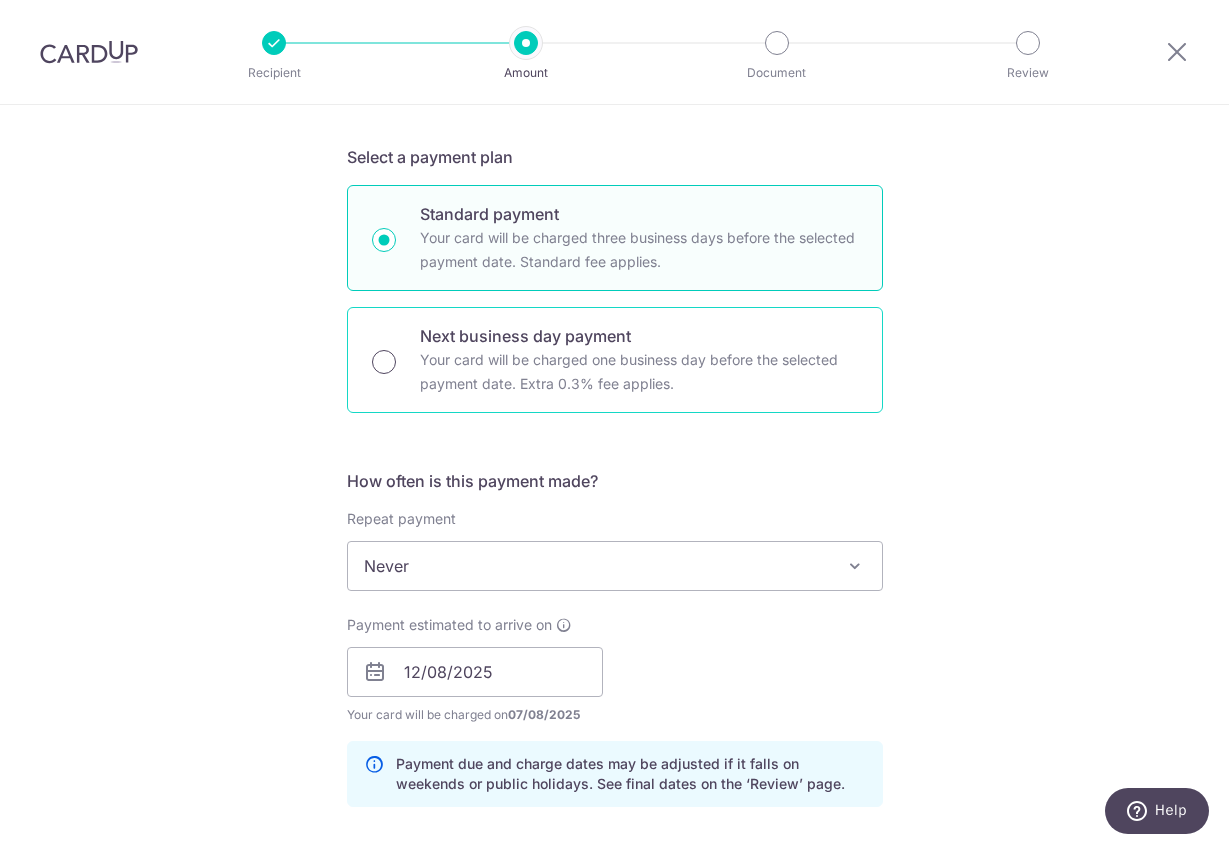 drag, startPoint x: 373, startPoint y: 372, endPoint x: 387, endPoint y: 363, distance: 16.643316 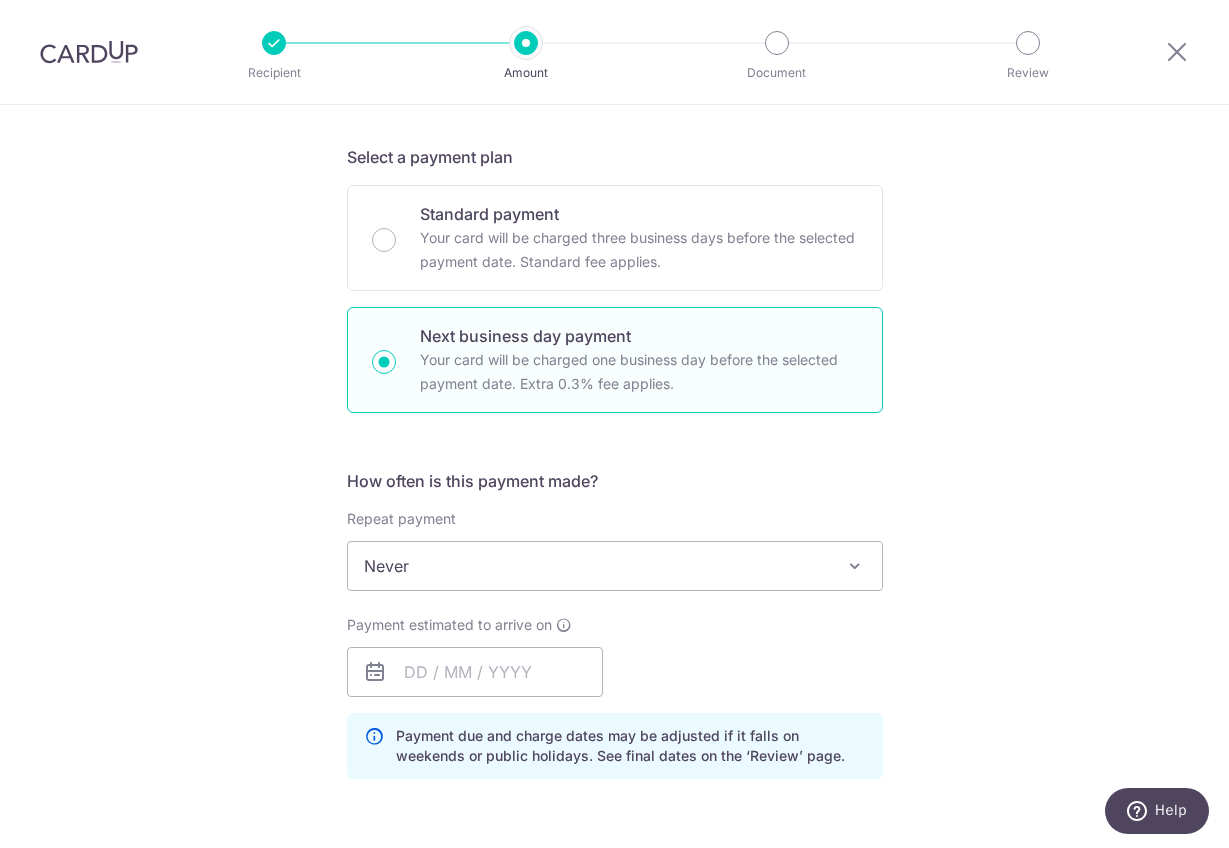 click on "Next business day payment
Your card will be charged one business day before the selected payment date. Extra 0.3% fee applies." at bounding box center [384, 362] 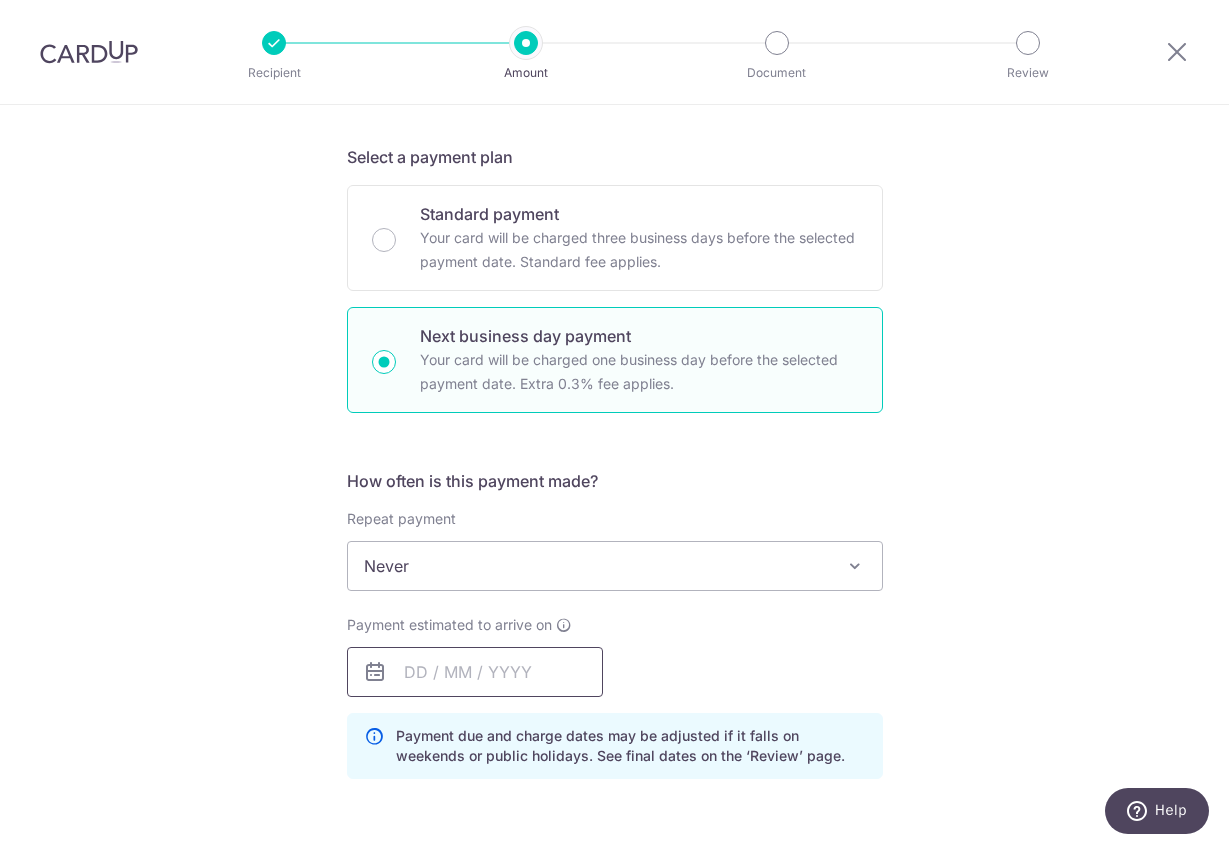 drag, startPoint x: 513, startPoint y: 671, endPoint x: 523, endPoint y: 668, distance: 10.440307 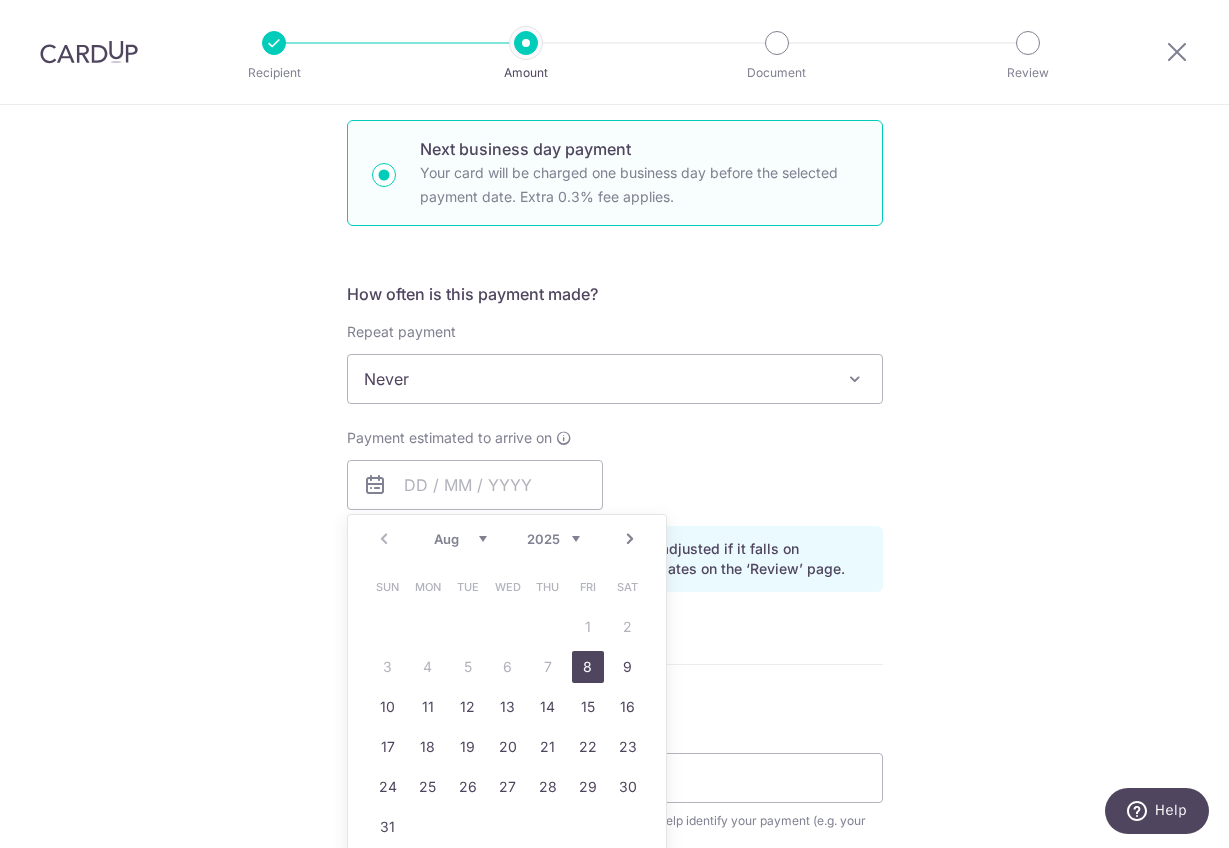 click on "8" at bounding box center [588, 667] 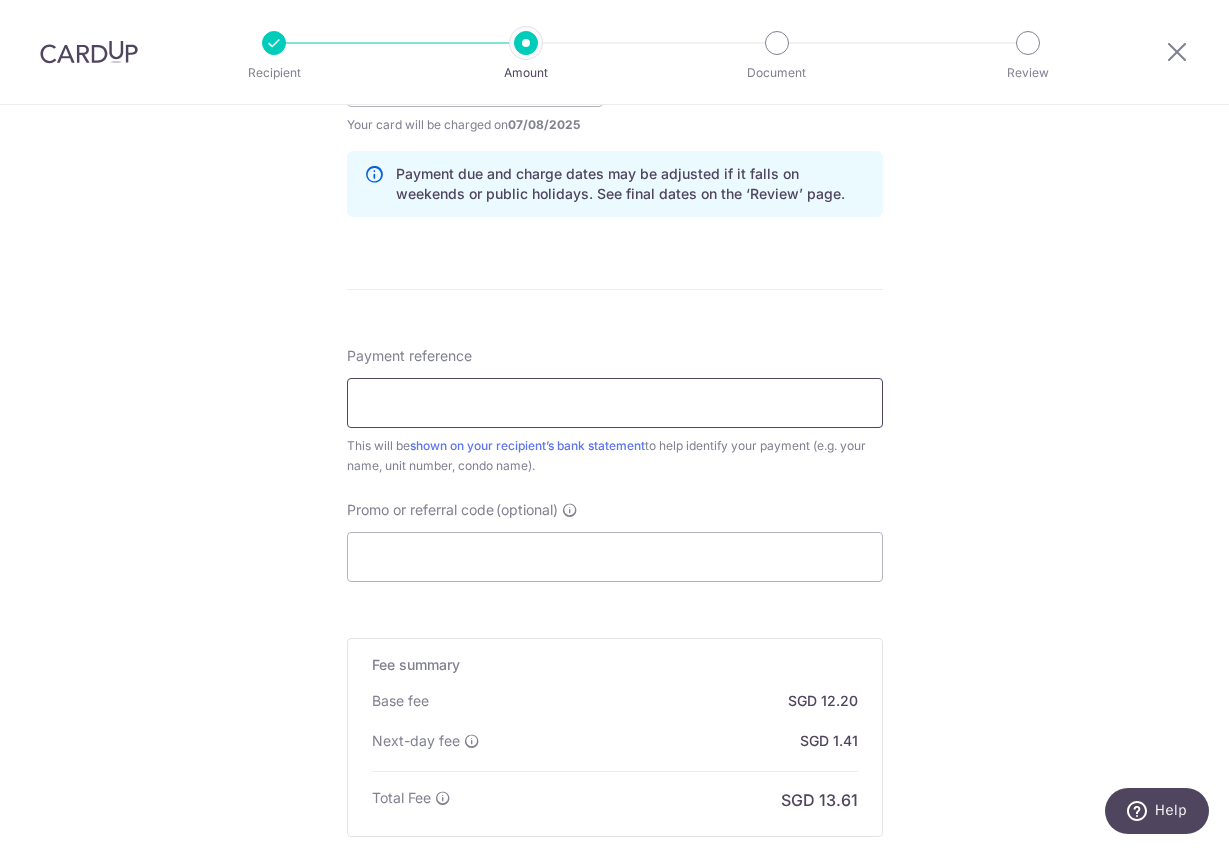 scroll, scrollTop: 1016, scrollLeft: 0, axis: vertical 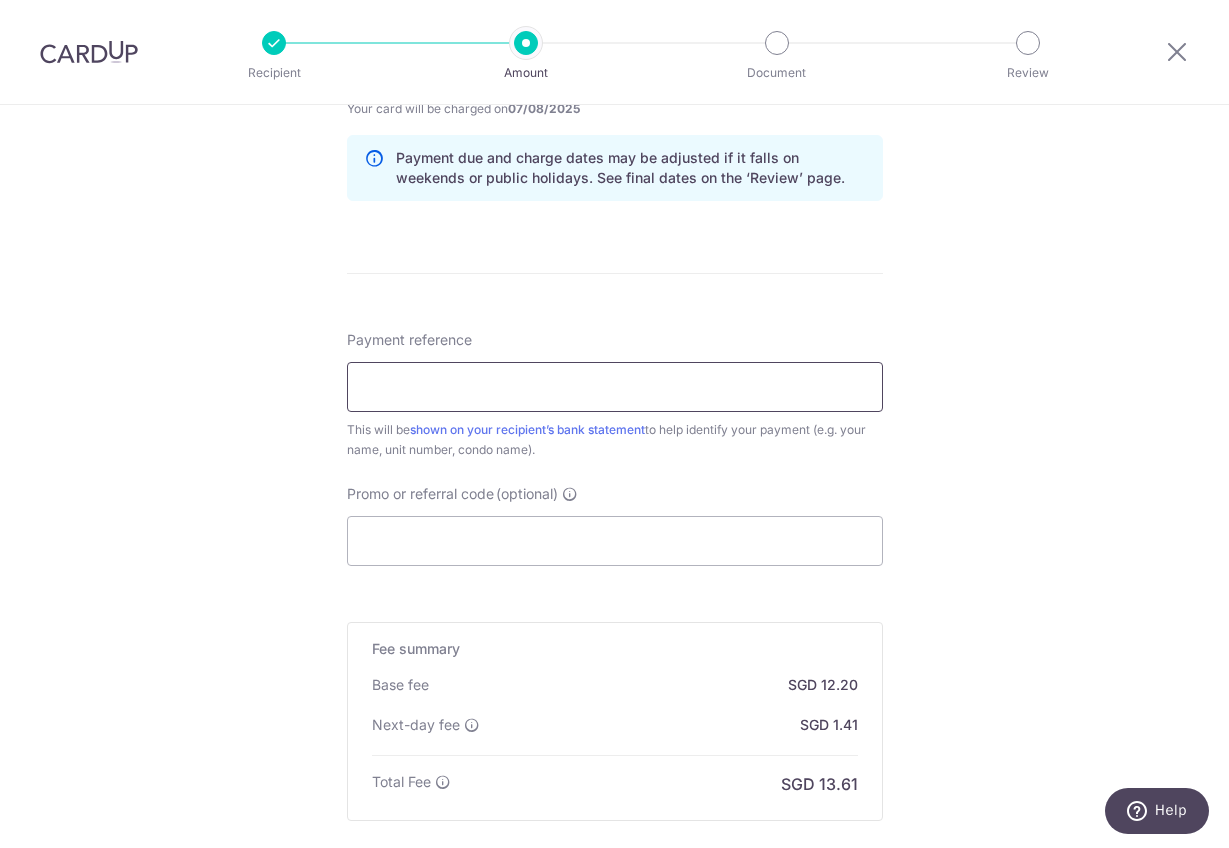 click on "Payment reference" at bounding box center [615, 387] 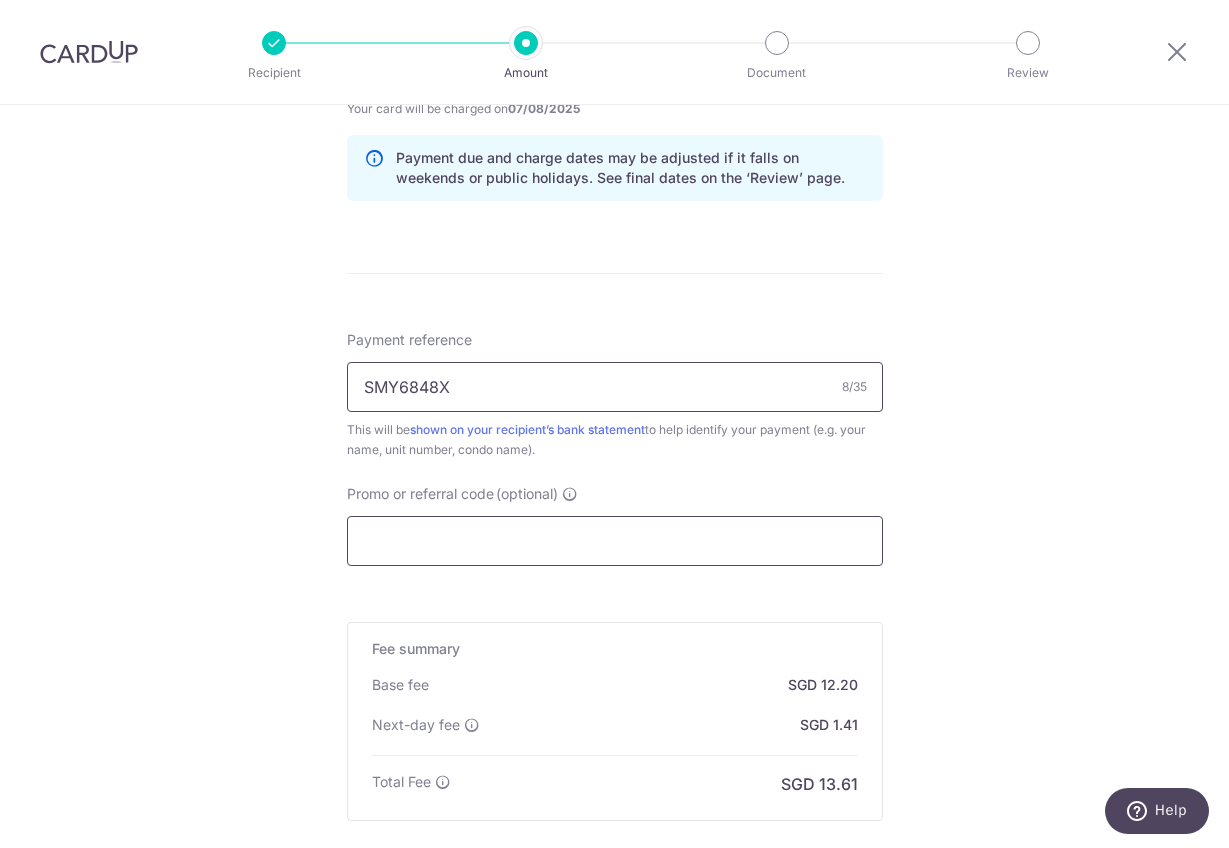 scroll, scrollTop: 1245, scrollLeft: 0, axis: vertical 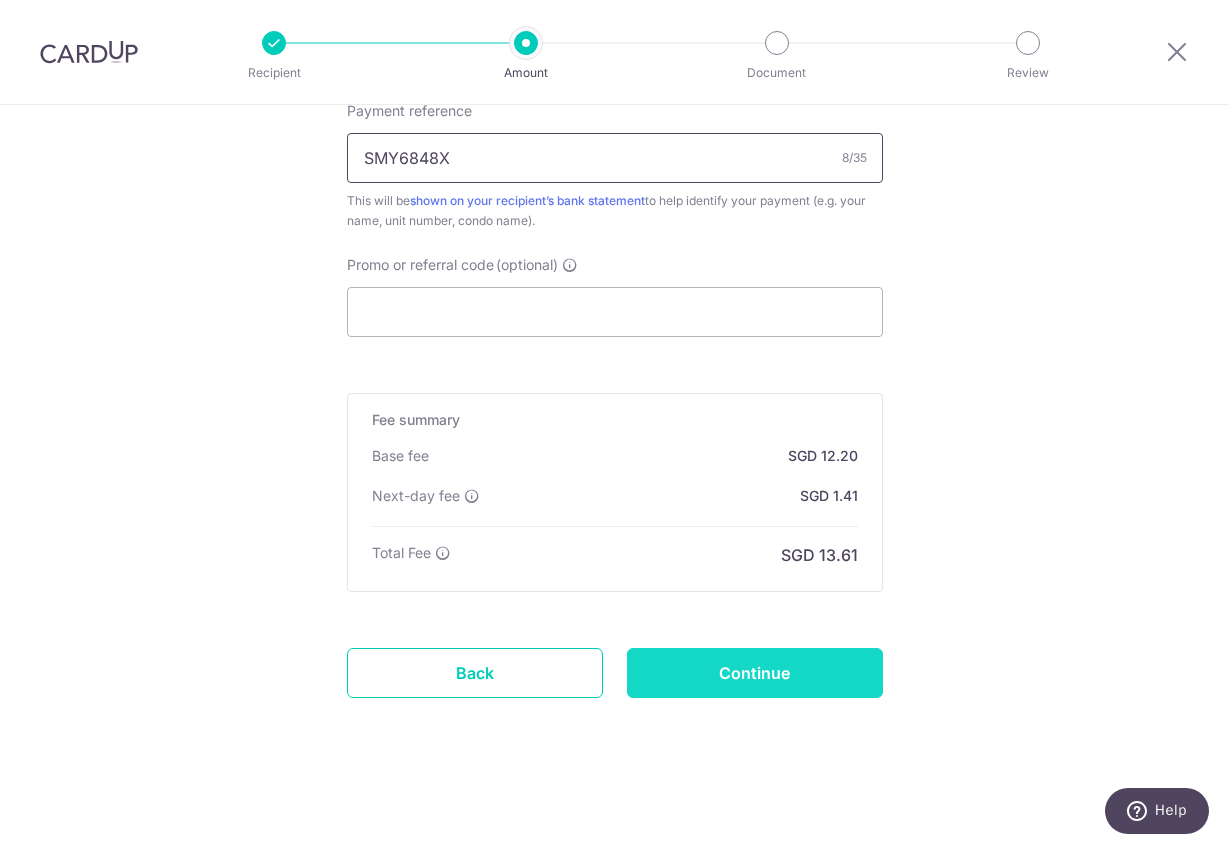 type on "SMY6848X" 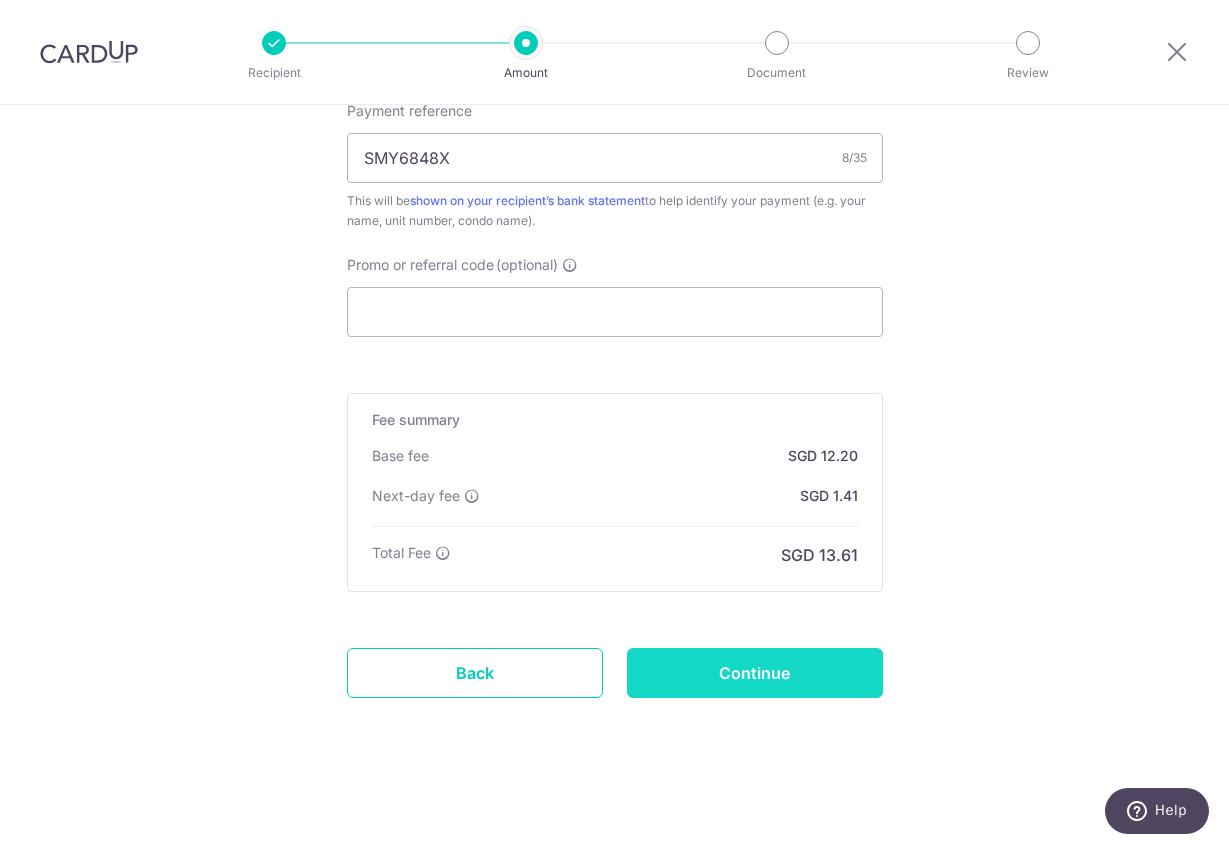 click on "Continue" at bounding box center (755, 673) 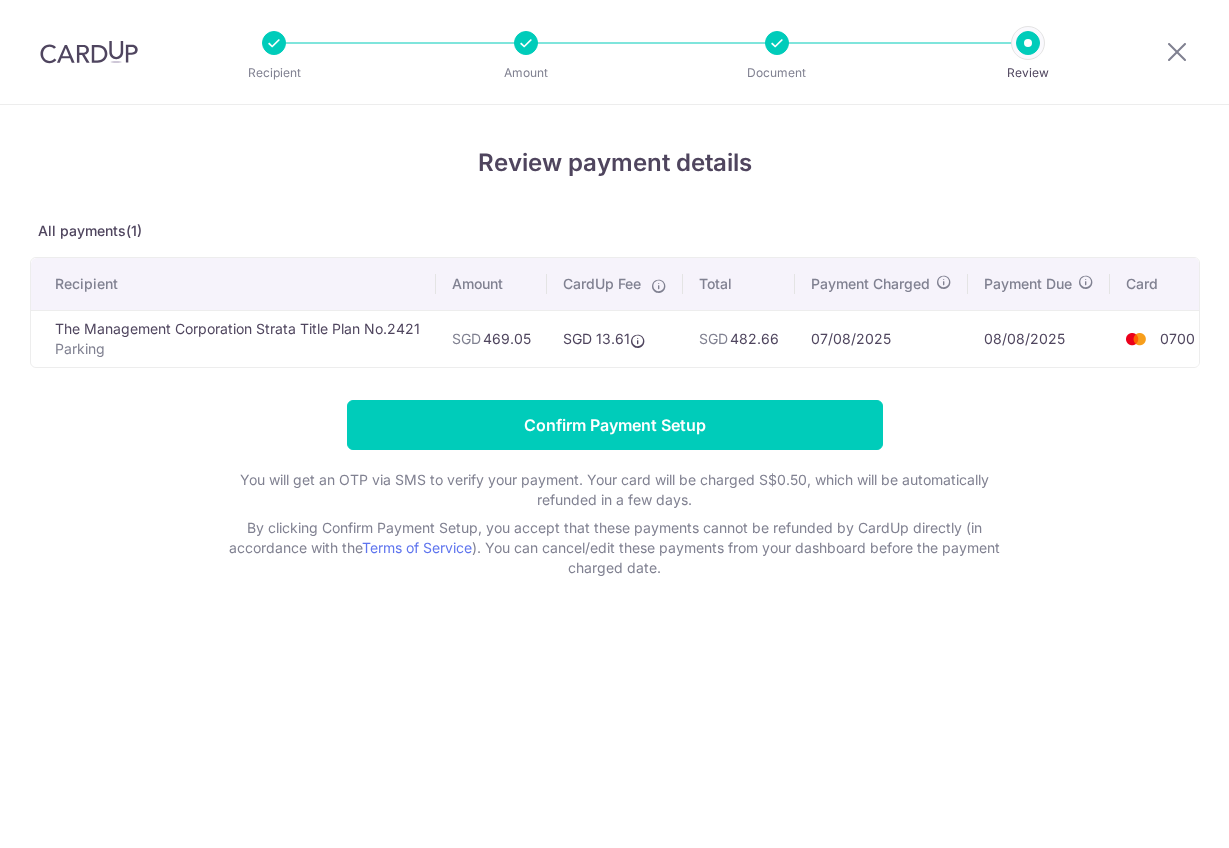 scroll, scrollTop: 0, scrollLeft: 0, axis: both 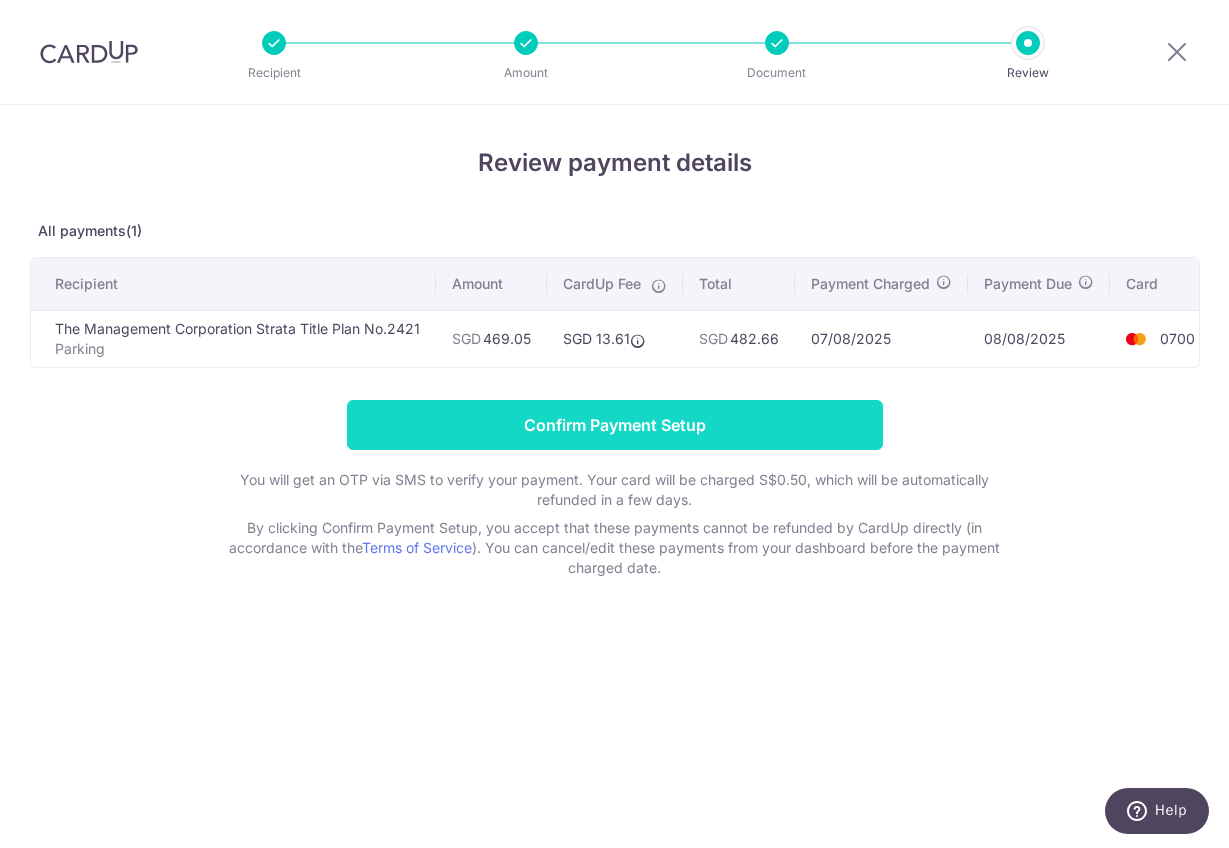 click on "Confirm Payment Setup" at bounding box center [615, 425] 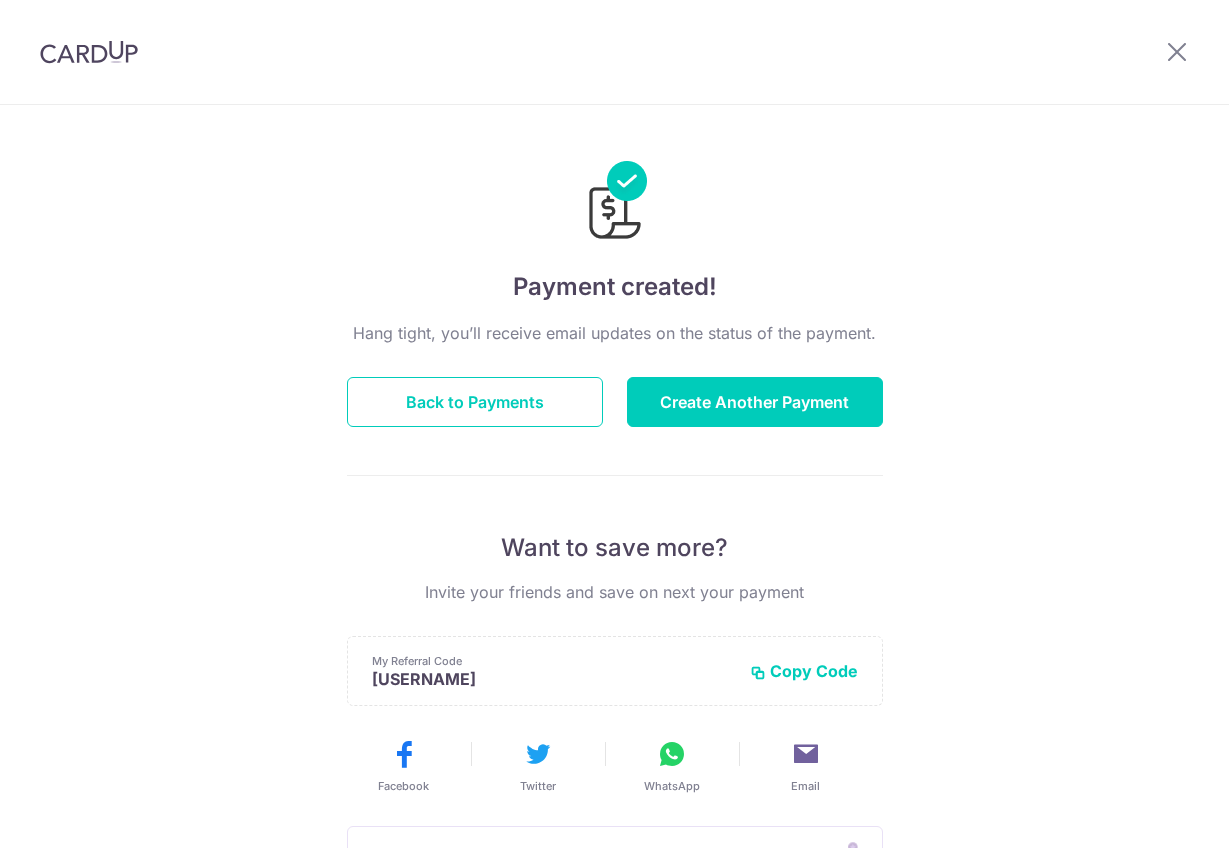 scroll, scrollTop: 0, scrollLeft: 0, axis: both 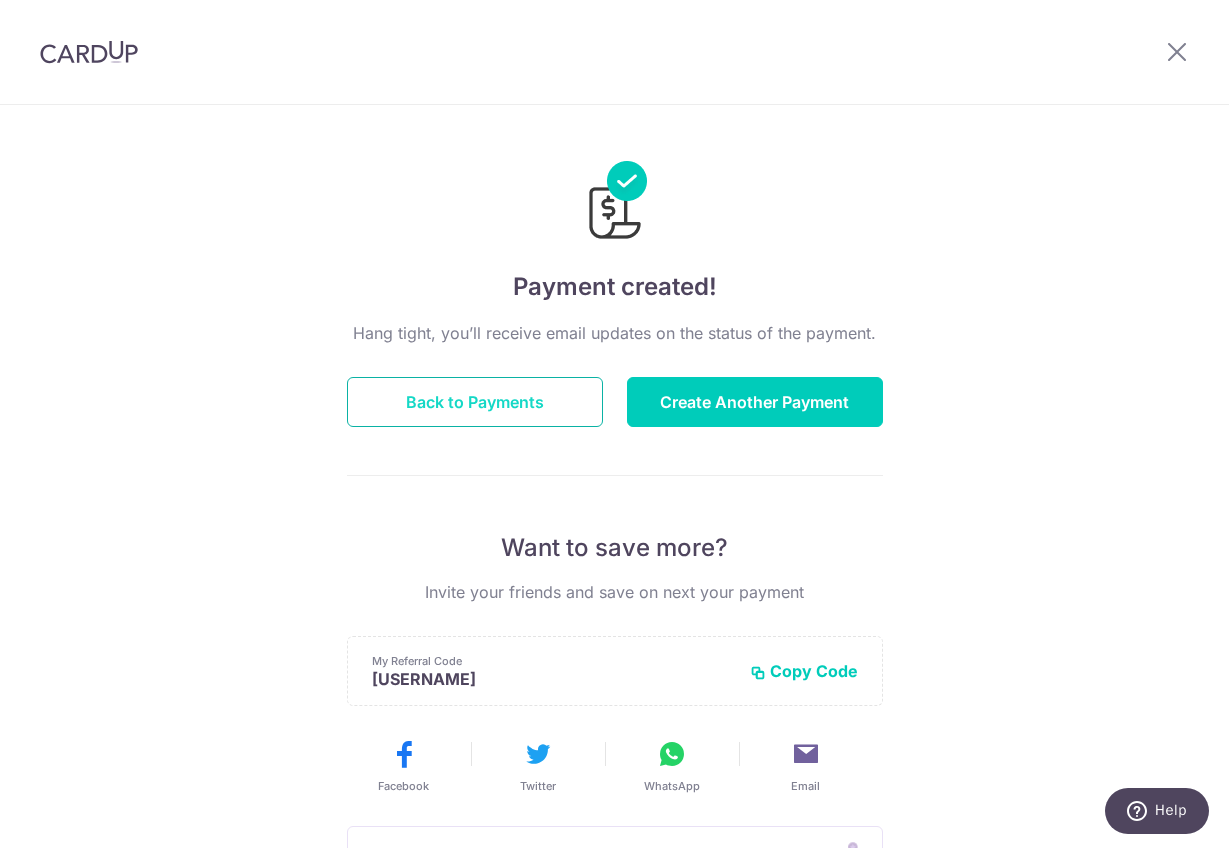 click on "Back to Payments" at bounding box center (475, 402) 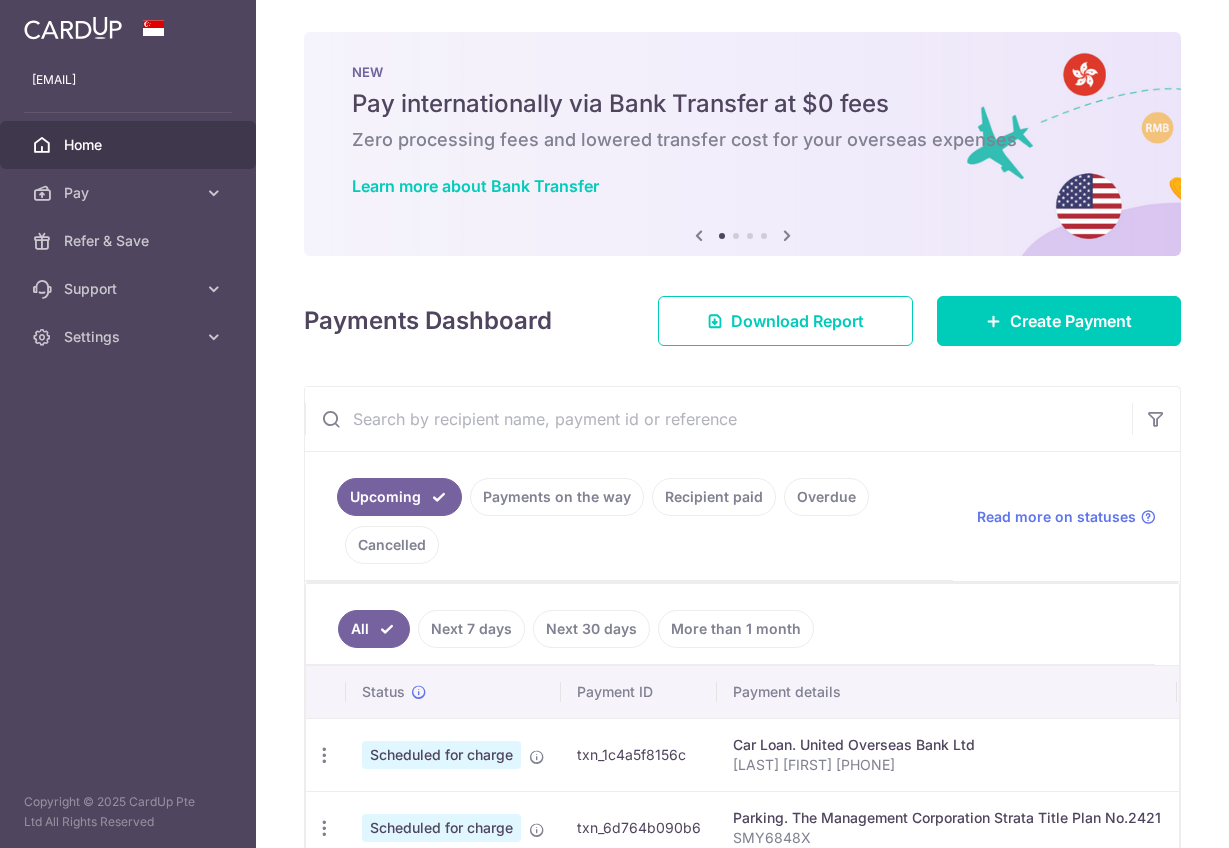 scroll, scrollTop: 0, scrollLeft: 0, axis: both 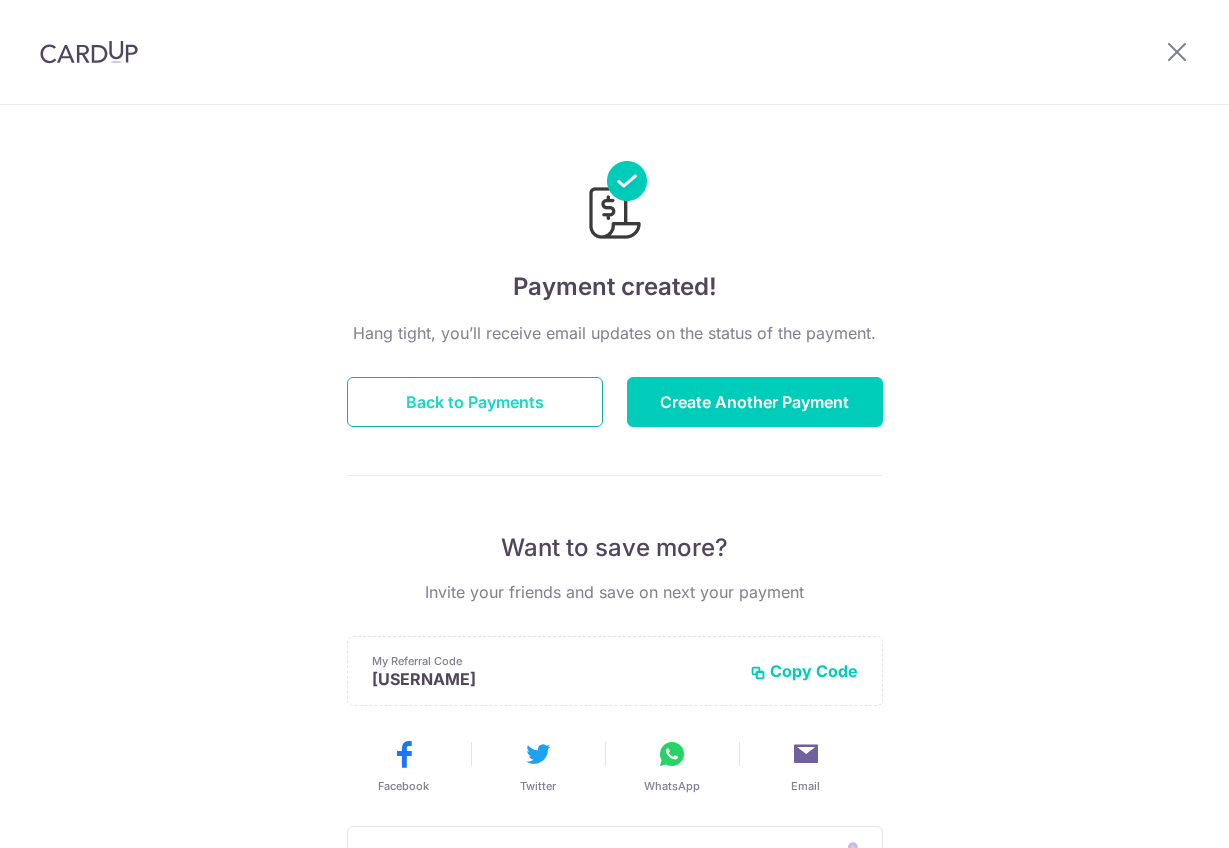 drag, startPoint x: 0, startPoint y: 0, endPoint x: 495, endPoint y: 402, distance: 637.6747 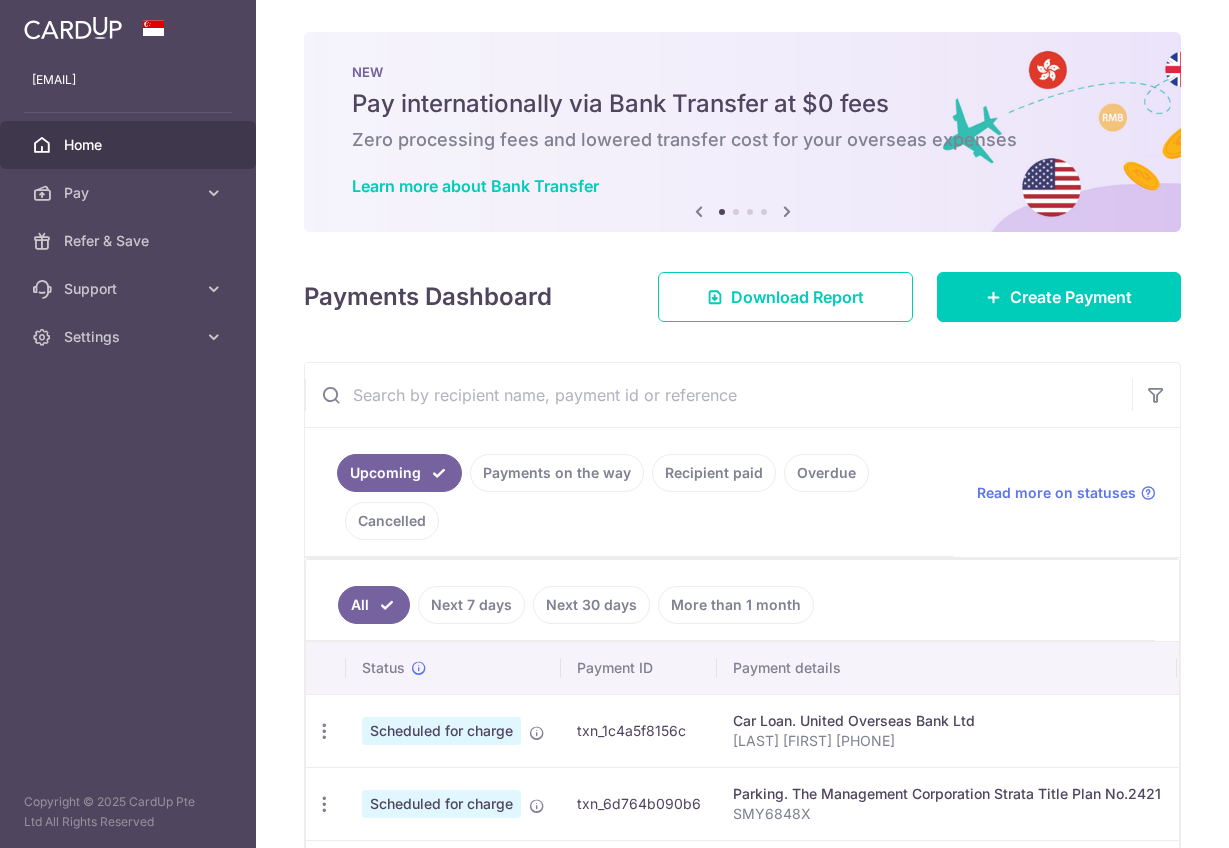 scroll, scrollTop: 0, scrollLeft: 0, axis: both 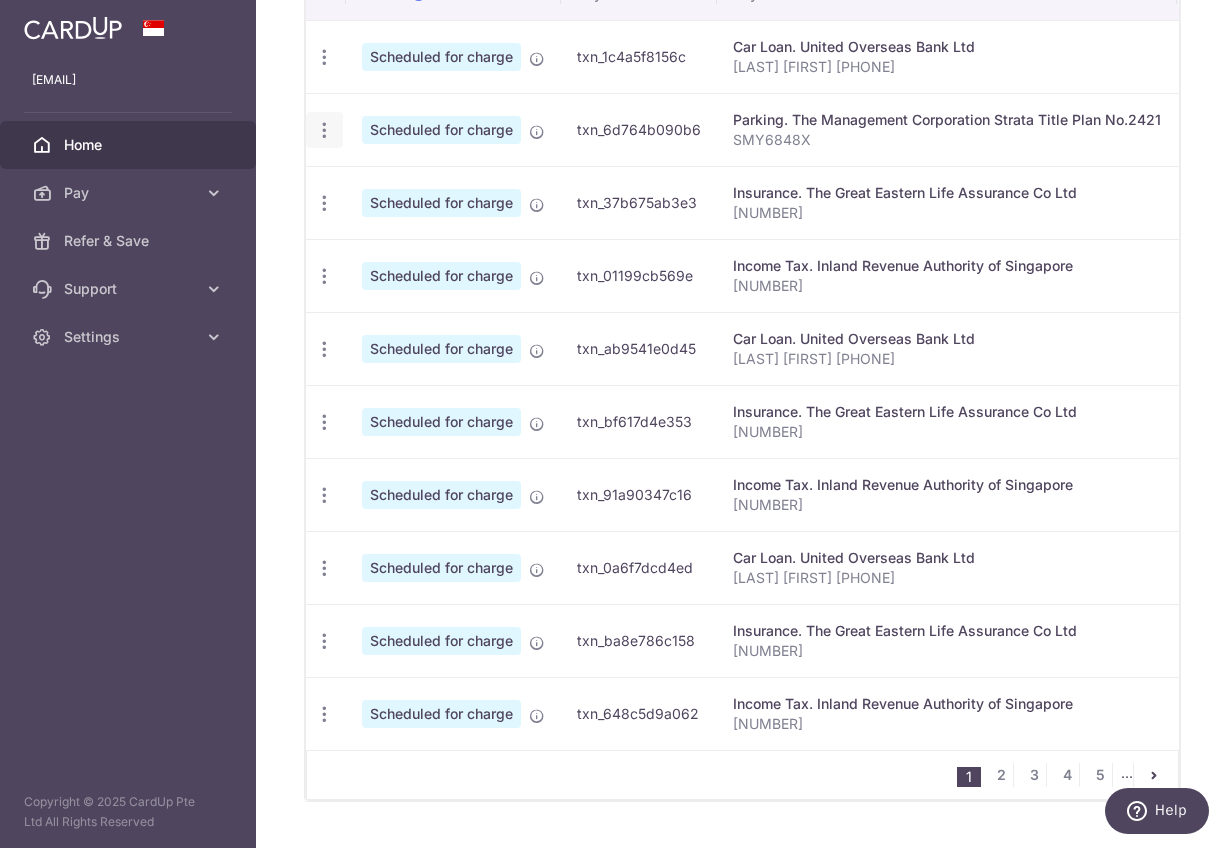 click at bounding box center [324, 57] 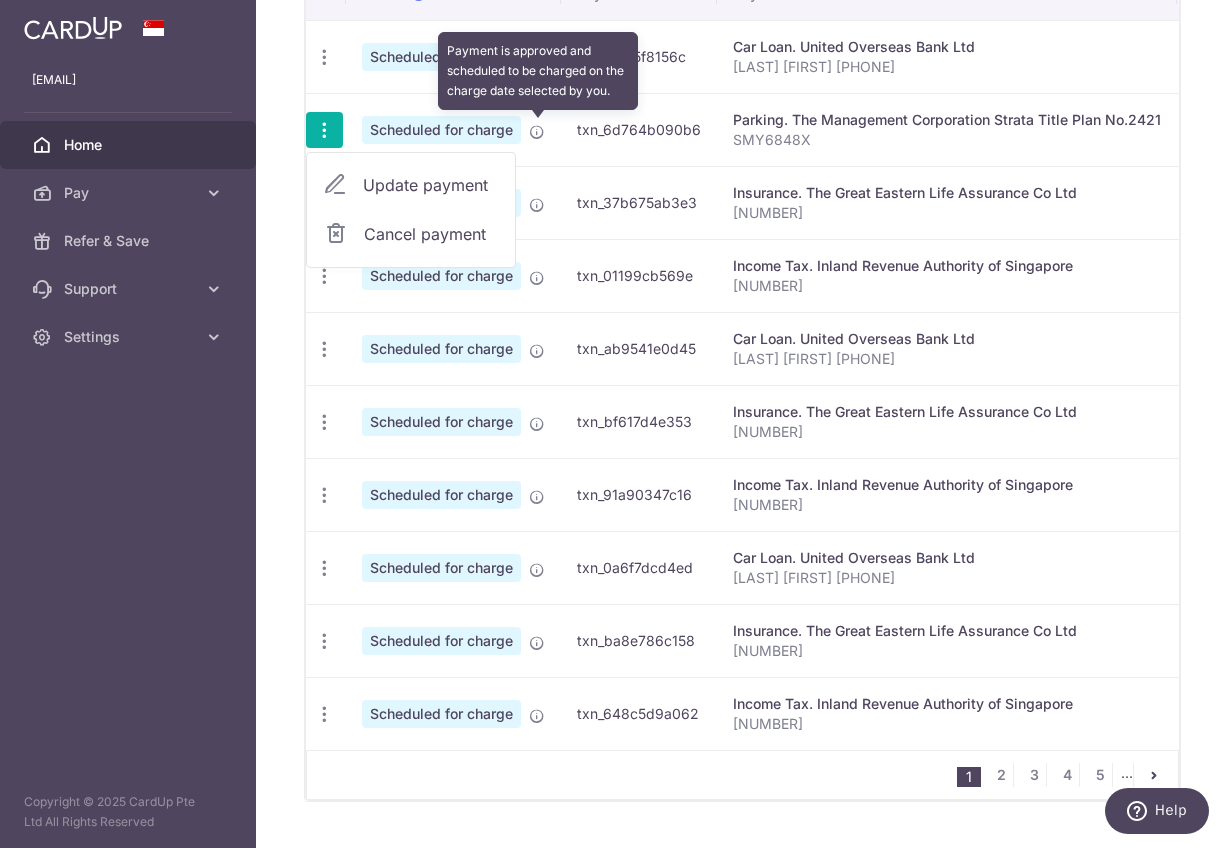 click at bounding box center [537, 132] 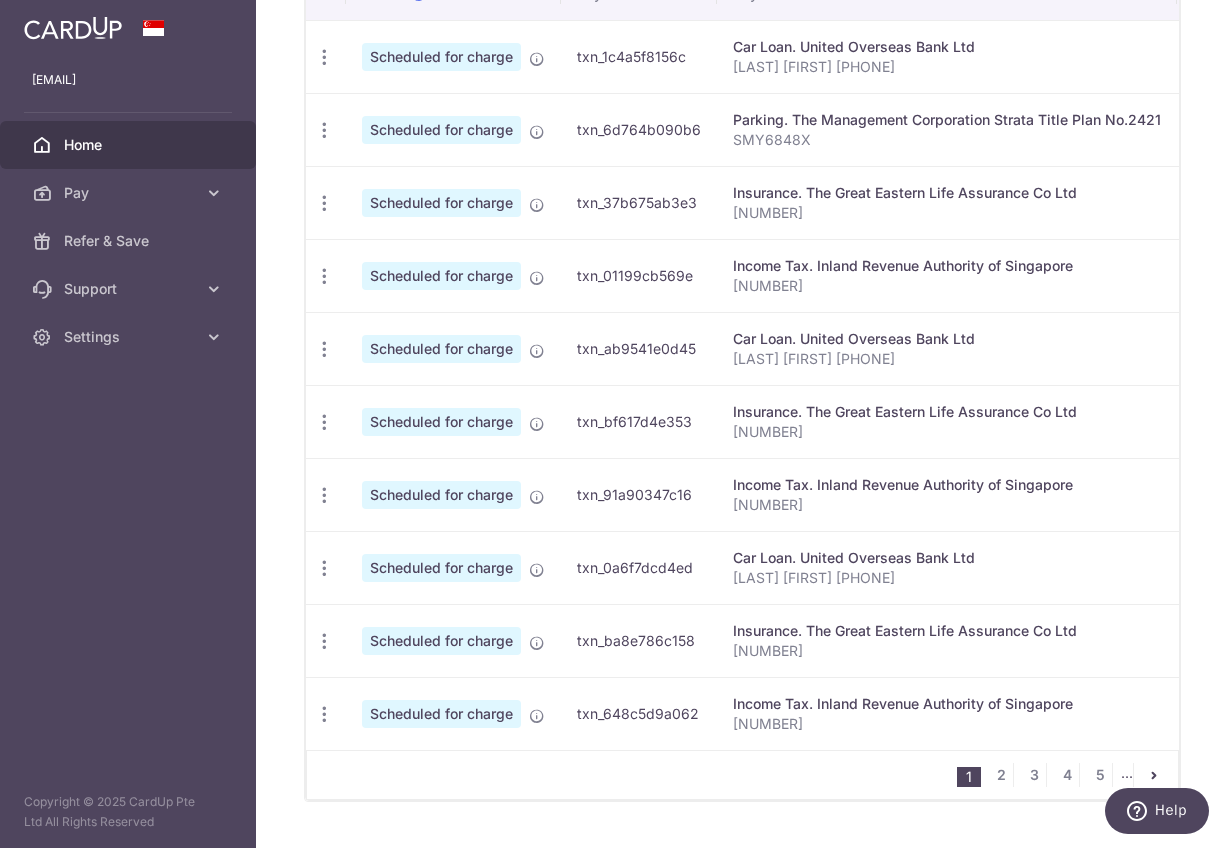 click on "txn_6d764b090b6" at bounding box center (639, 129) 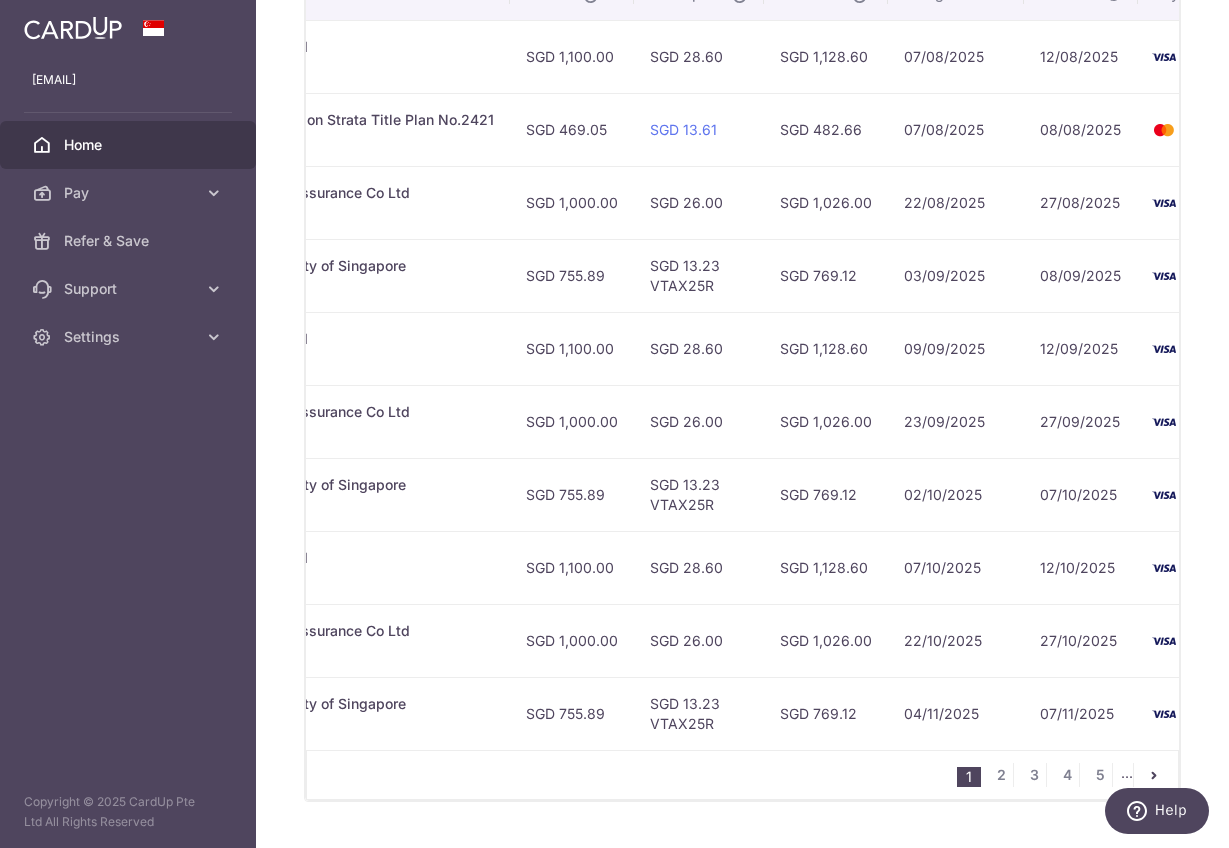 scroll, scrollTop: 0, scrollLeft: 771, axis: horizontal 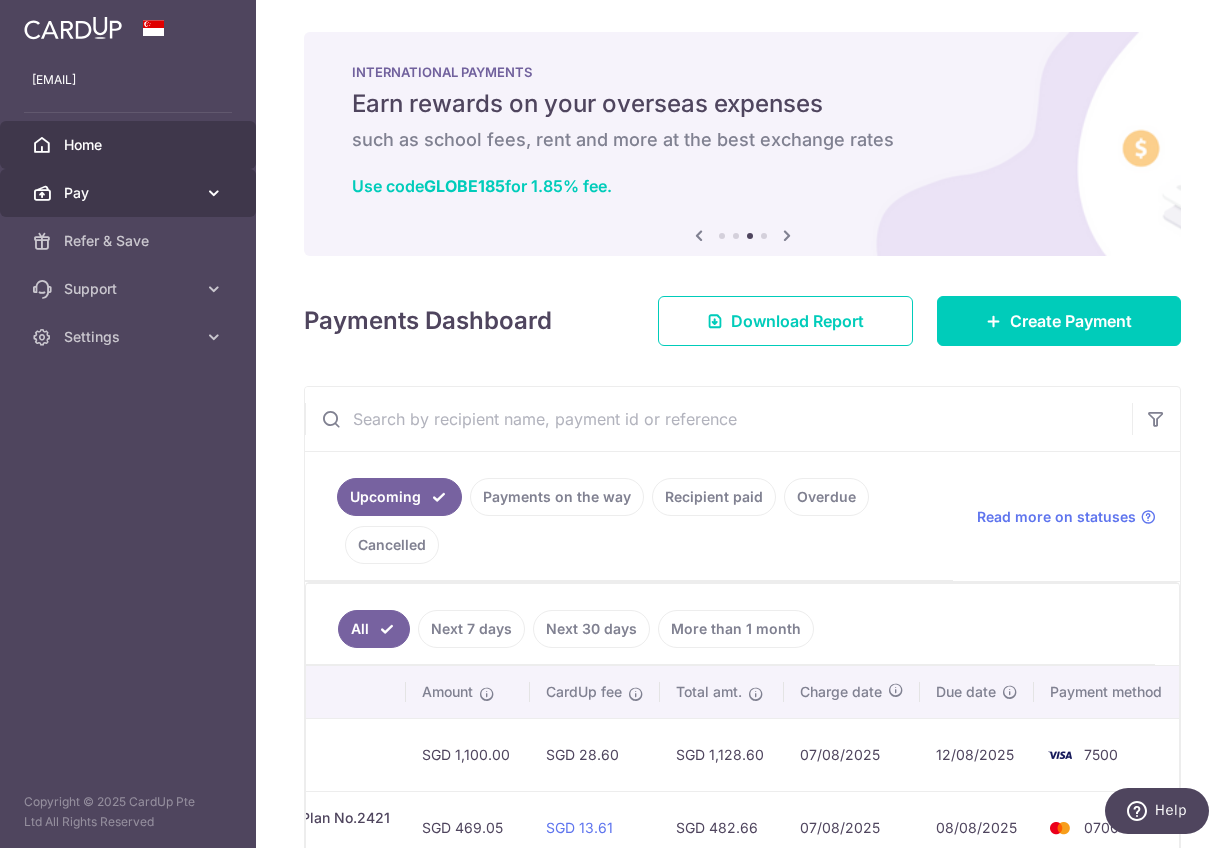 click at bounding box center (214, 193) 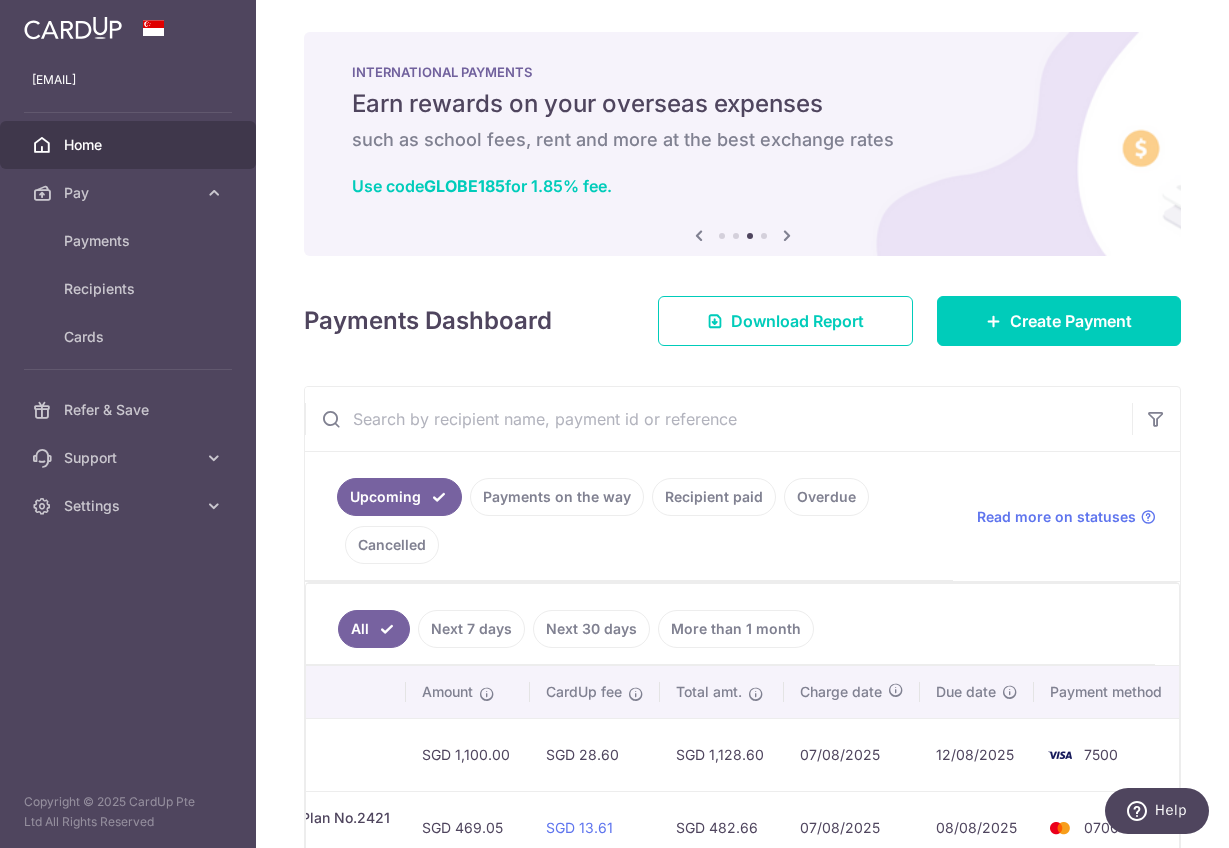 click on "Payments on the way" at bounding box center [557, 497] 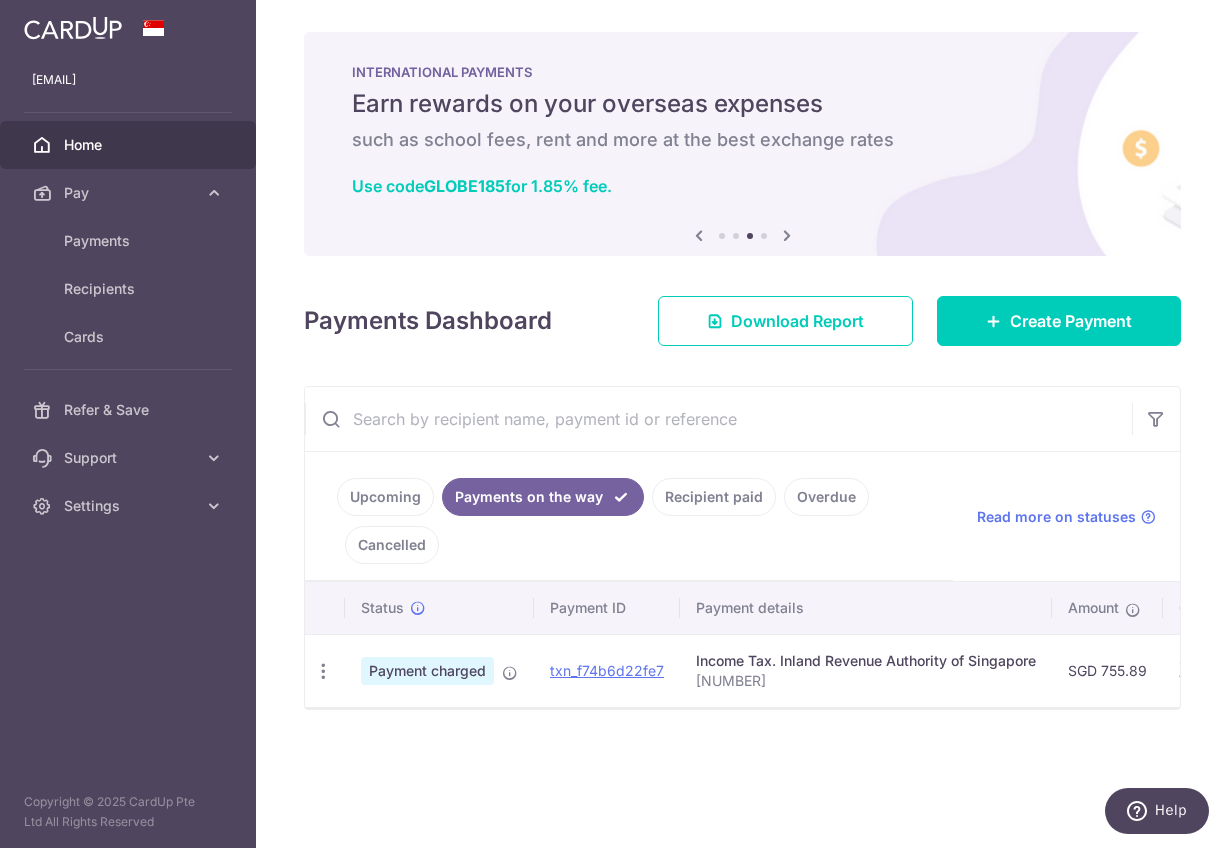 click on "Recipient paid" at bounding box center (714, 497) 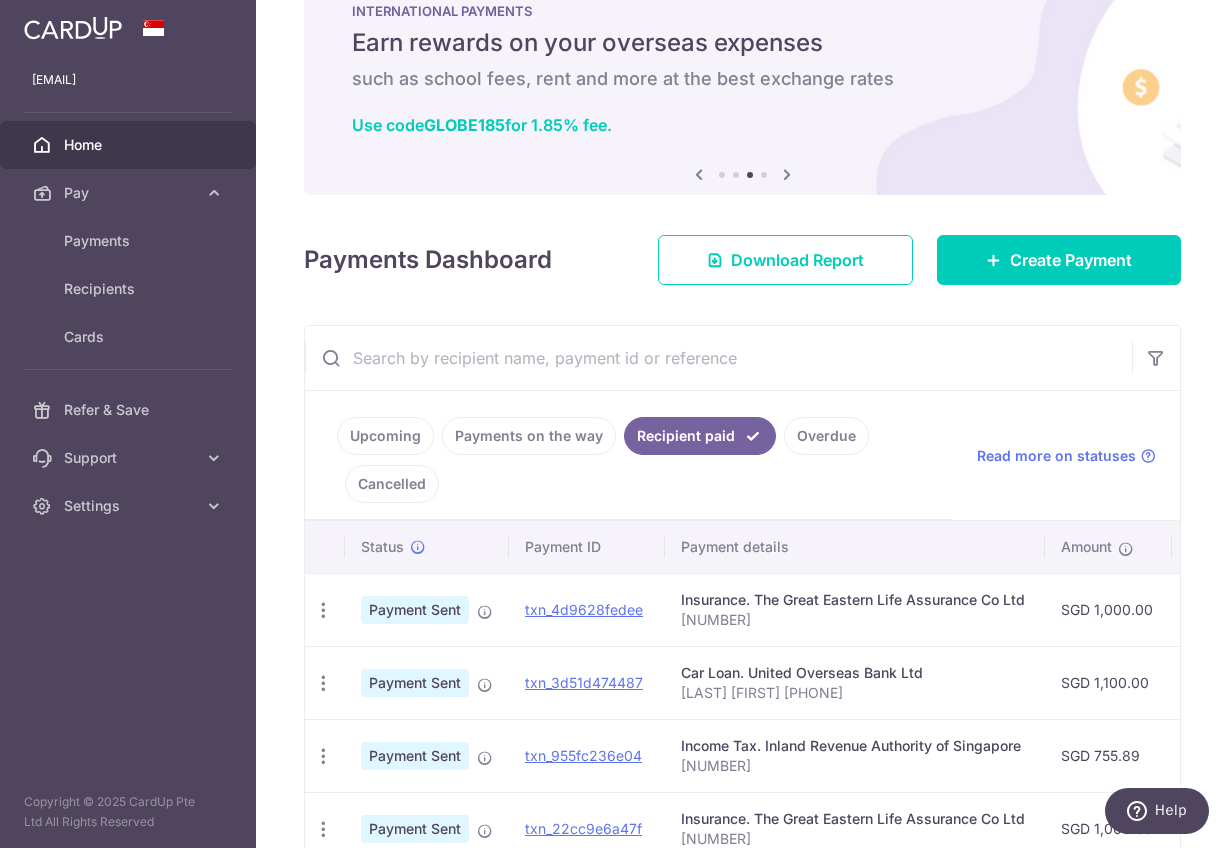 scroll, scrollTop: 78, scrollLeft: 0, axis: vertical 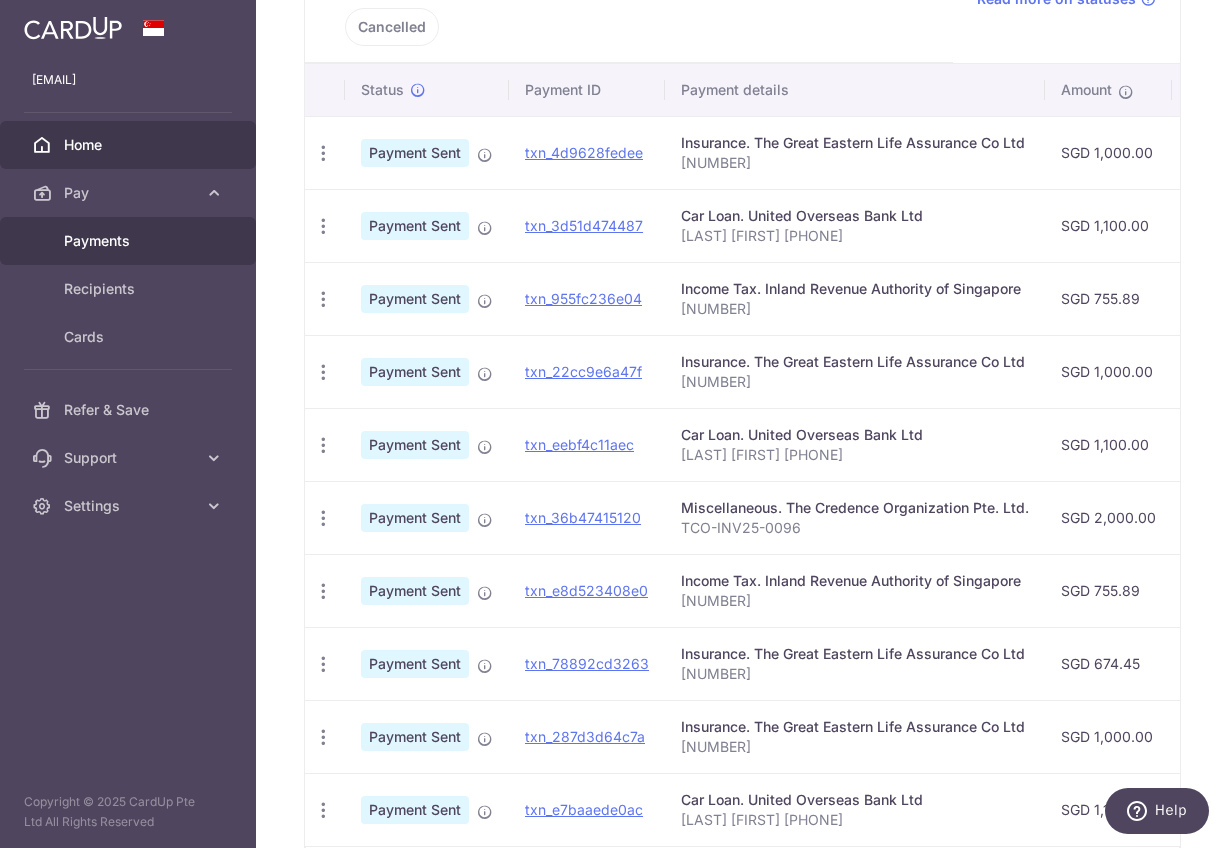 click on "Payments" at bounding box center (130, 241) 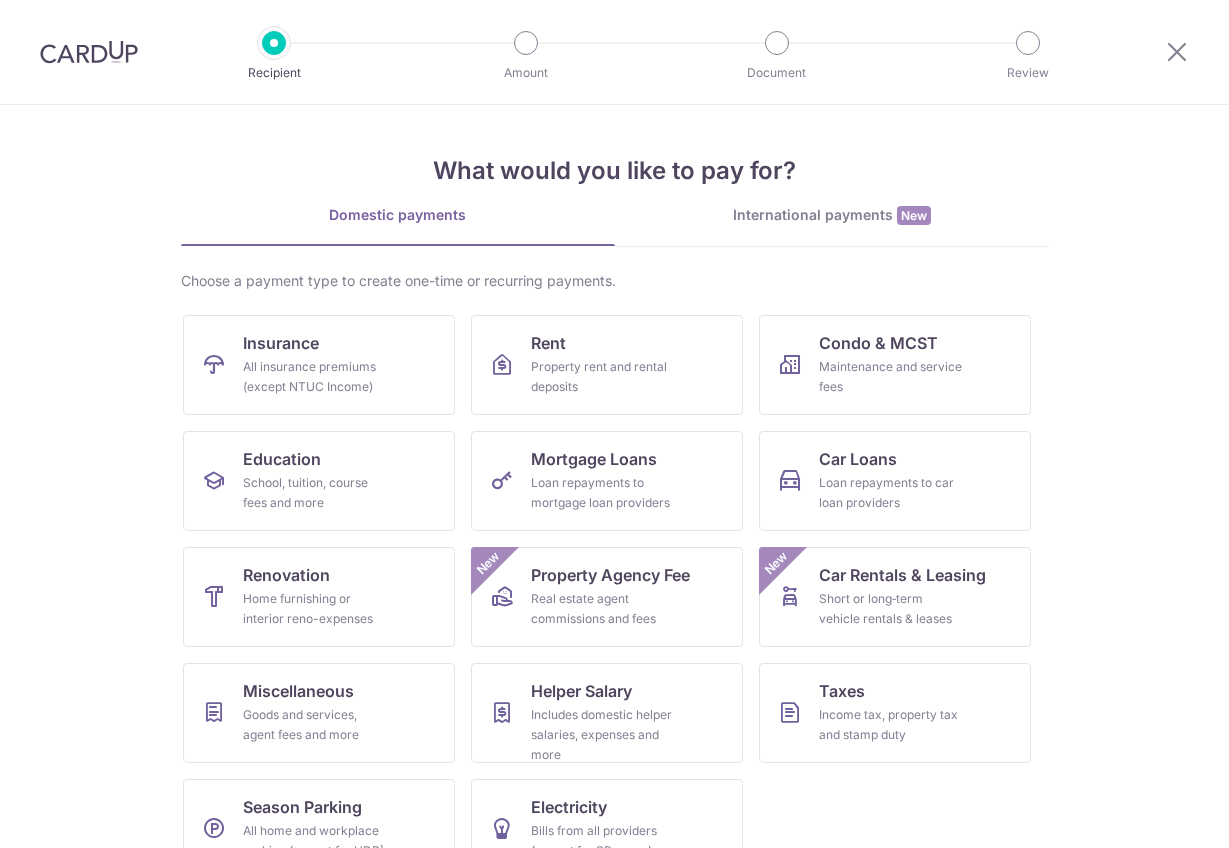 scroll, scrollTop: 0, scrollLeft: 0, axis: both 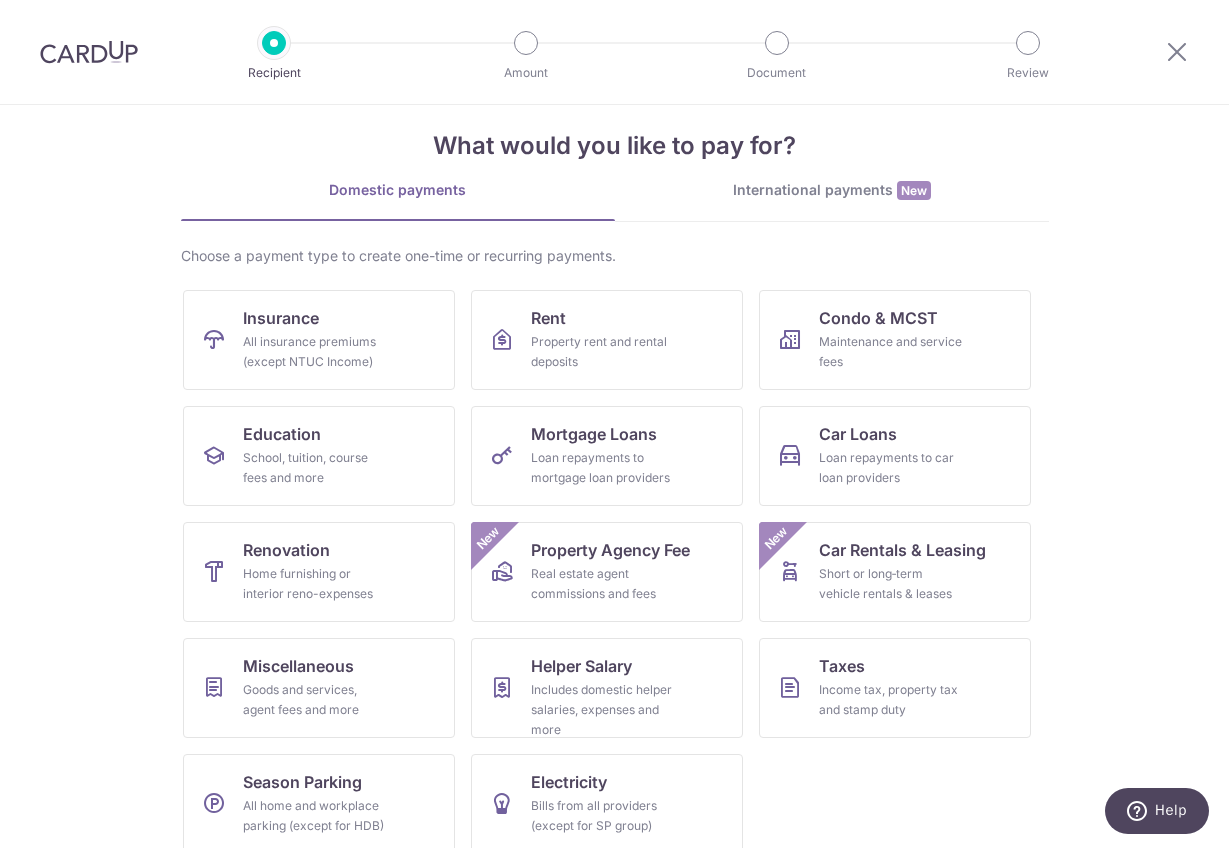 click at bounding box center (89, 52) 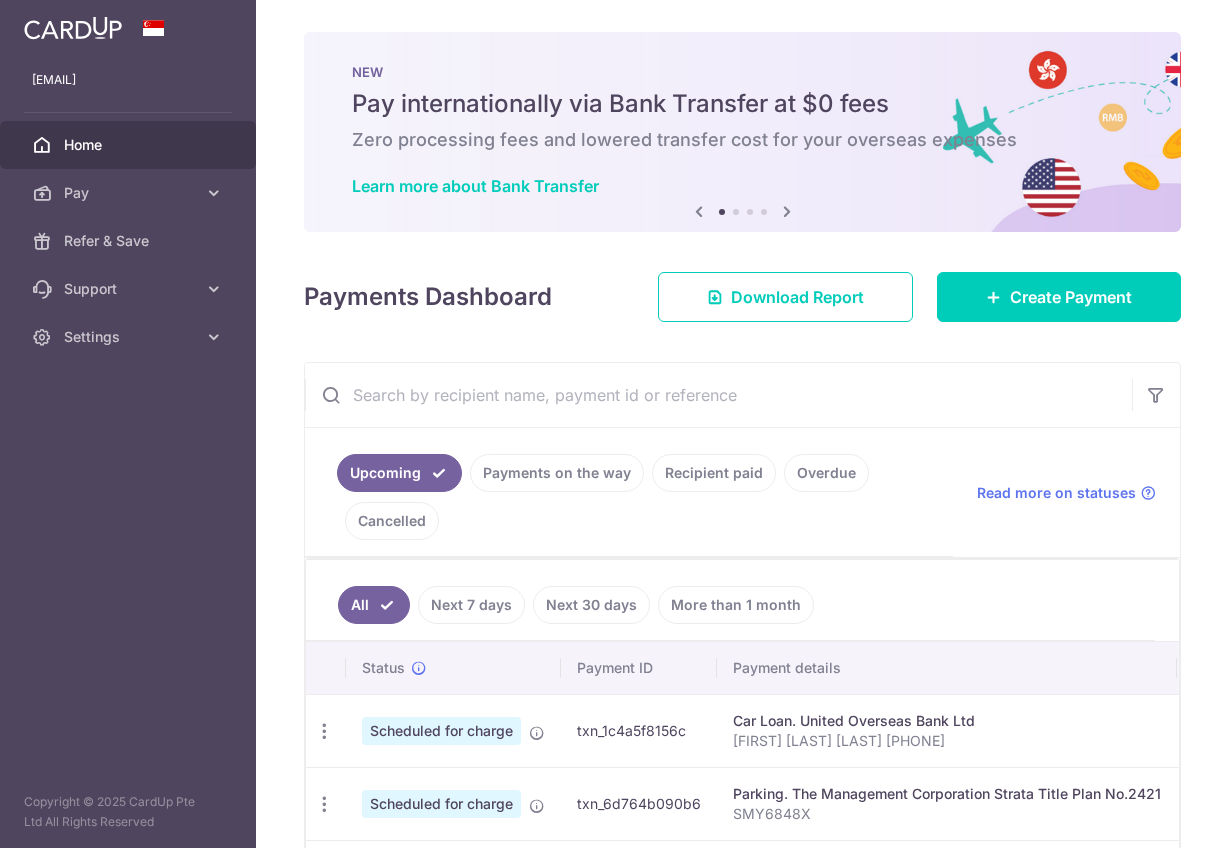 scroll, scrollTop: 0, scrollLeft: 0, axis: both 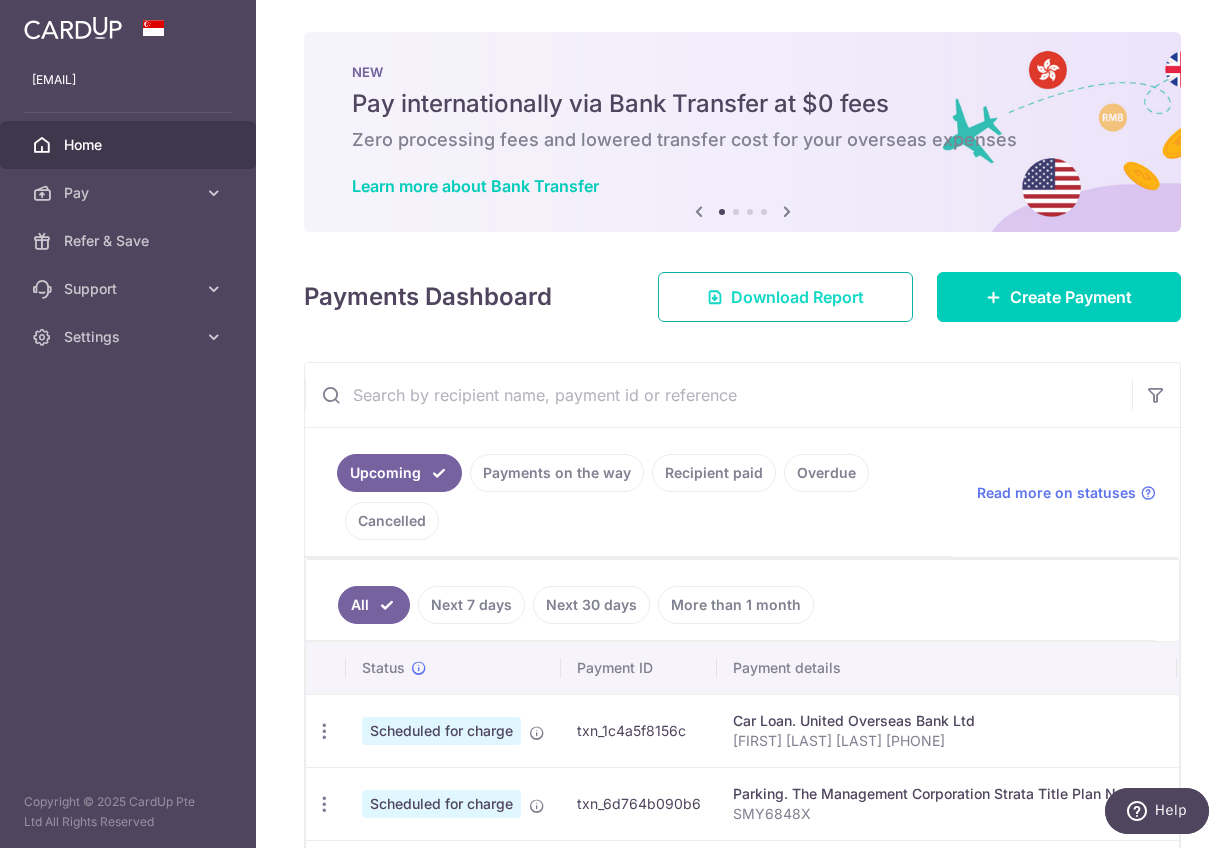 click on "Download Report" at bounding box center (785, 297) 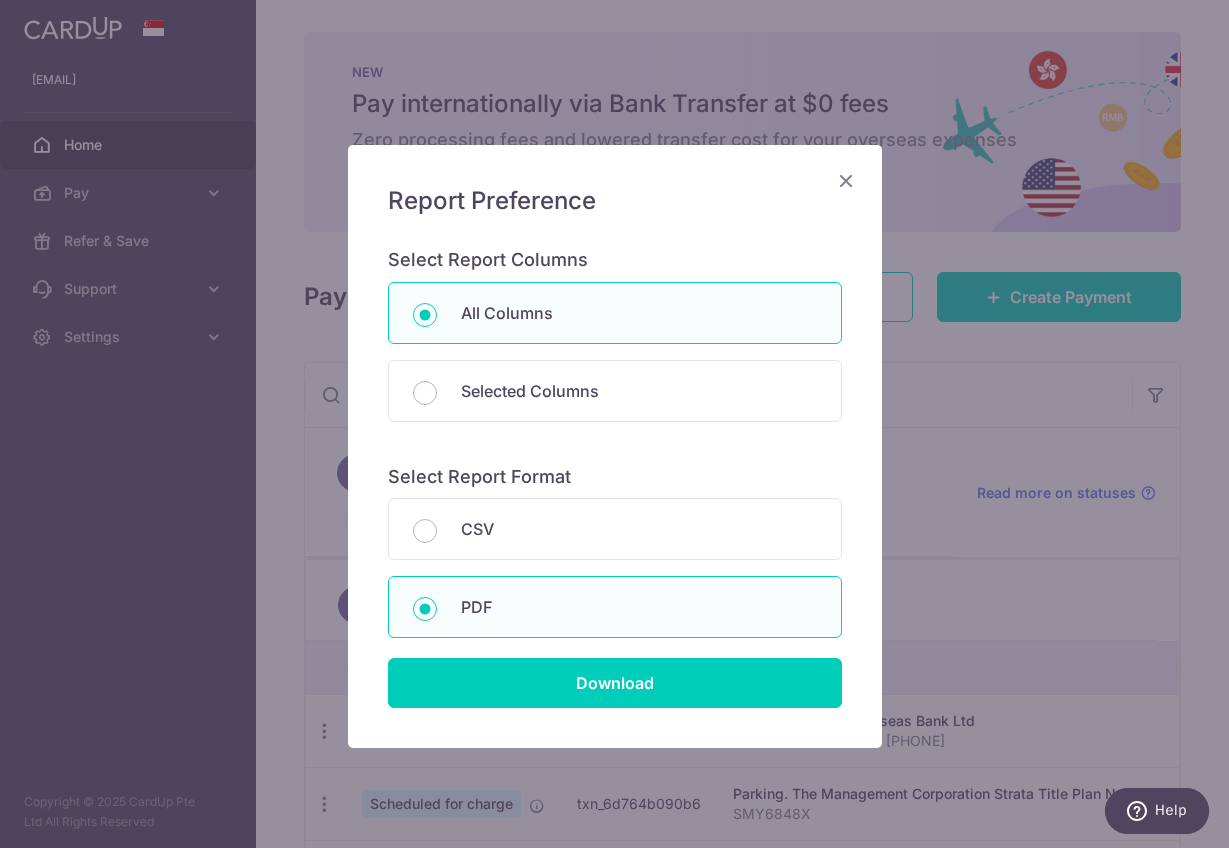 click at bounding box center [846, 180] 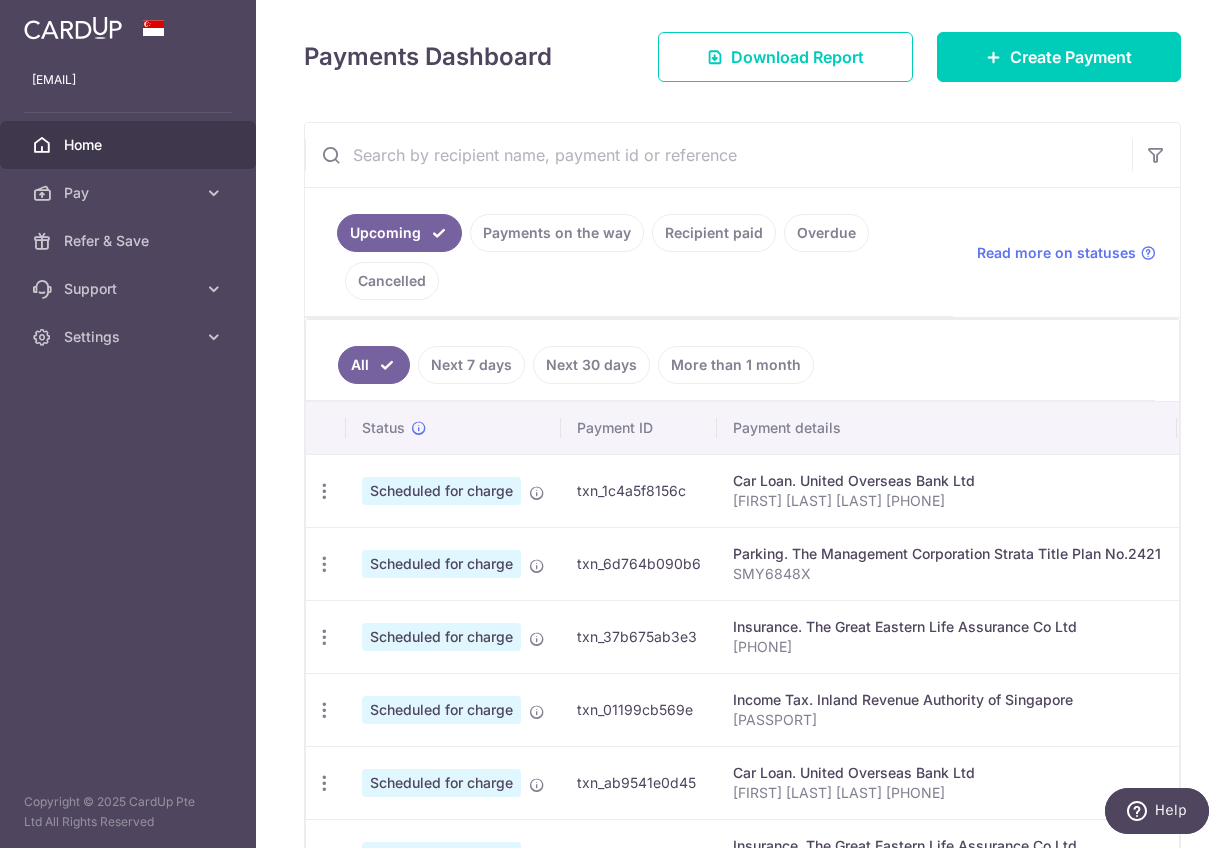 scroll, scrollTop: 248, scrollLeft: 0, axis: vertical 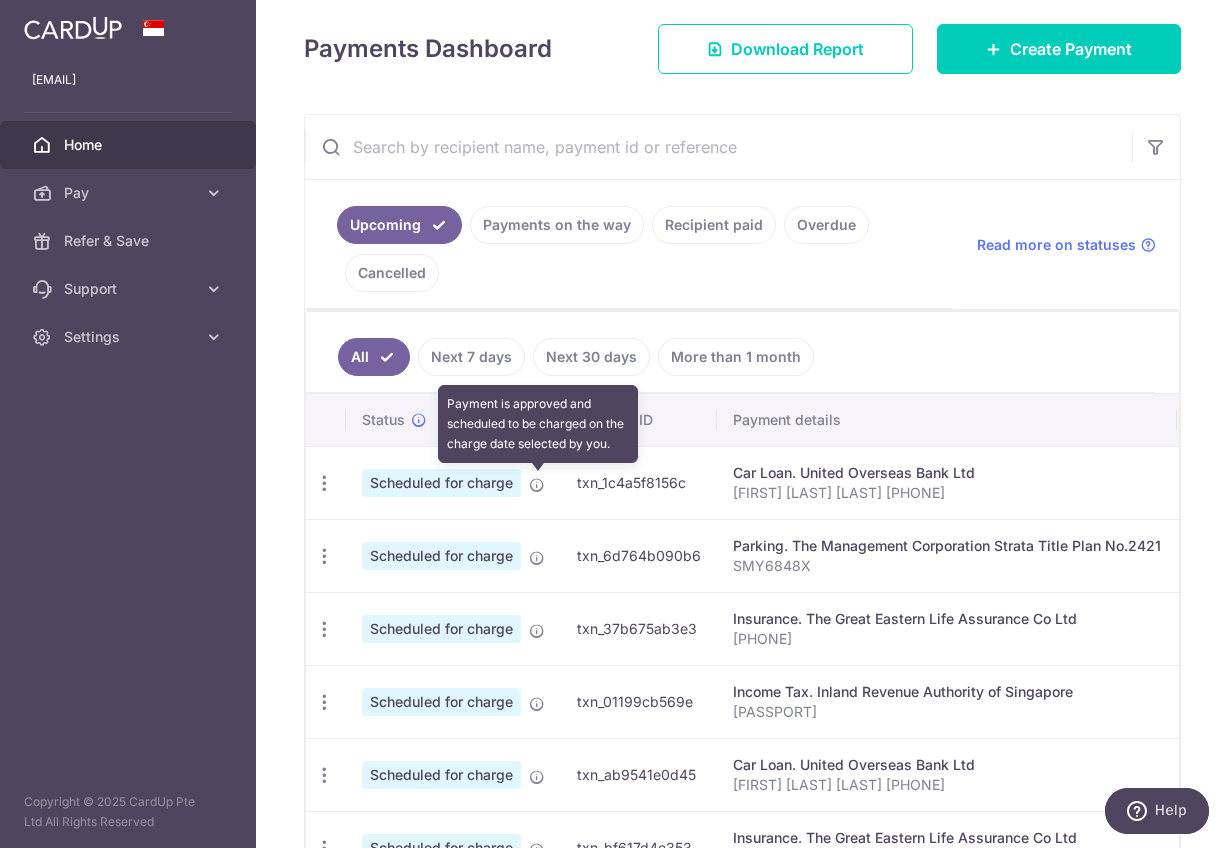 click at bounding box center (537, 485) 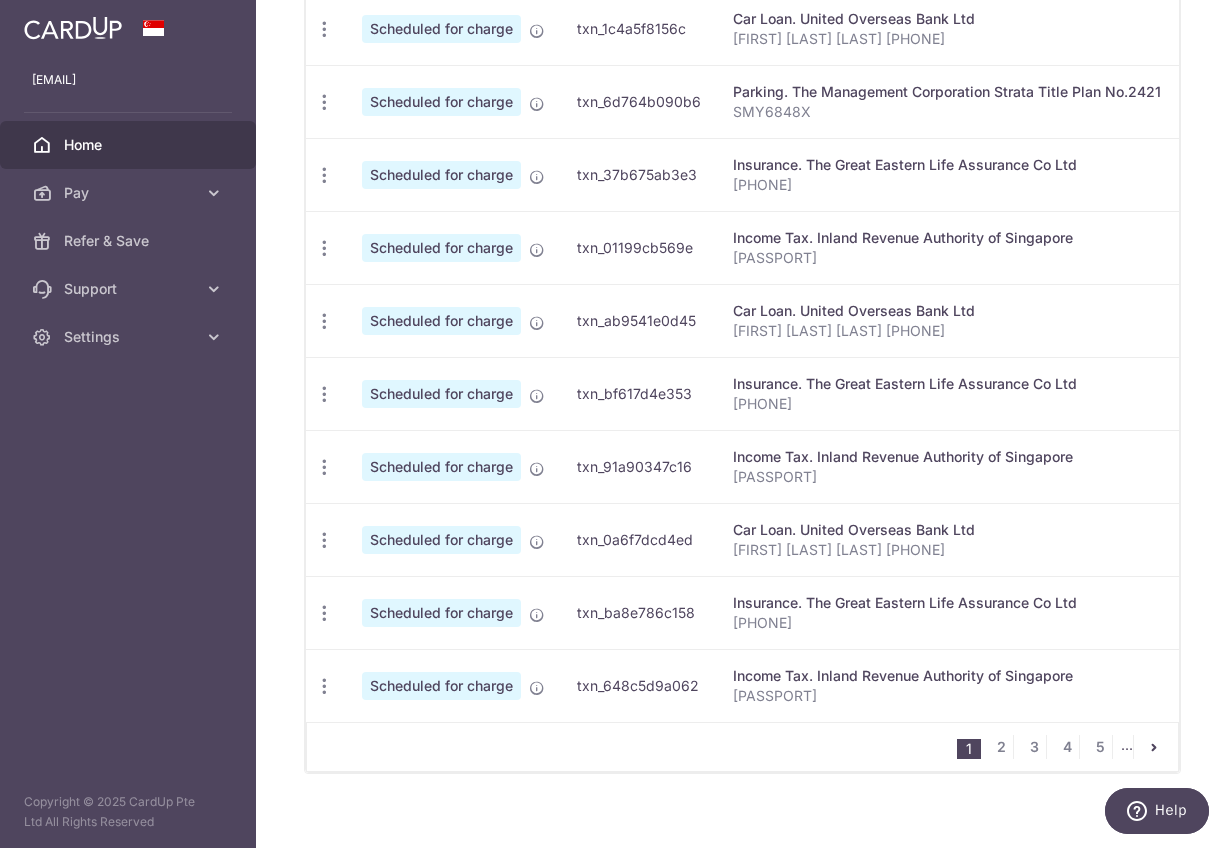 scroll, scrollTop: 722, scrollLeft: 0, axis: vertical 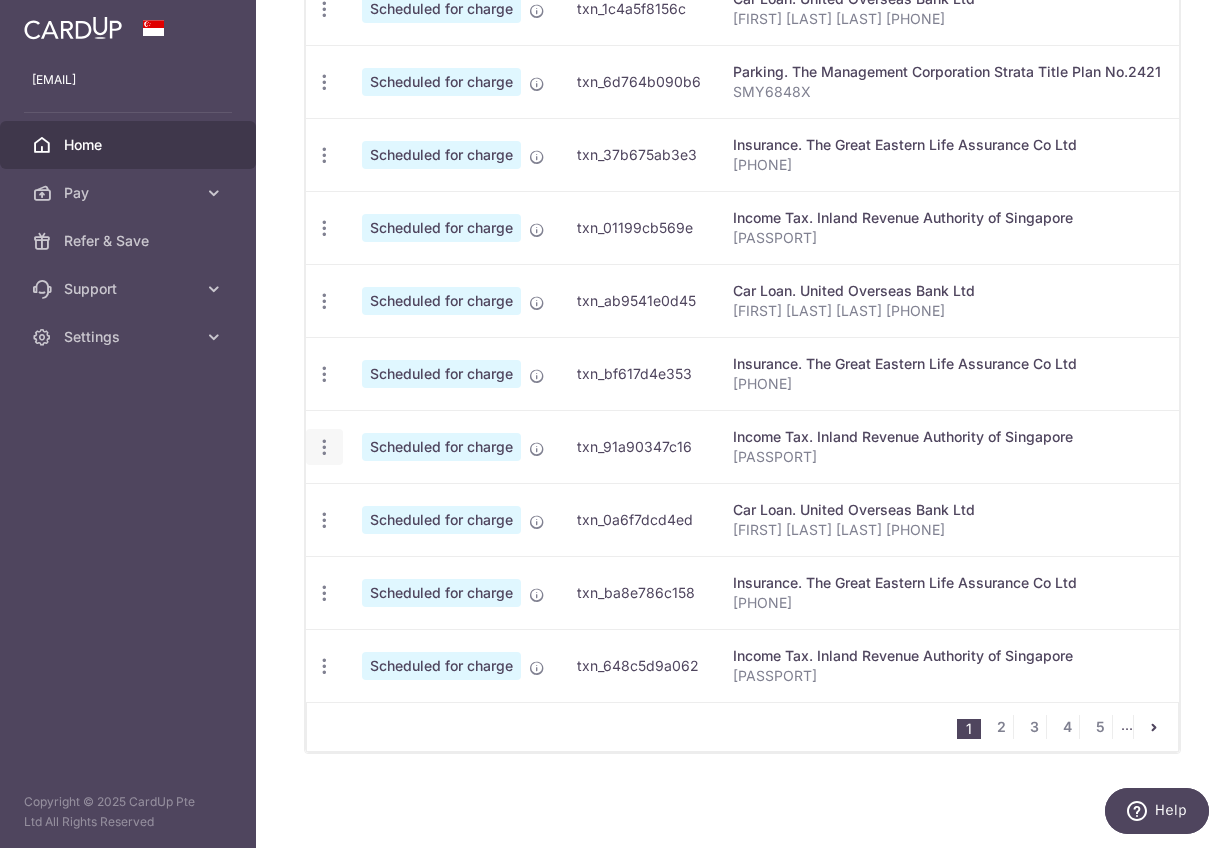 click at bounding box center (324, 9) 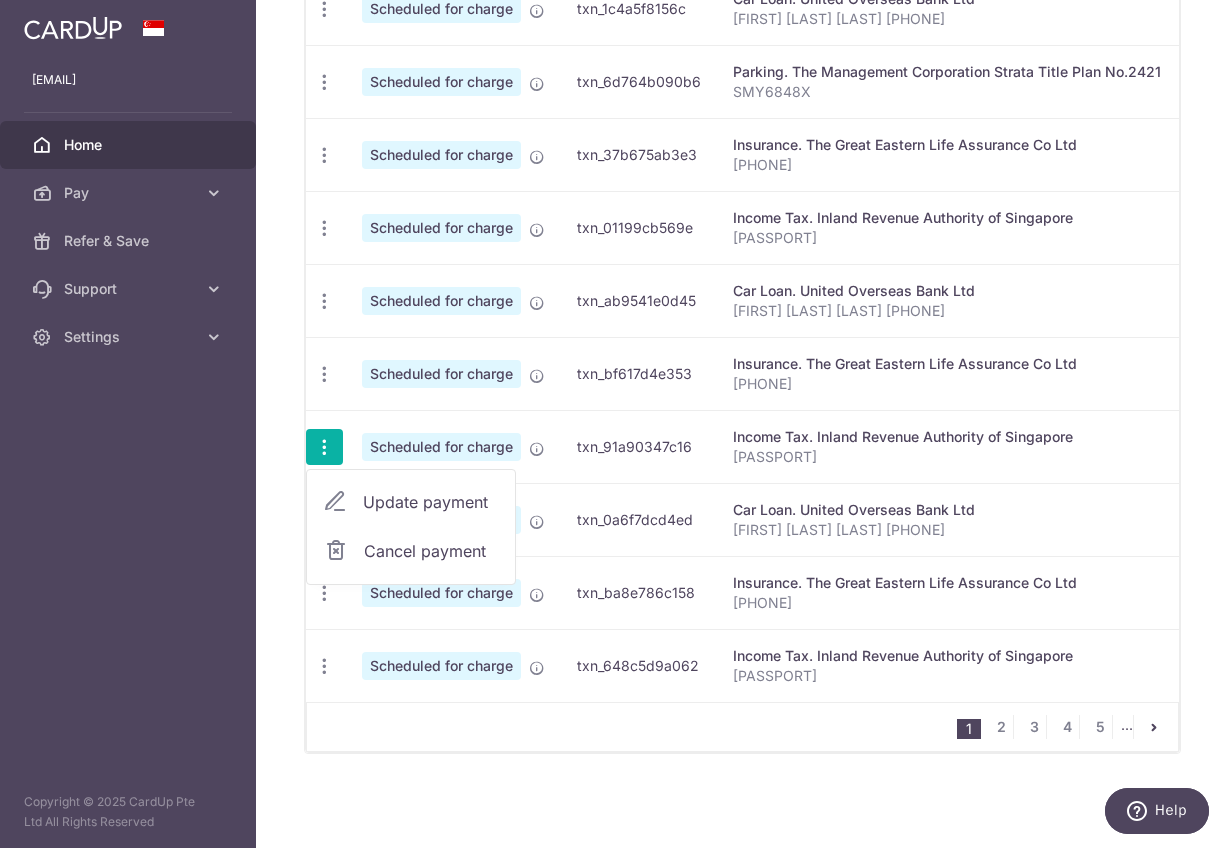 click on "Car Loan. United Overseas Bank Ltd" at bounding box center [947, 291] 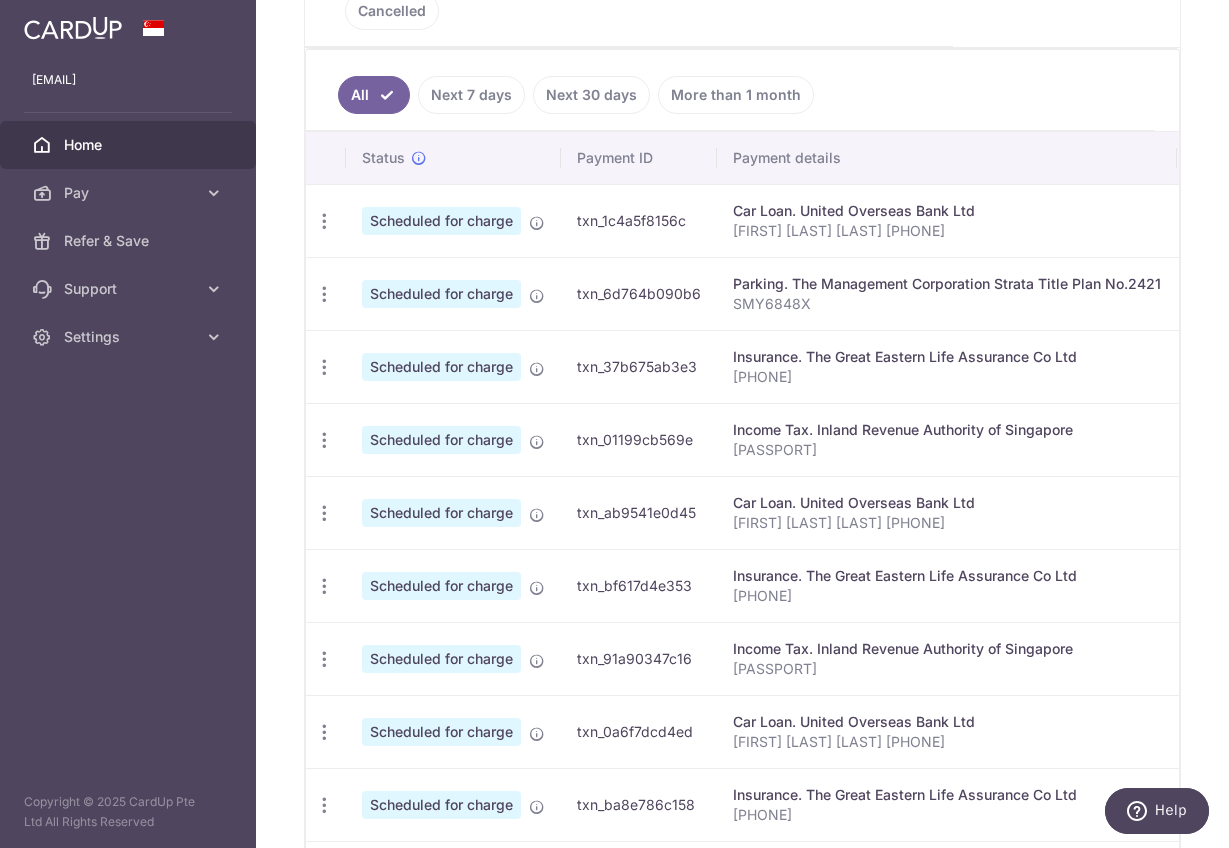 scroll, scrollTop: 169, scrollLeft: 0, axis: vertical 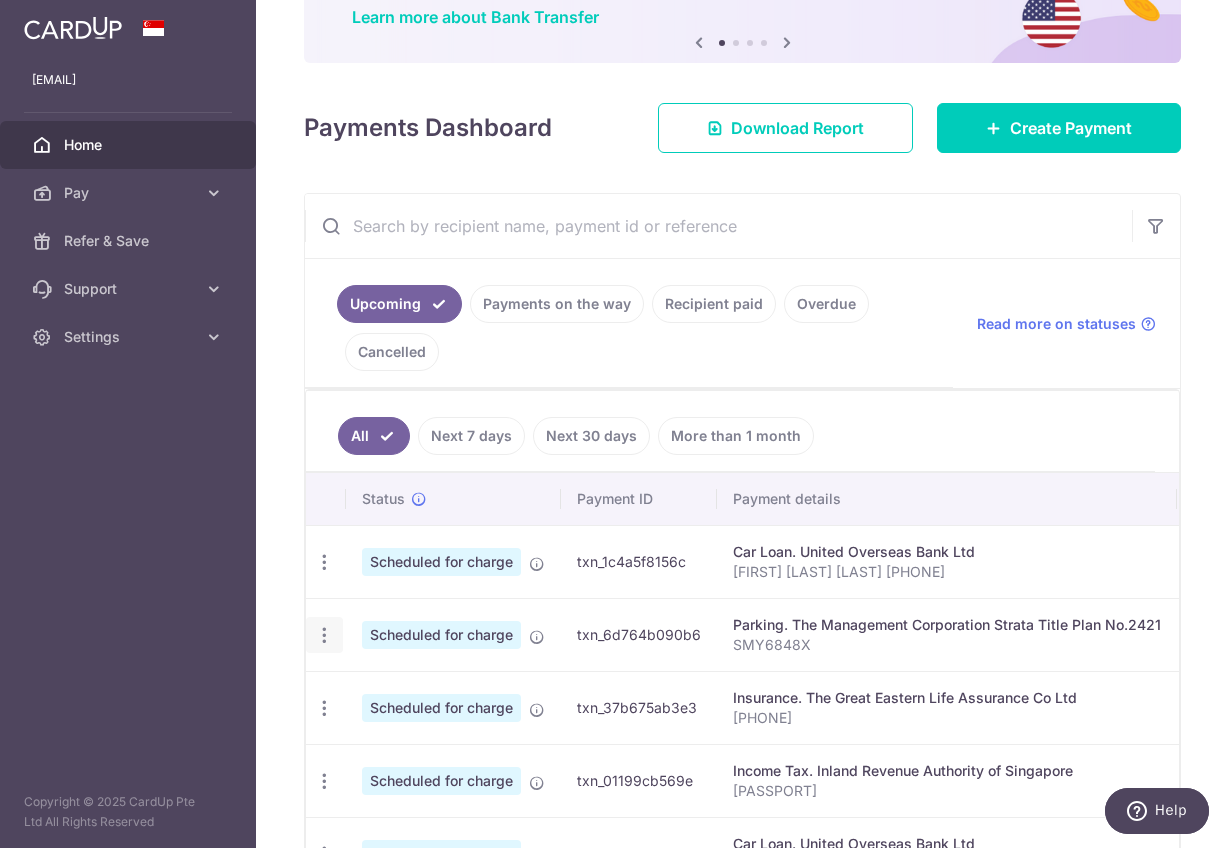 click at bounding box center [324, 562] 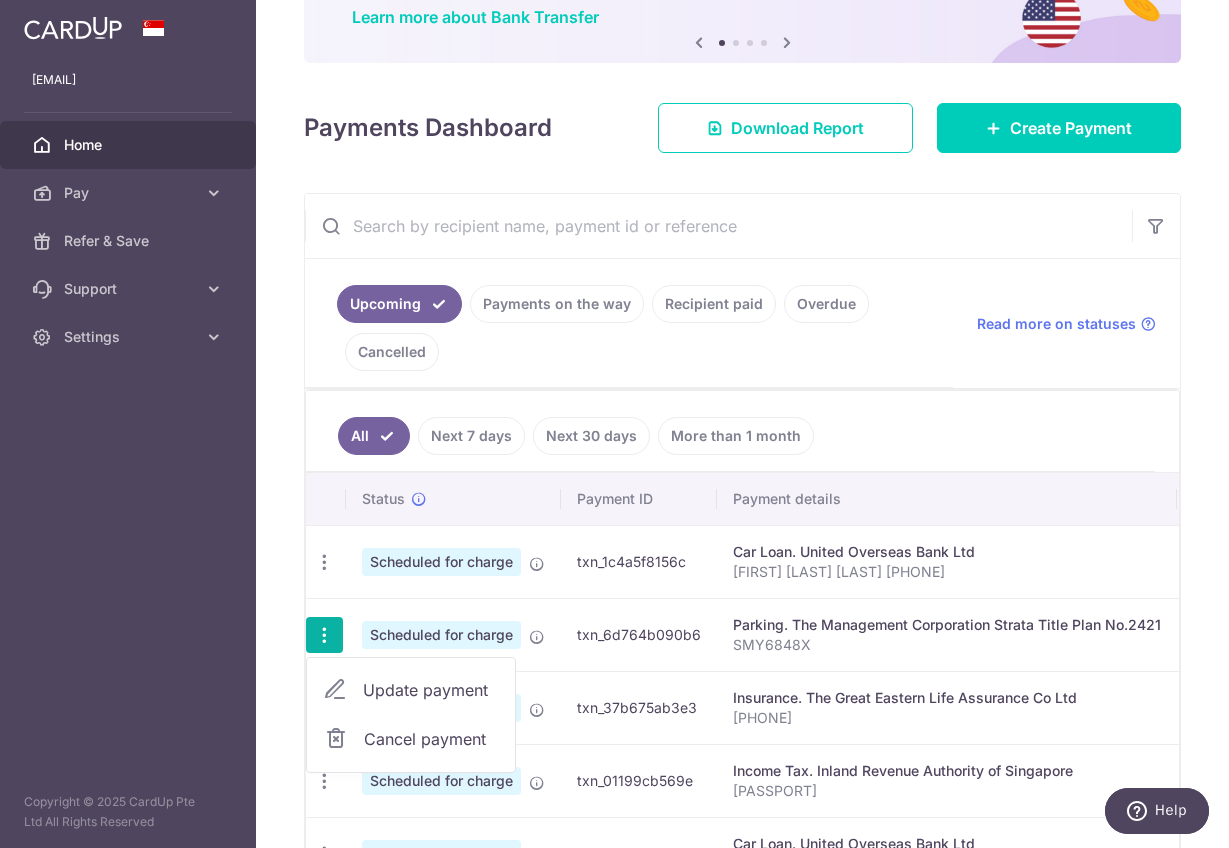 click on "Parking. The Management Corporation Strata Title Plan No.2421" at bounding box center [947, 625] 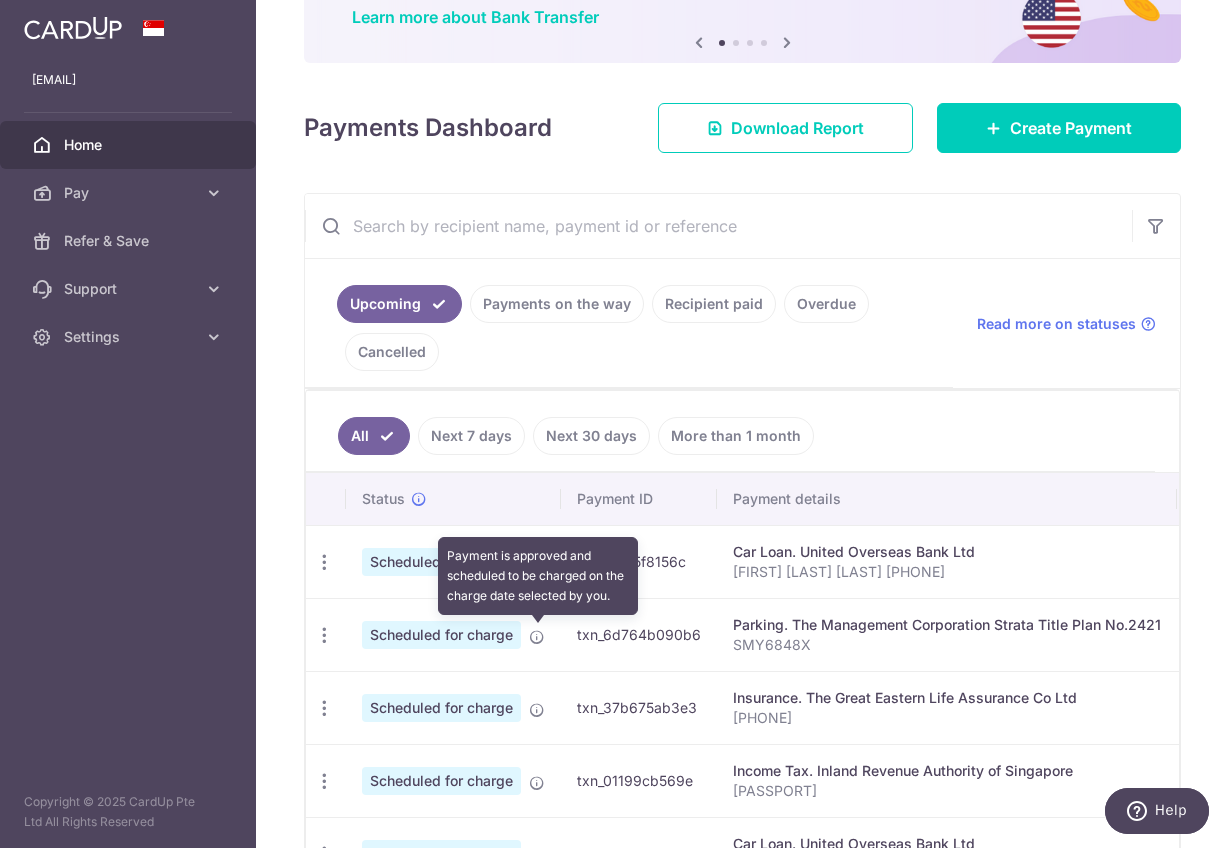 click at bounding box center (537, 637) 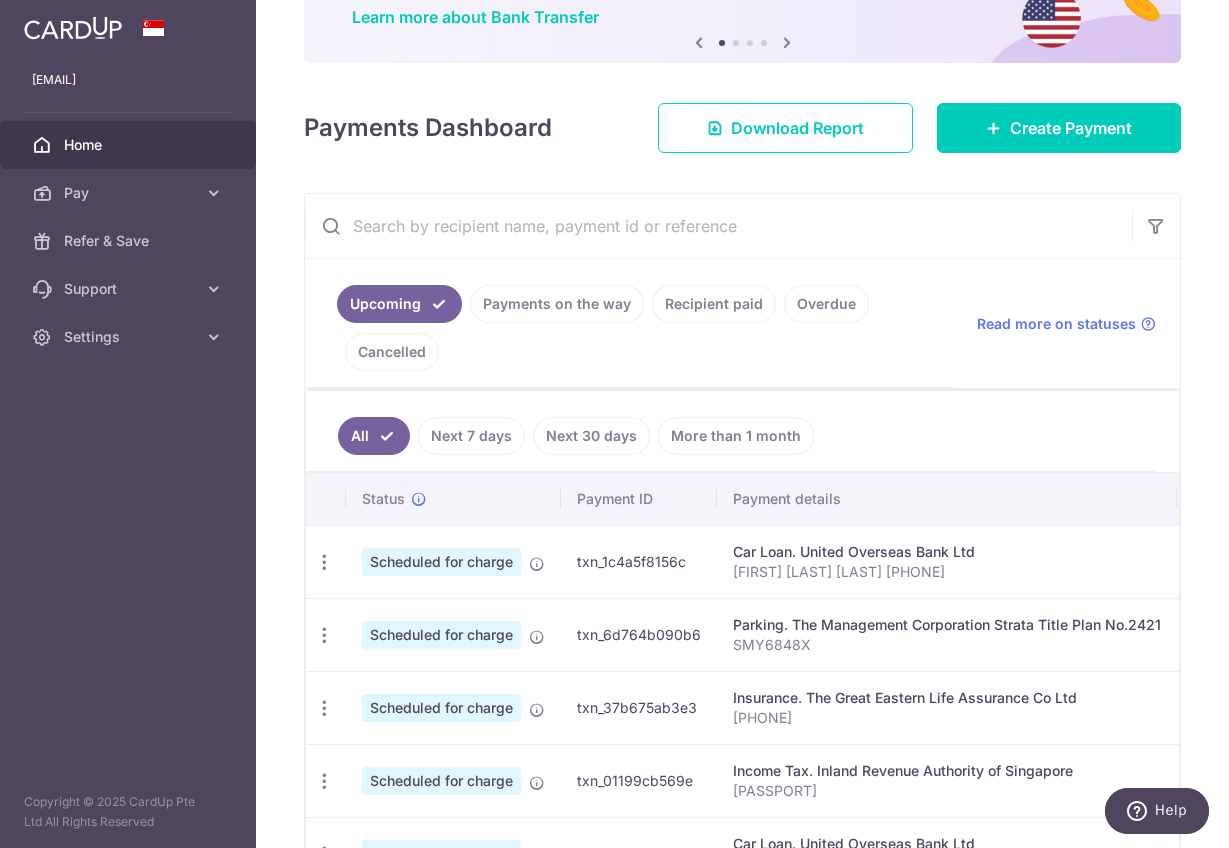 click on "txn_6d764b090b6" at bounding box center [639, 634] 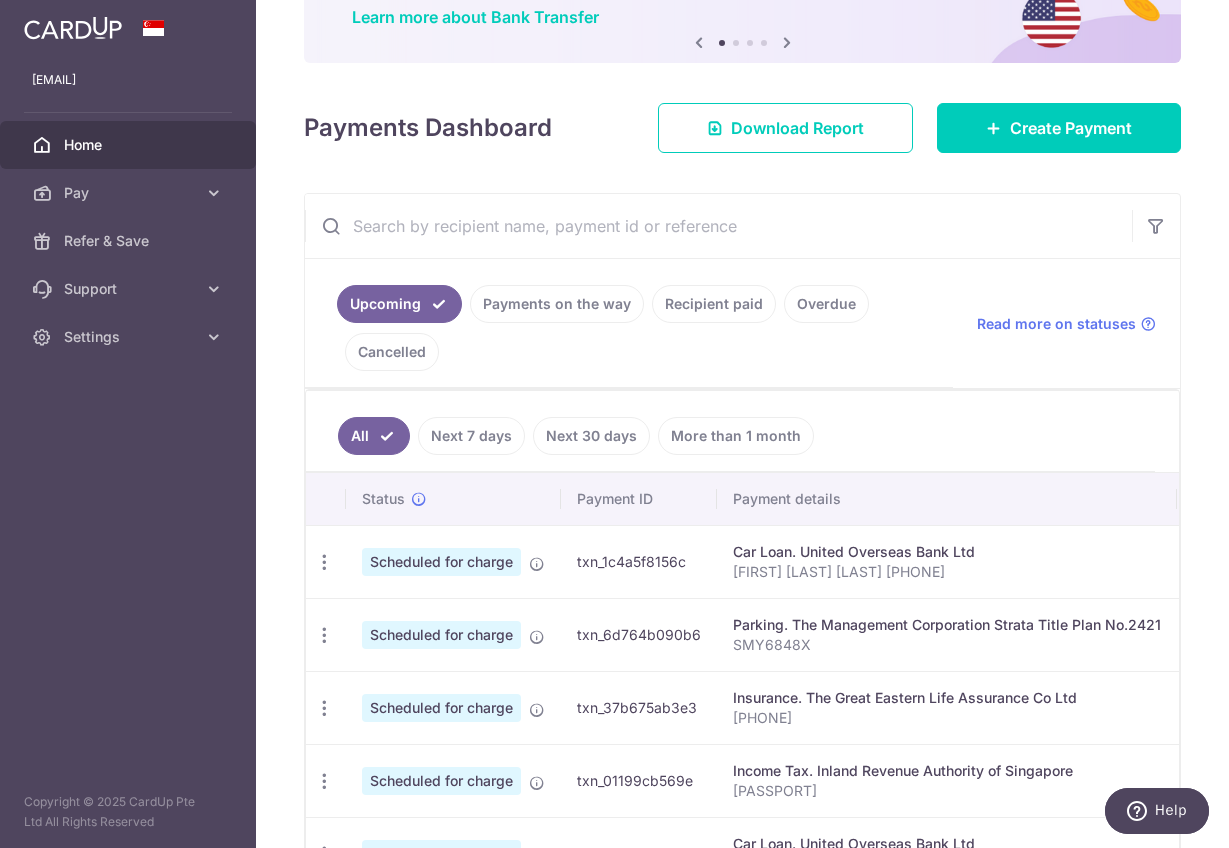 click on "txn_6d764b090b6" at bounding box center (639, 634) 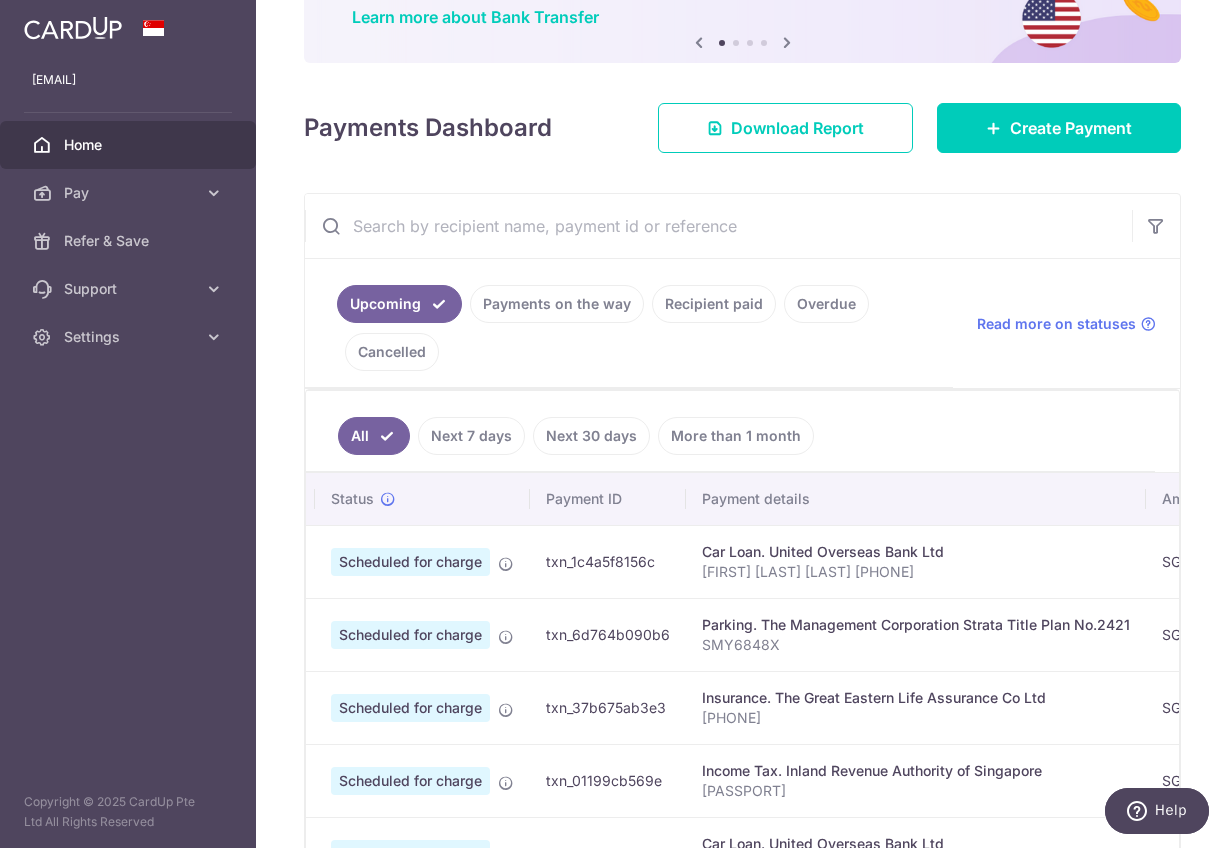 scroll, scrollTop: 0, scrollLeft: 0, axis: both 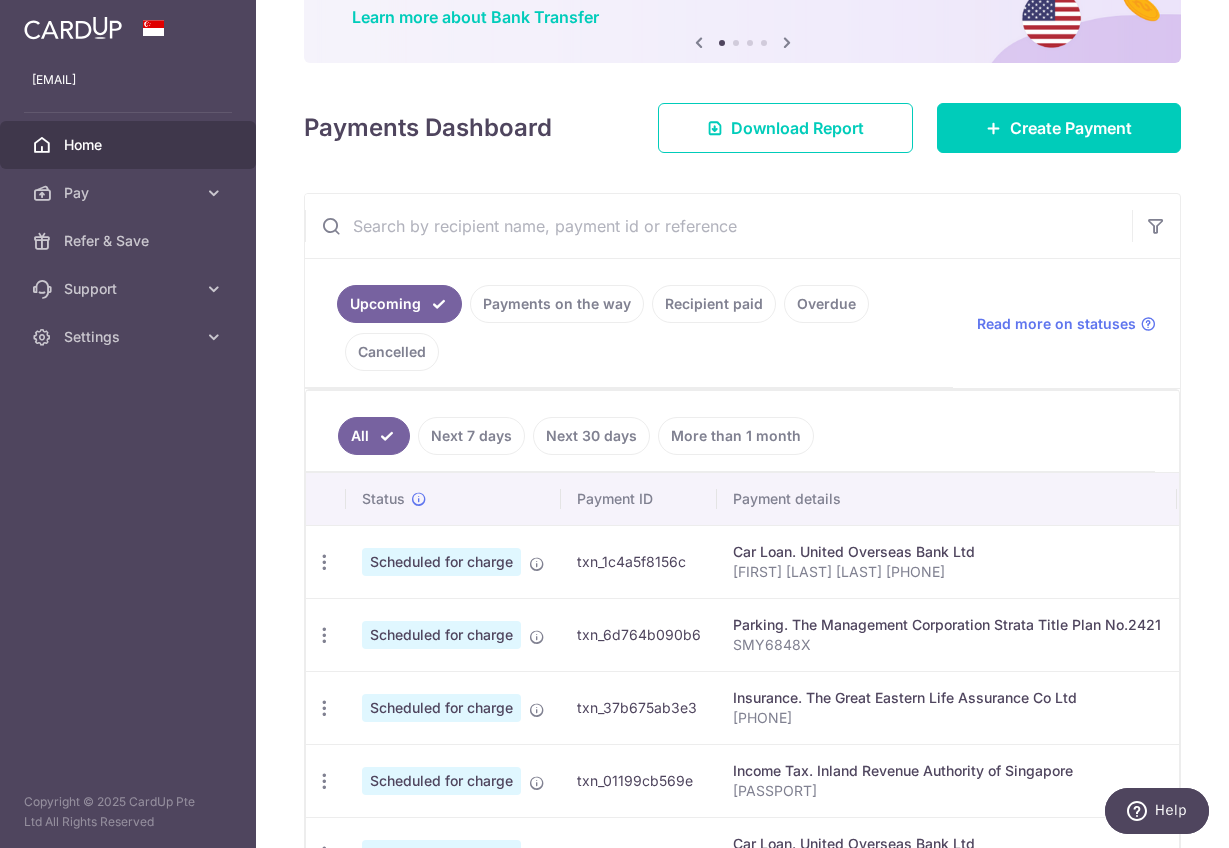 drag, startPoint x: 703, startPoint y: 636, endPoint x: 577, endPoint y: 639, distance: 126.035706 